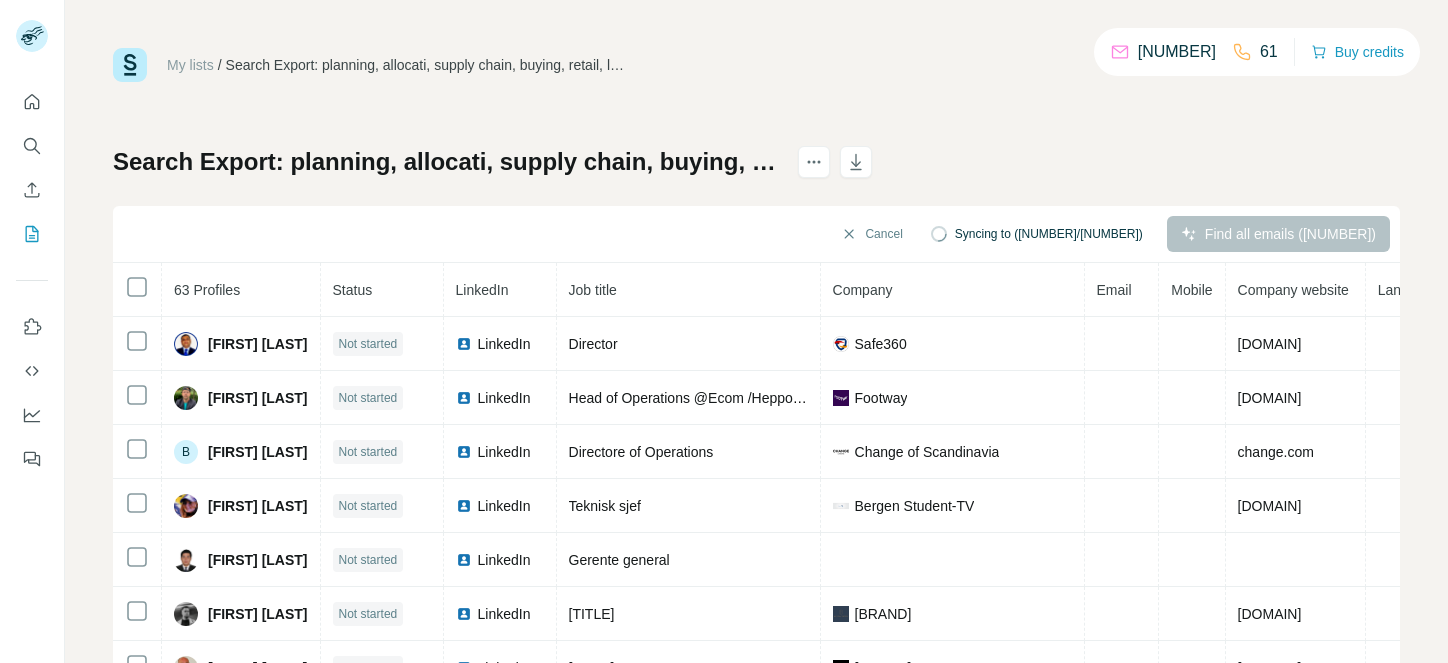 scroll, scrollTop: 0, scrollLeft: 0, axis: both 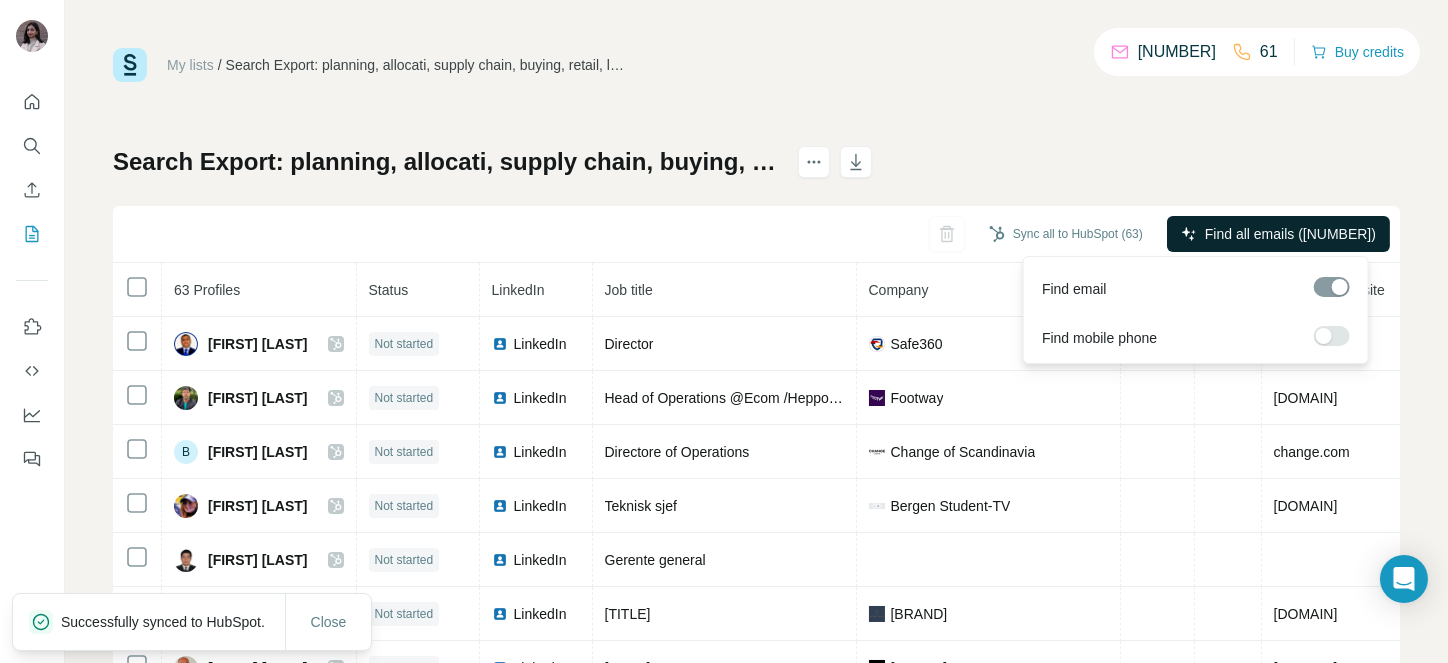 click on "Find all emails ([NUMBER])" at bounding box center (1290, 234) 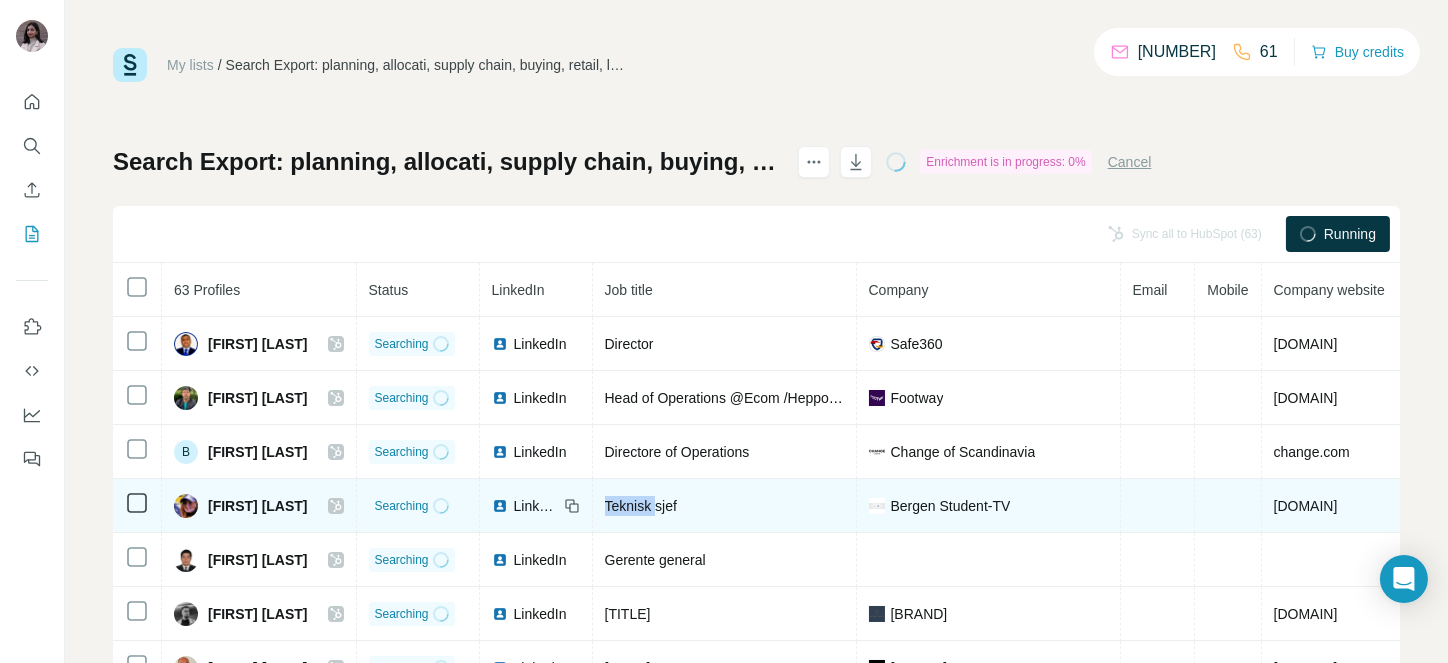 drag, startPoint x: 677, startPoint y: 505, endPoint x: 727, endPoint y: 503, distance: 50.039986 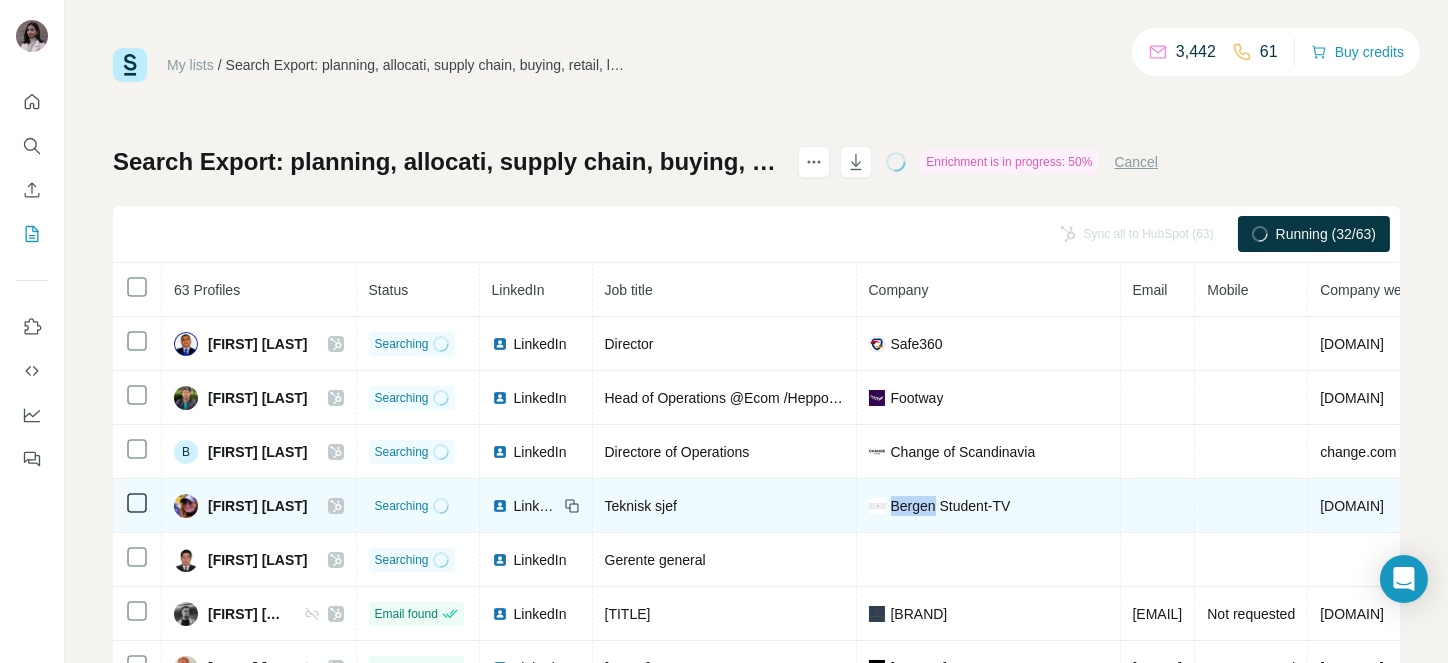 drag, startPoint x: 961, startPoint y: 498, endPoint x: 1008, endPoint y: 494, distance: 47.169907 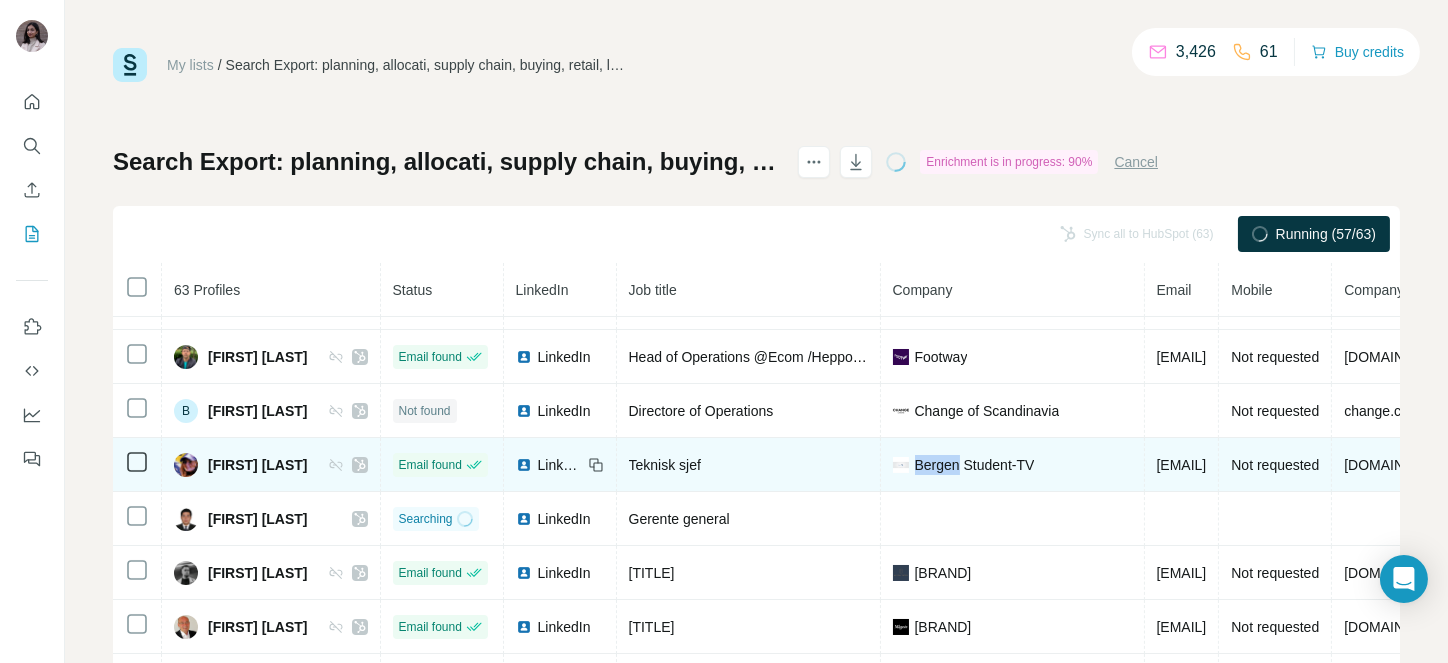 scroll, scrollTop: 80, scrollLeft: 0, axis: vertical 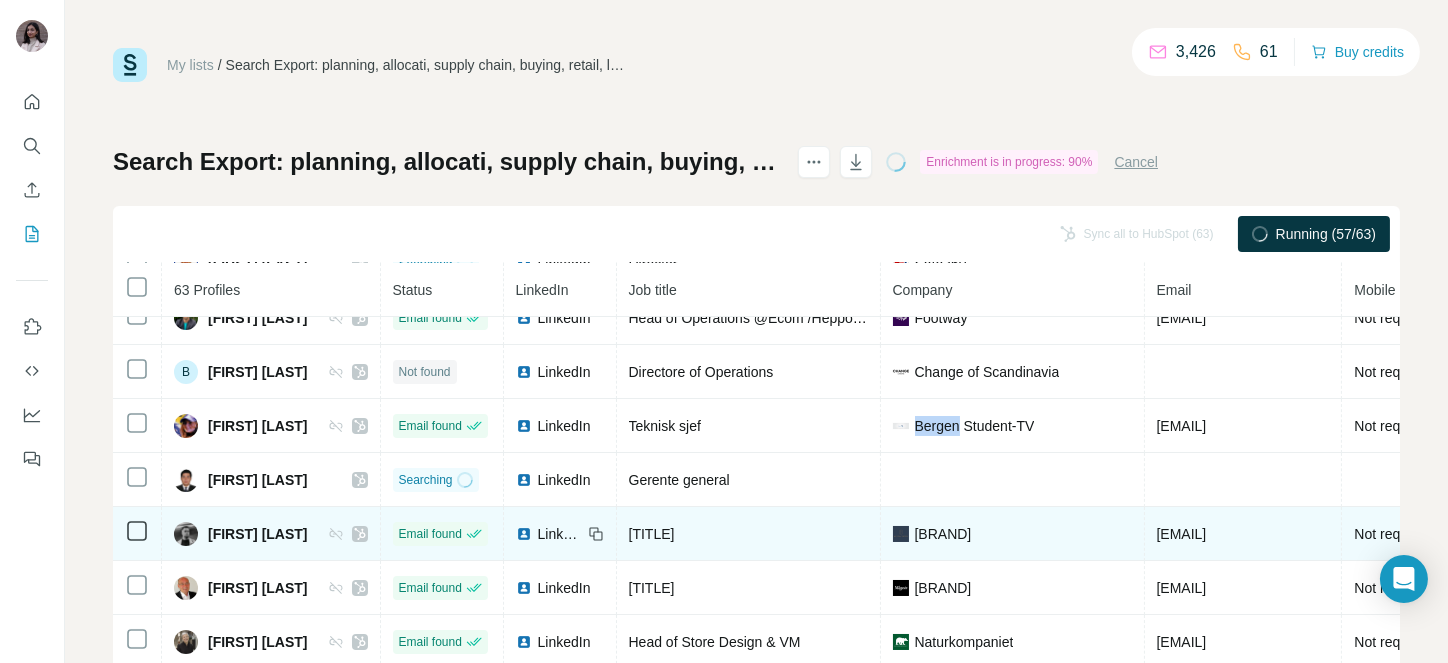 drag, startPoint x: 959, startPoint y: 535, endPoint x: 1047, endPoint y: 520, distance: 89.26926 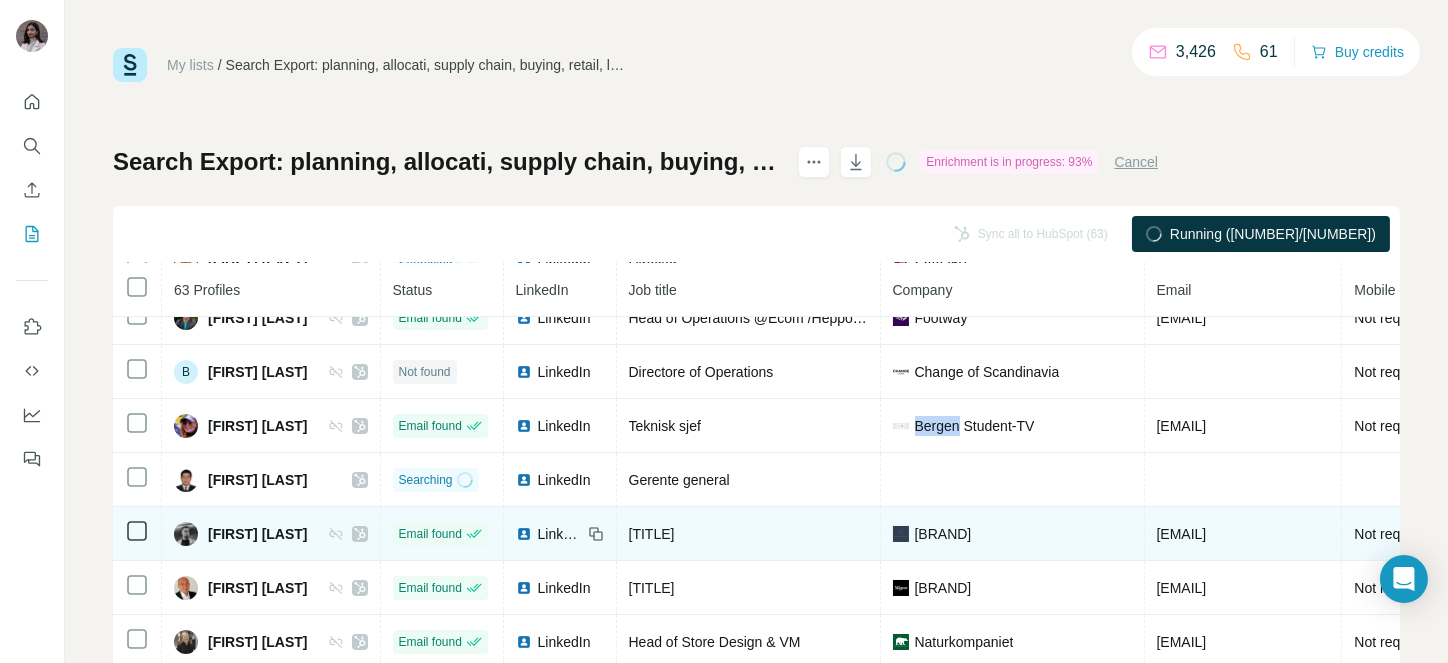 copy on "Kulta-Center" 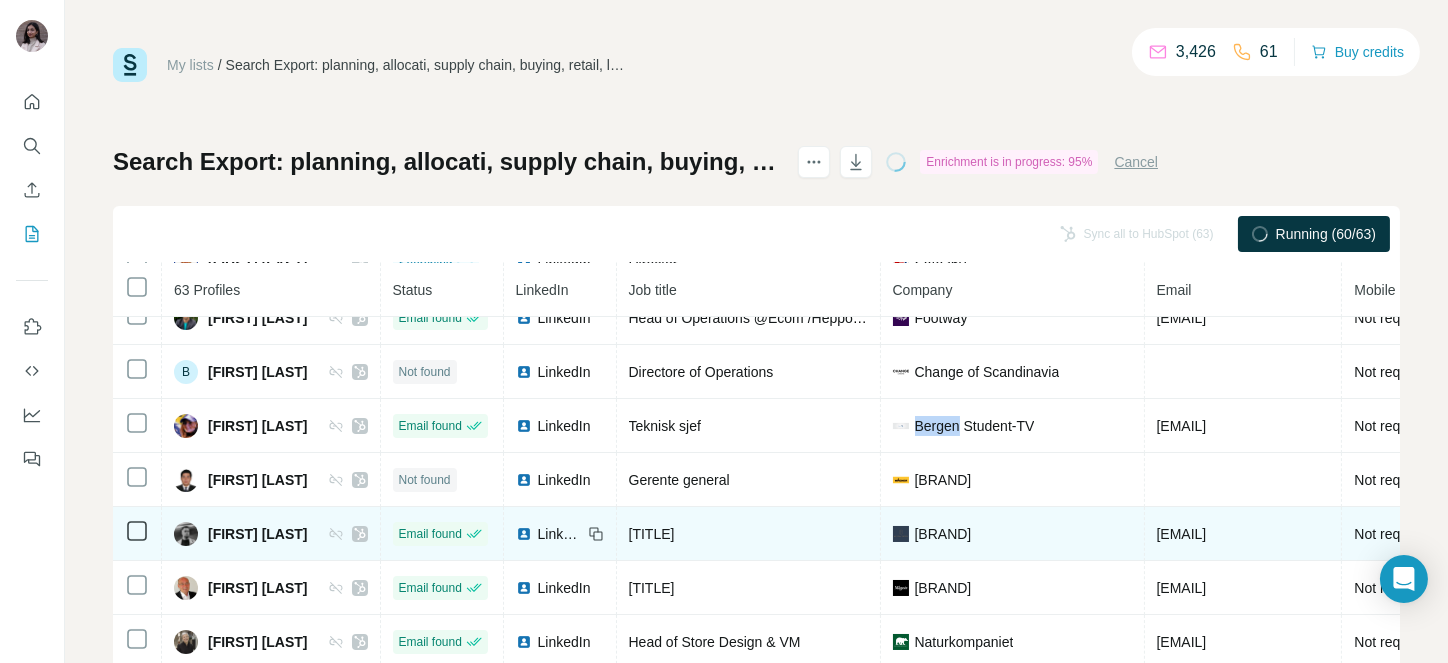 drag, startPoint x: 1079, startPoint y: 527, endPoint x: 1167, endPoint y: 516, distance: 88.68484 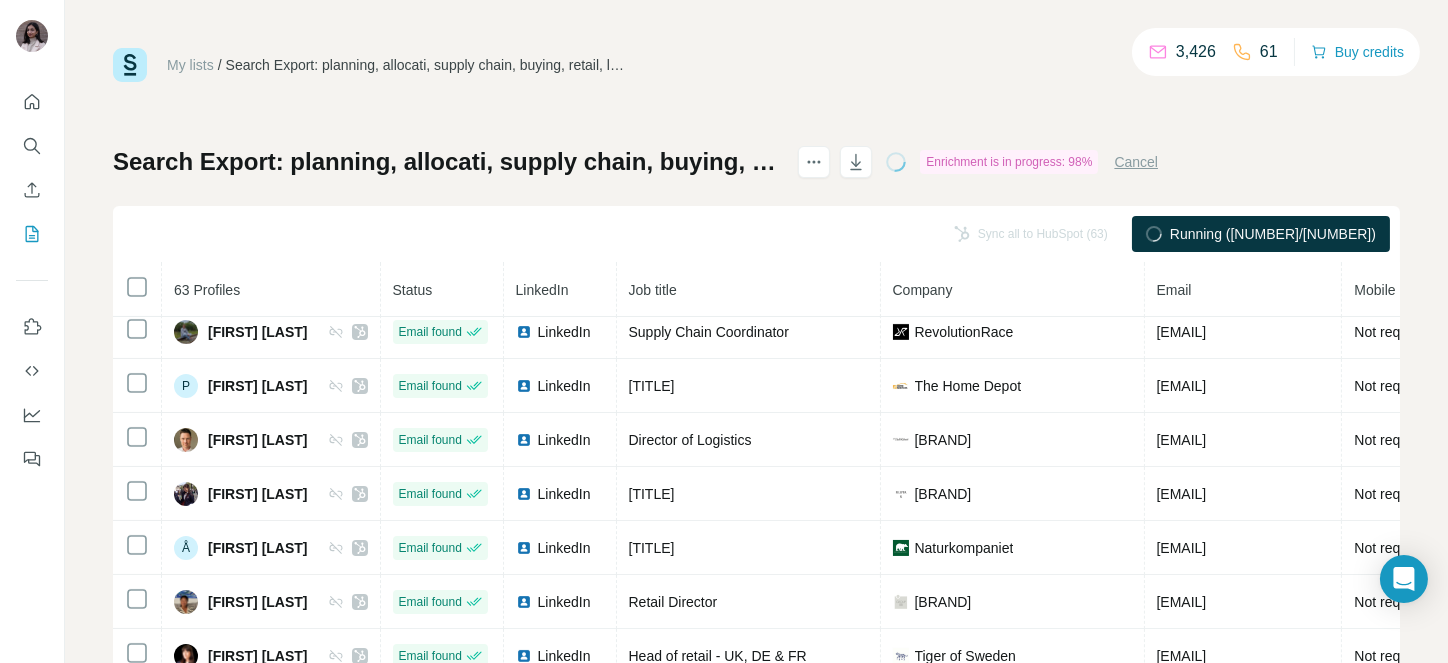 scroll, scrollTop: 0, scrollLeft: 0, axis: both 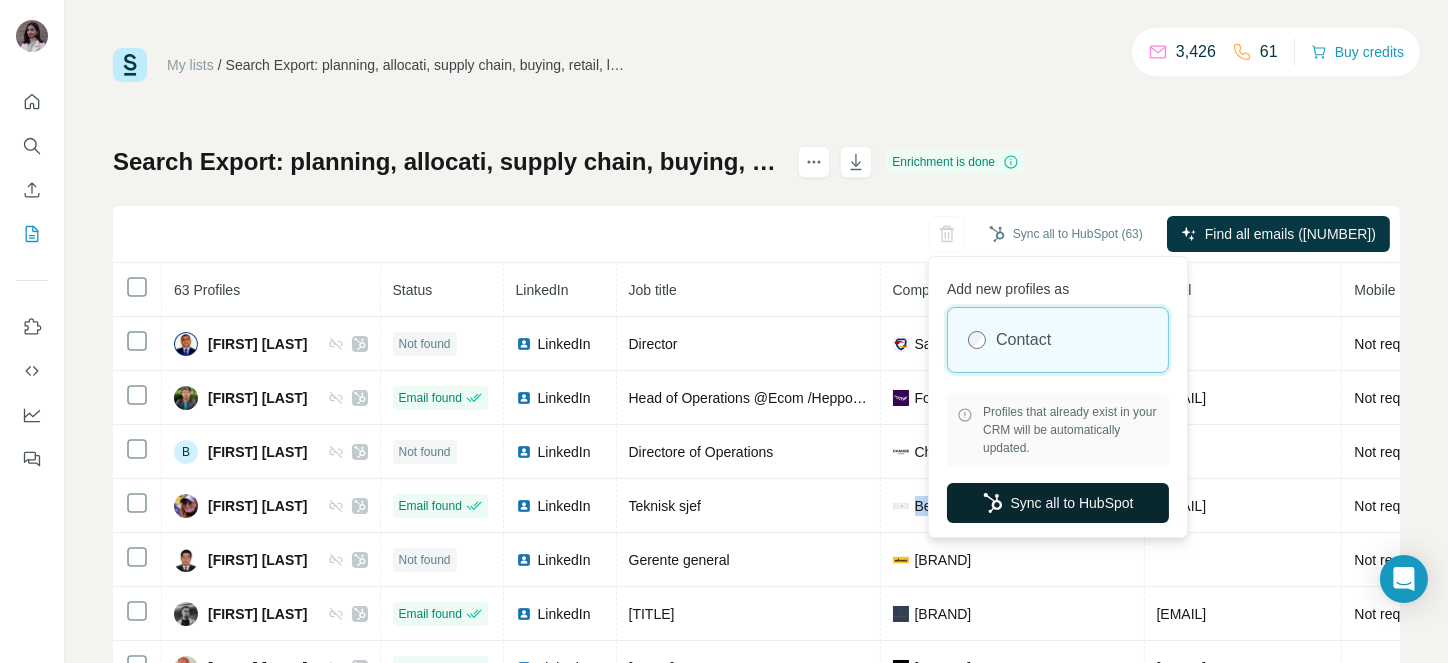 click on "Sync all to HubSpot" at bounding box center (1058, 503) 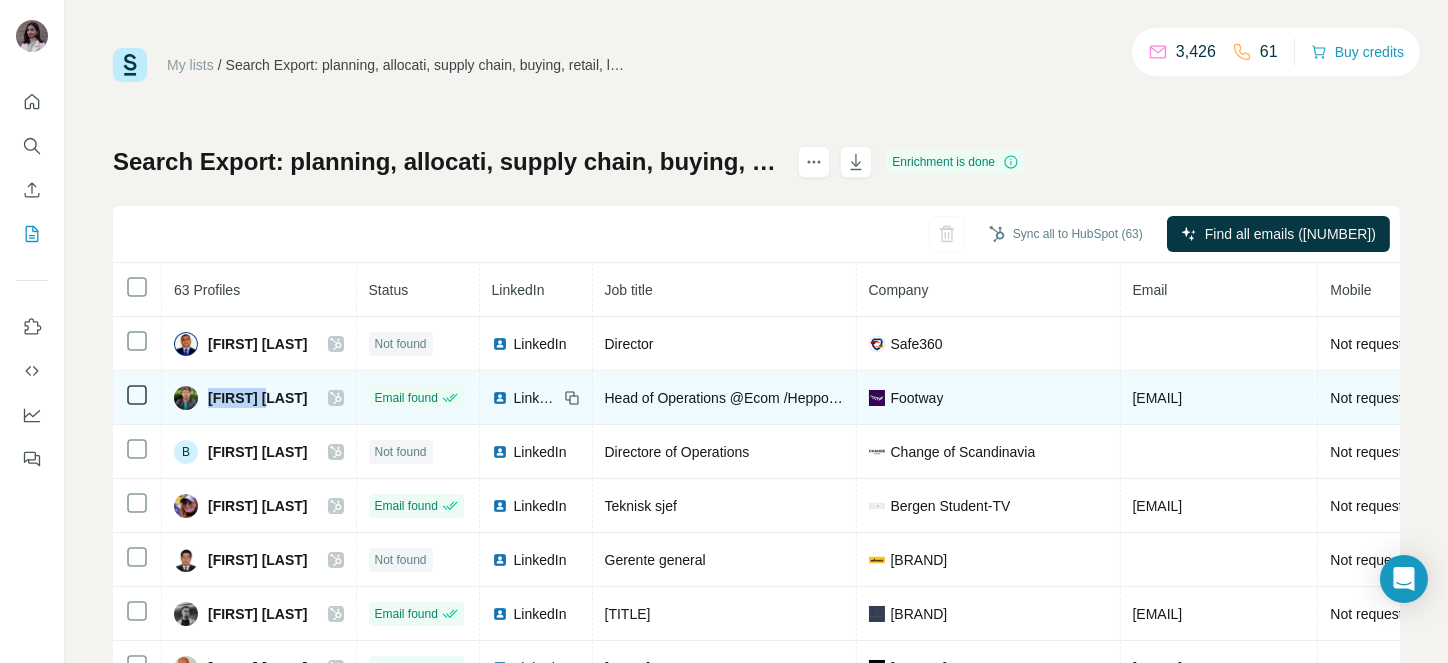 drag, startPoint x: 205, startPoint y: 393, endPoint x: 277, endPoint y: 389, distance: 72.11102 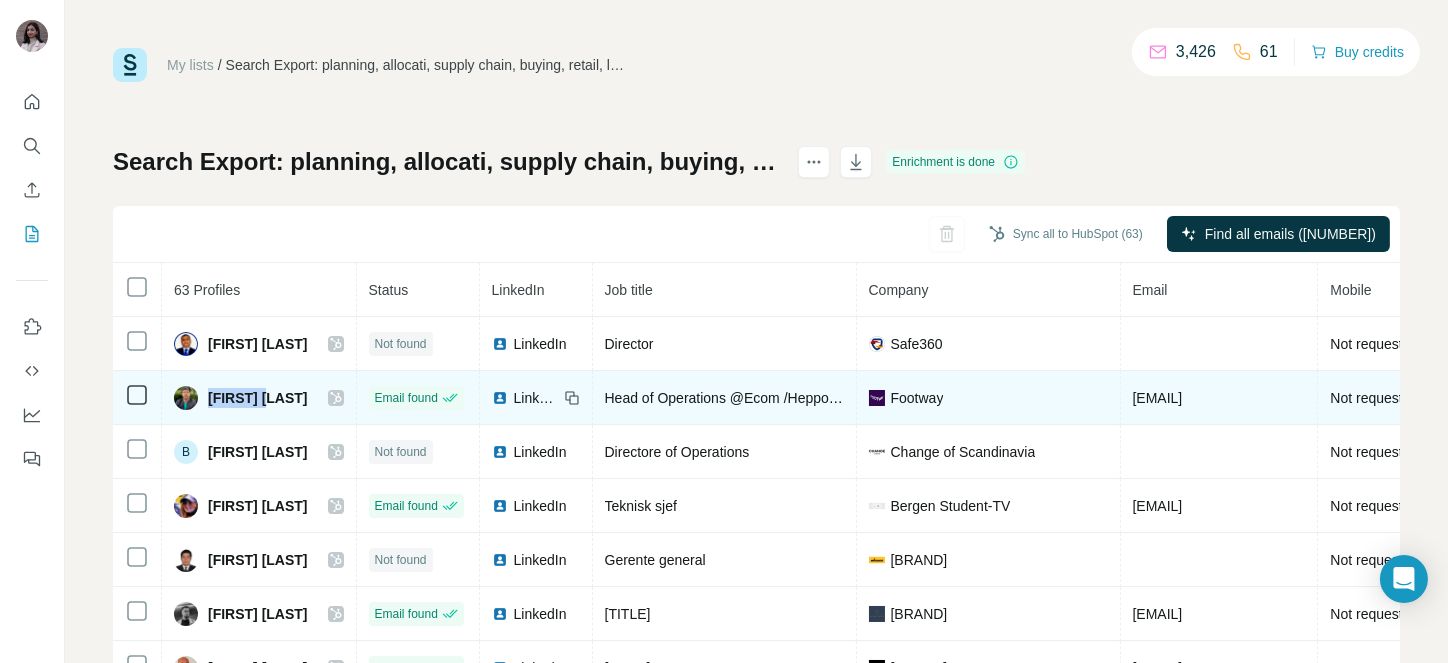 copy on "[FIRST]" 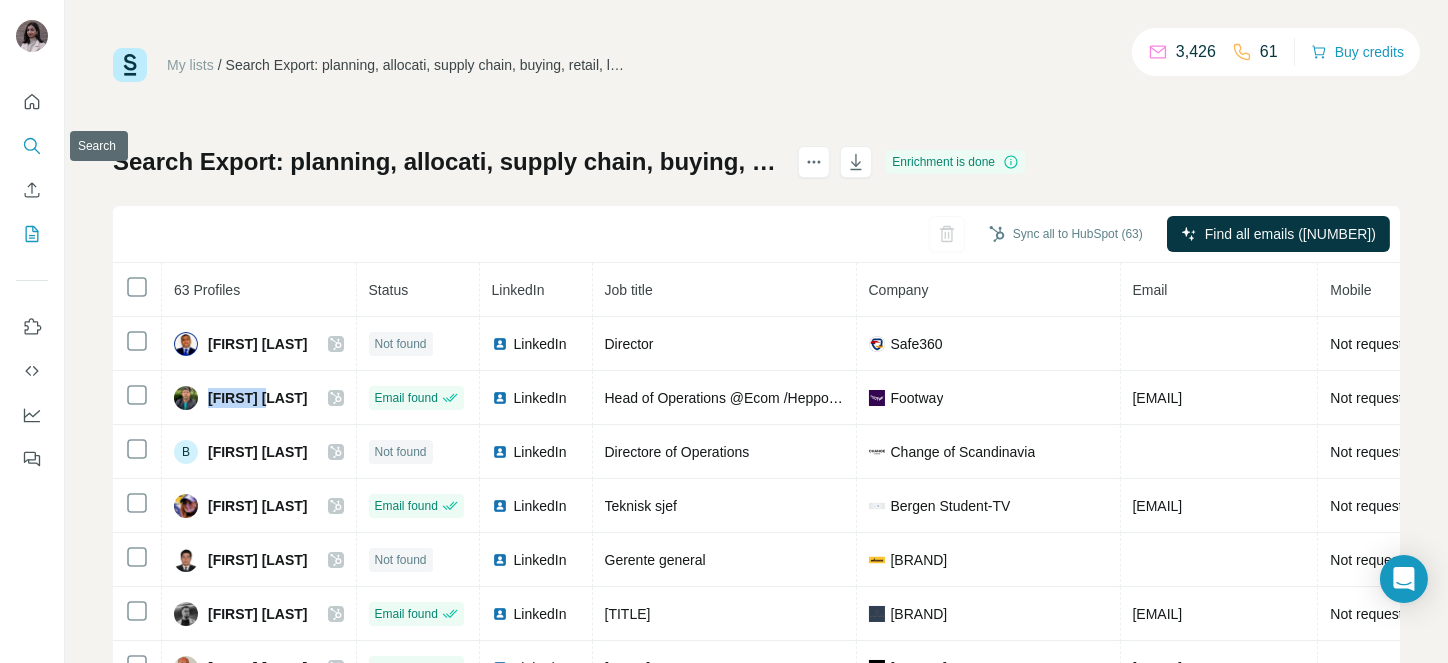 click 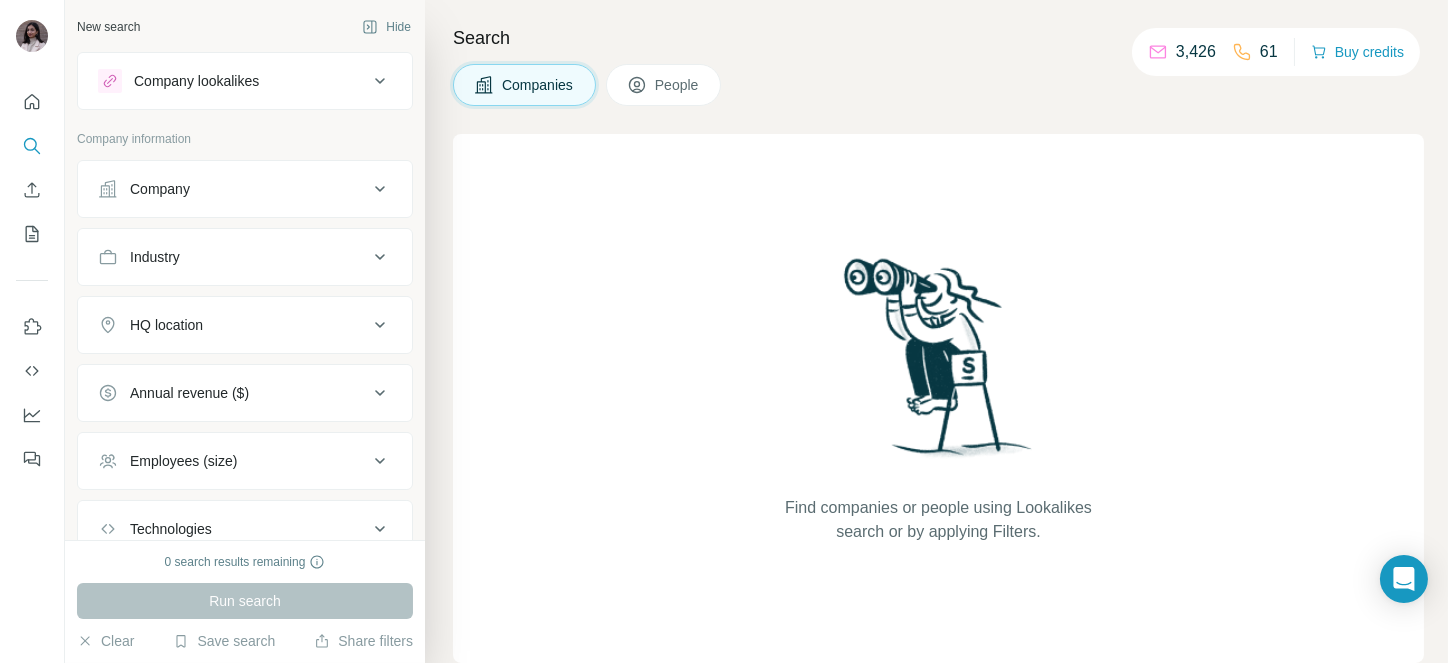 click on "Company" at bounding box center [160, 189] 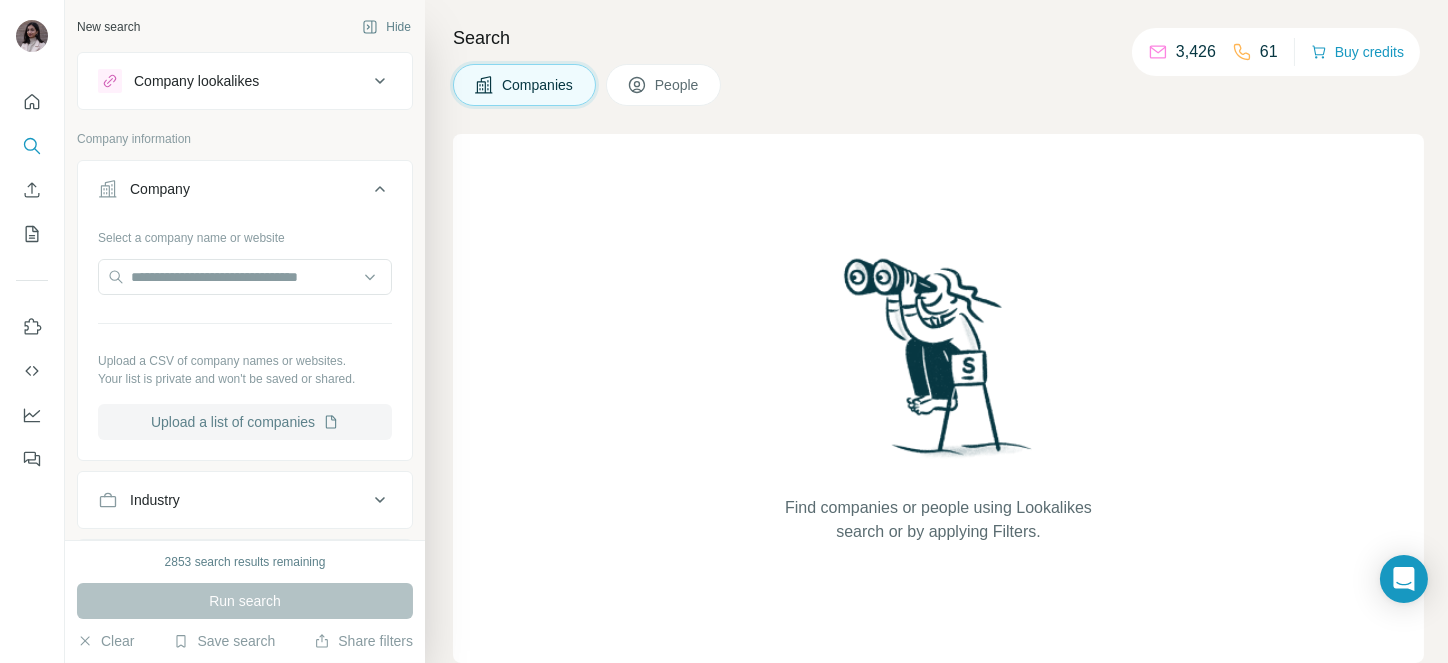 click on "Upload a list of companies" at bounding box center [245, 422] 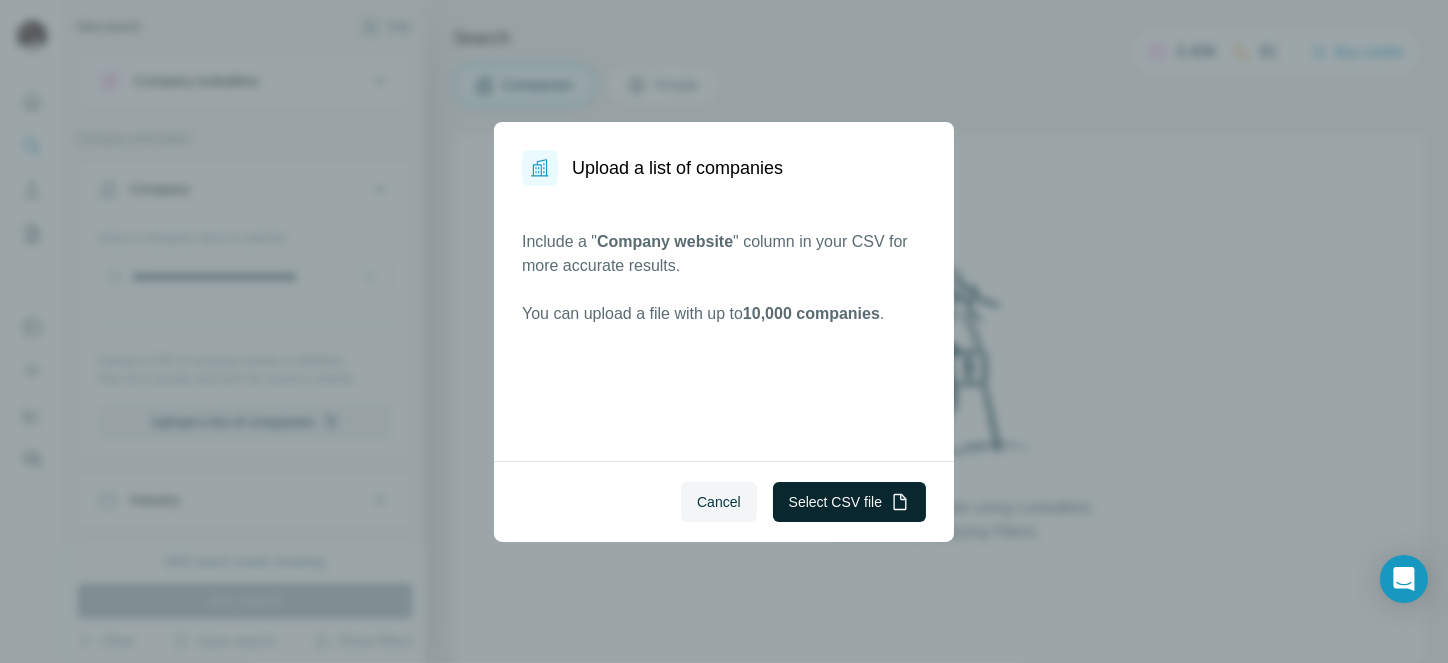 click on "Select CSV file" at bounding box center (849, 502) 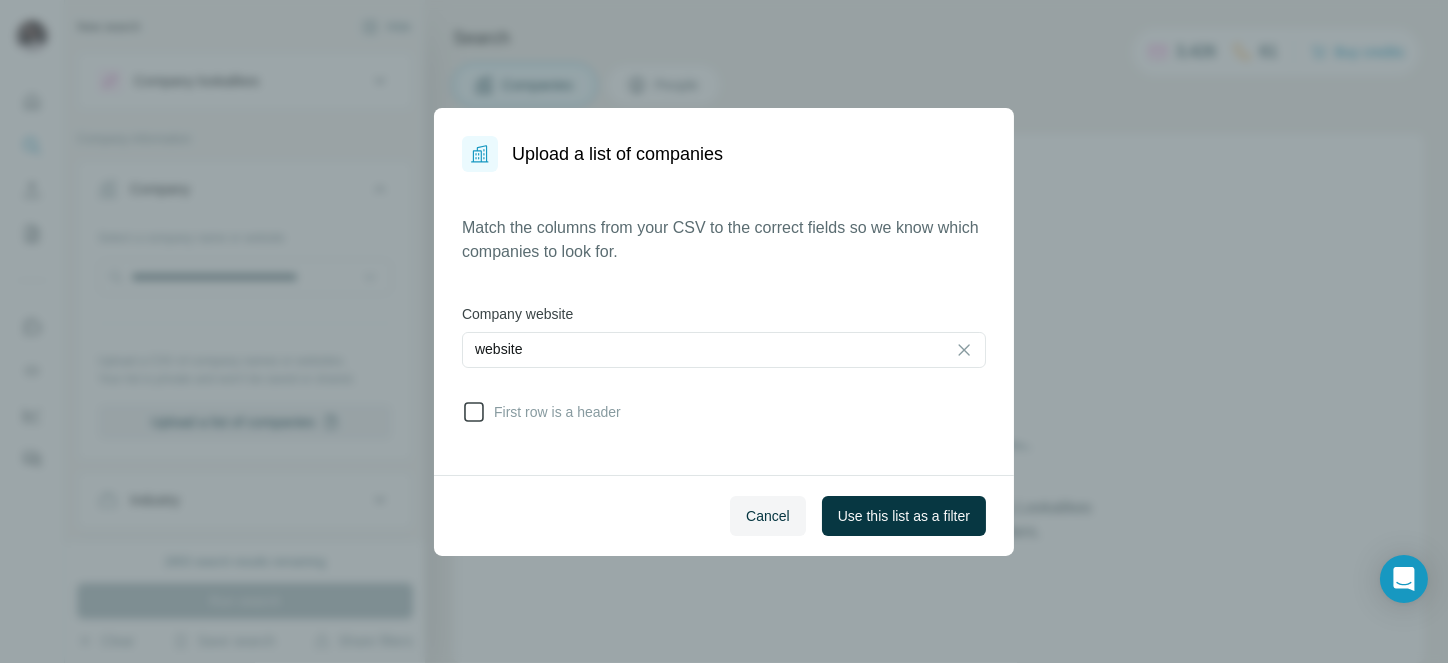 click 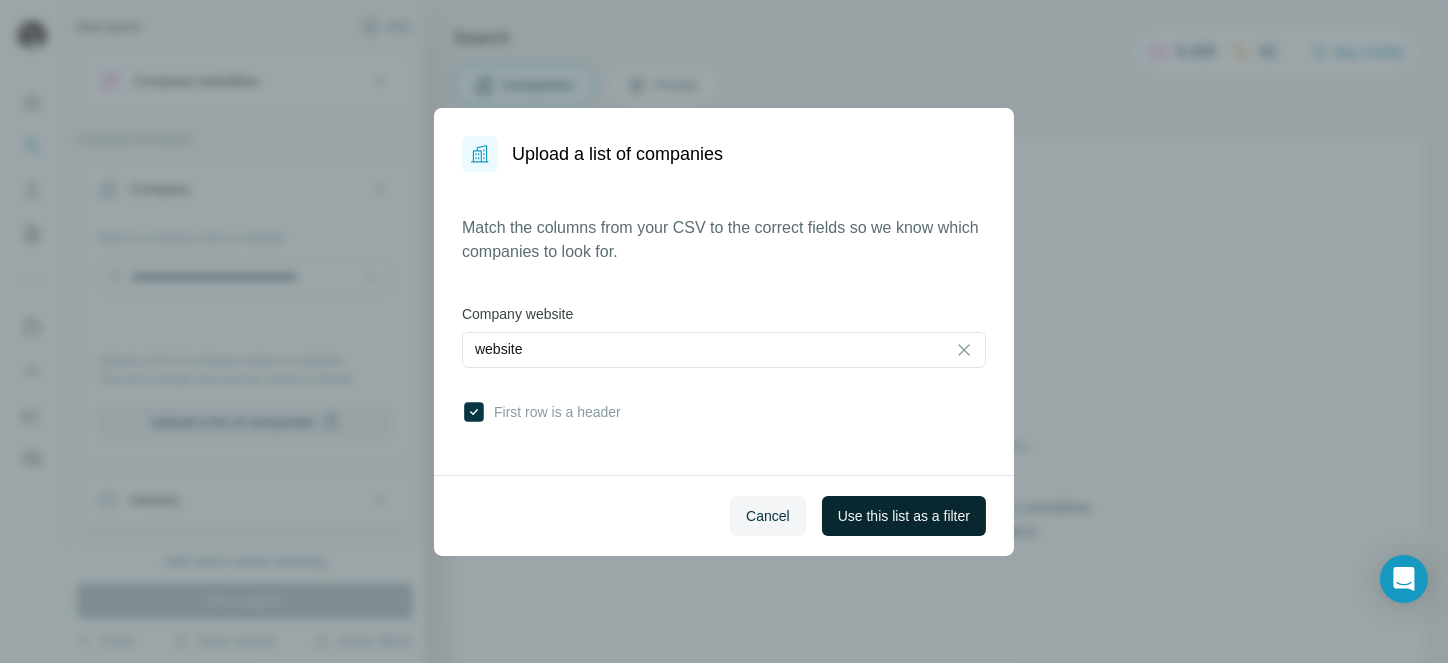 click on "Use this list as a filter" at bounding box center (904, 516) 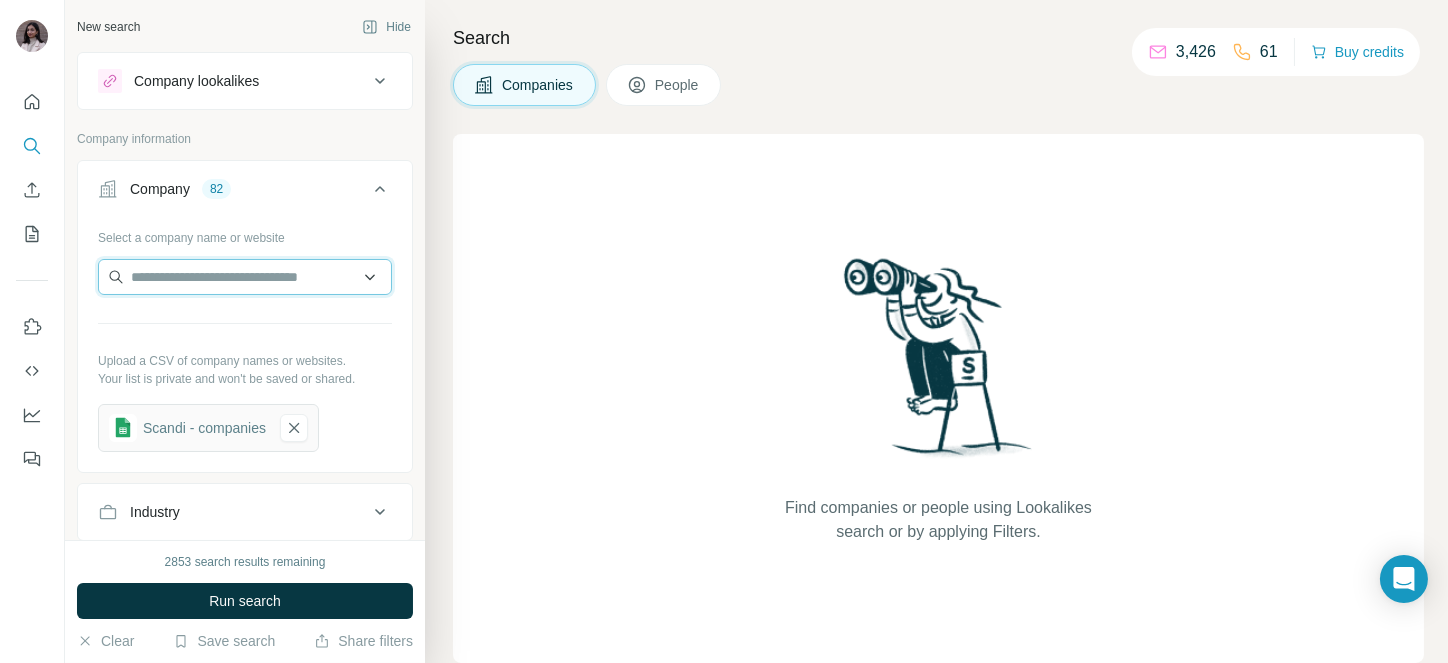 click at bounding box center [245, 277] 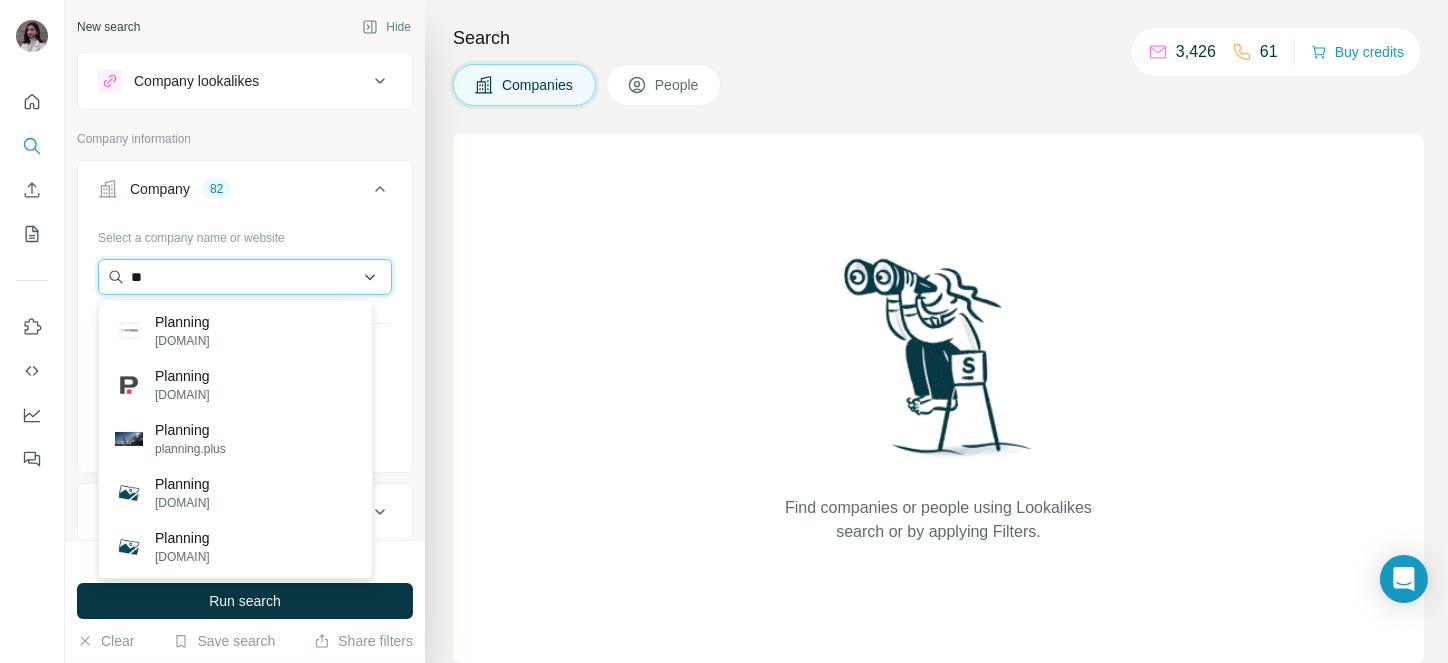 type on "*" 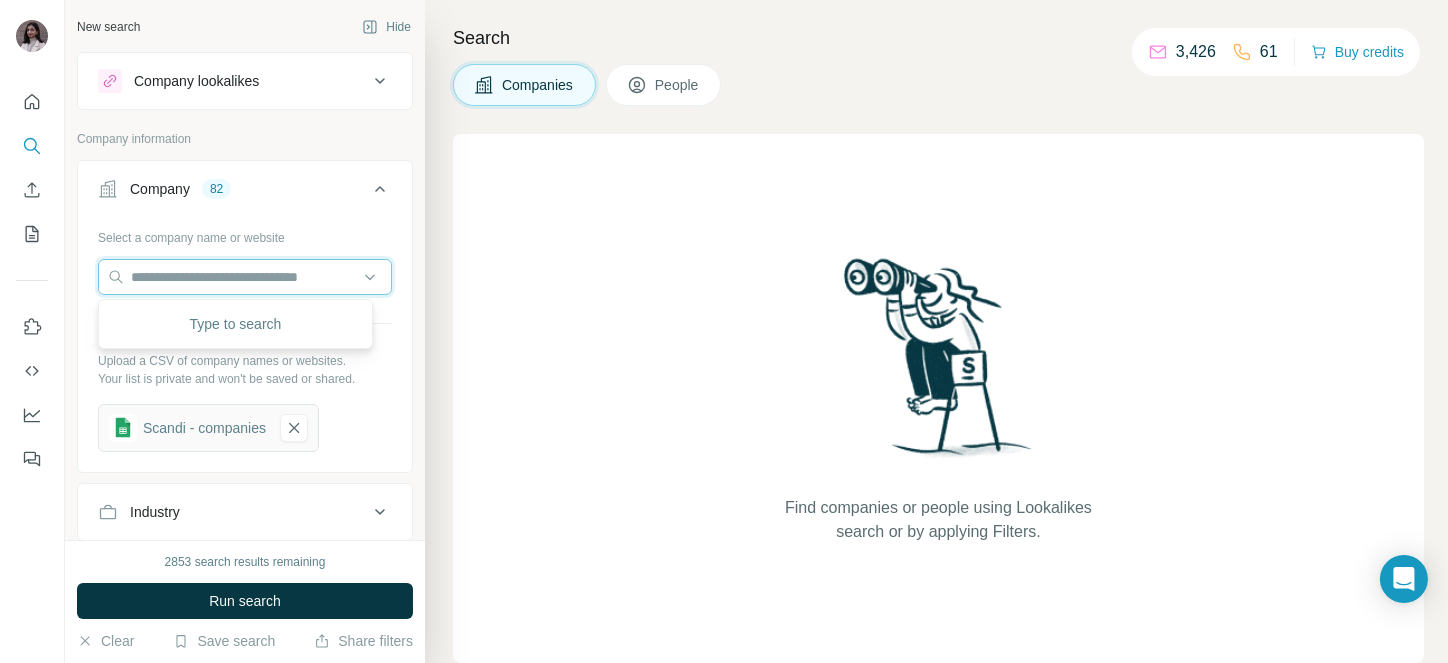type 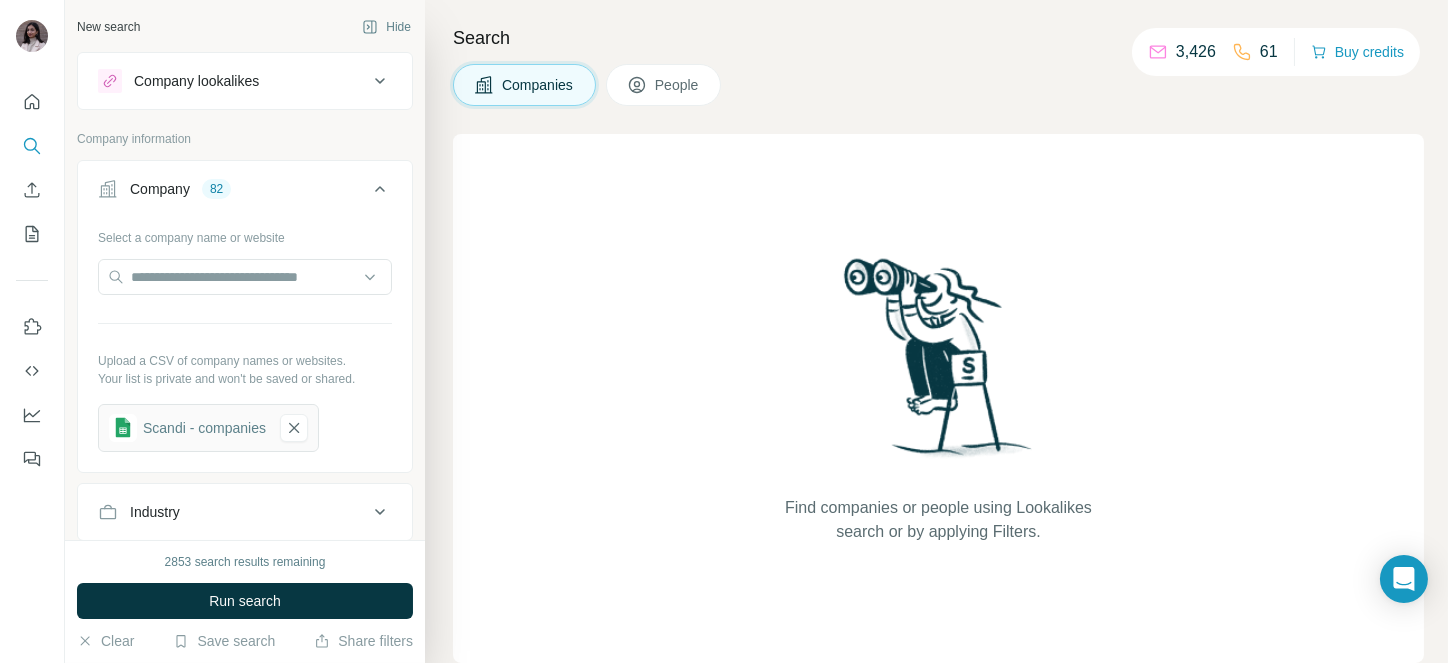click on "People" at bounding box center (664, 85) 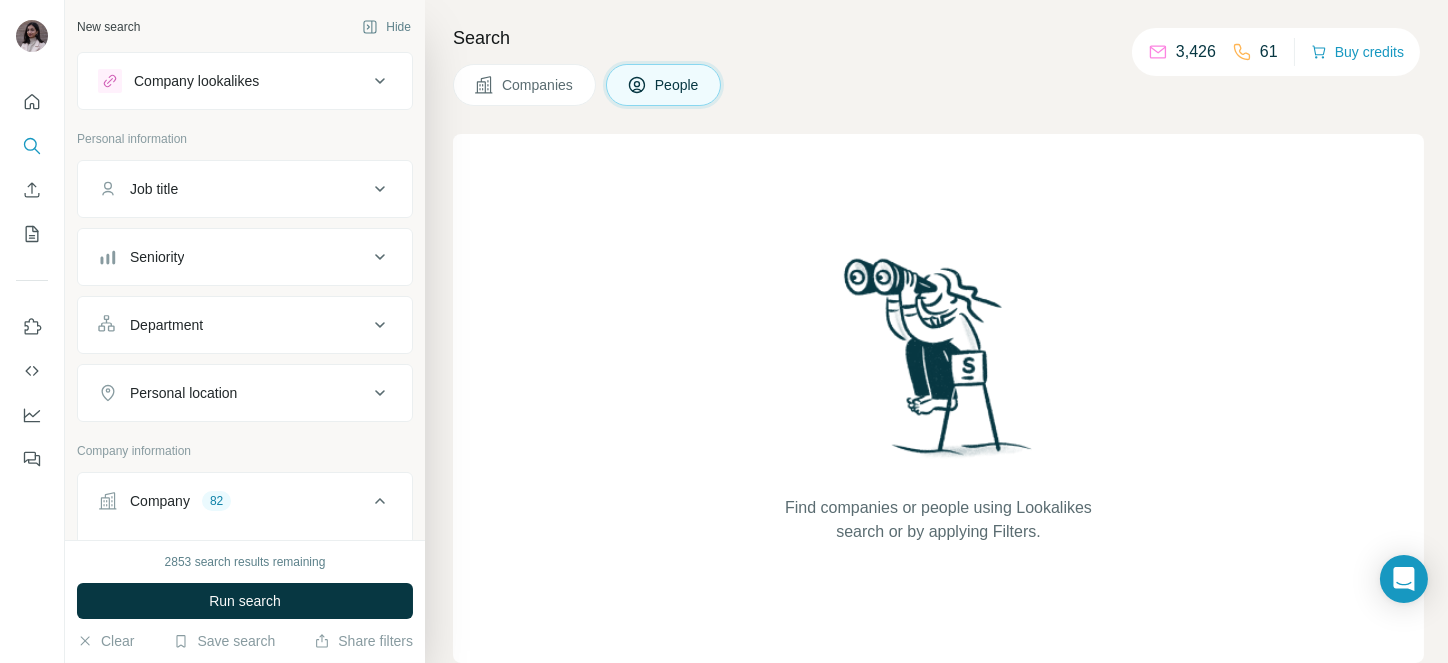 click on "Job title" at bounding box center (245, 189) 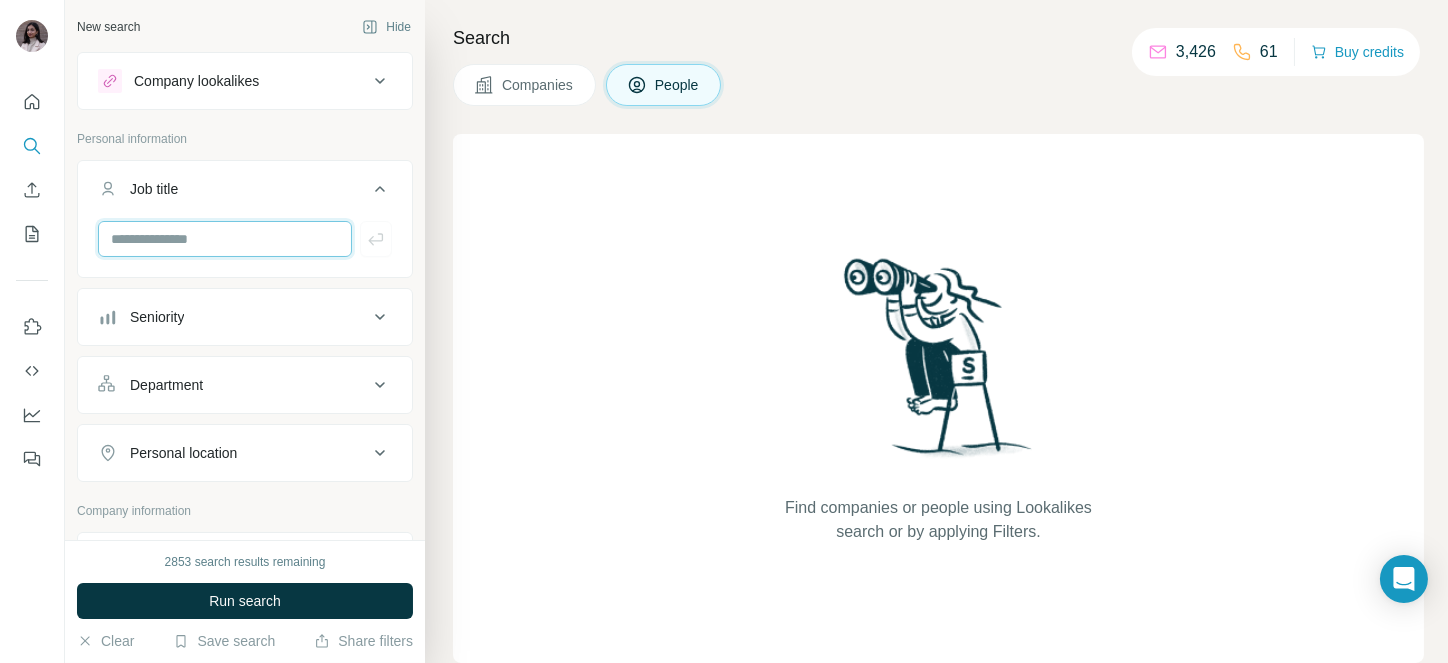 click at bounding box center (225, 239) 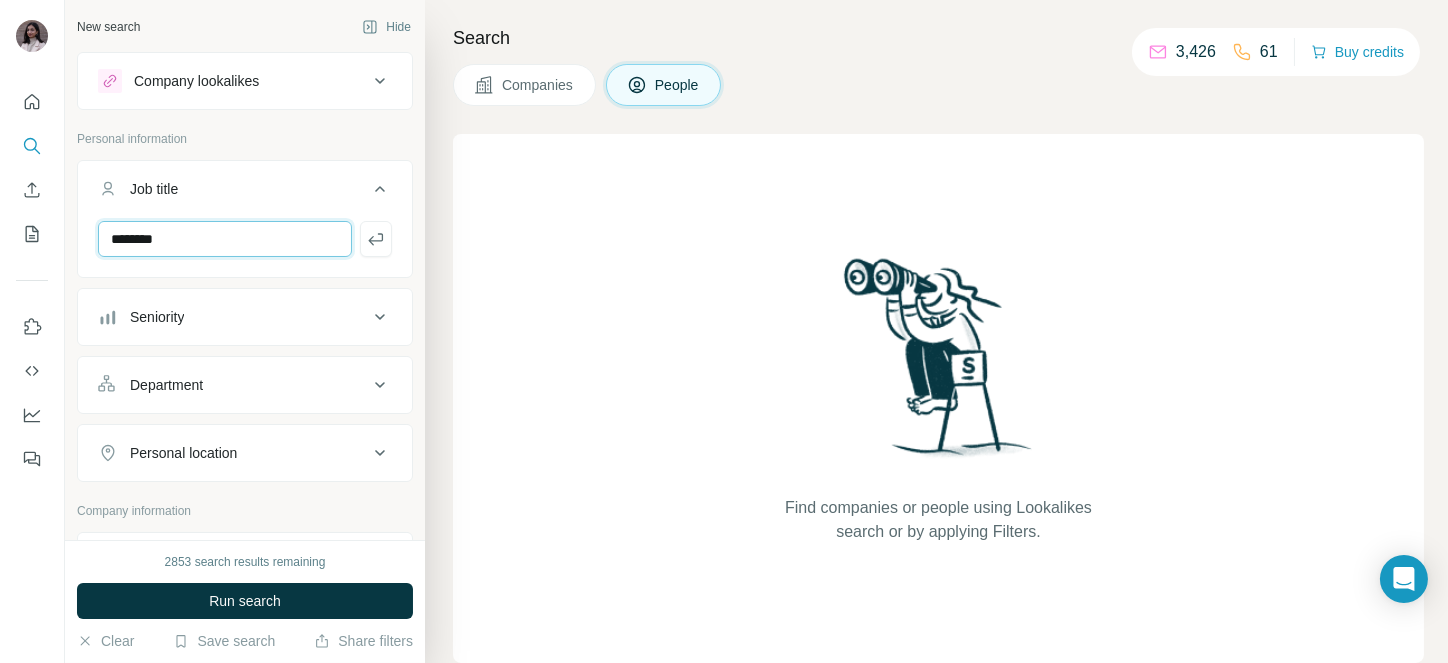 type on "********" 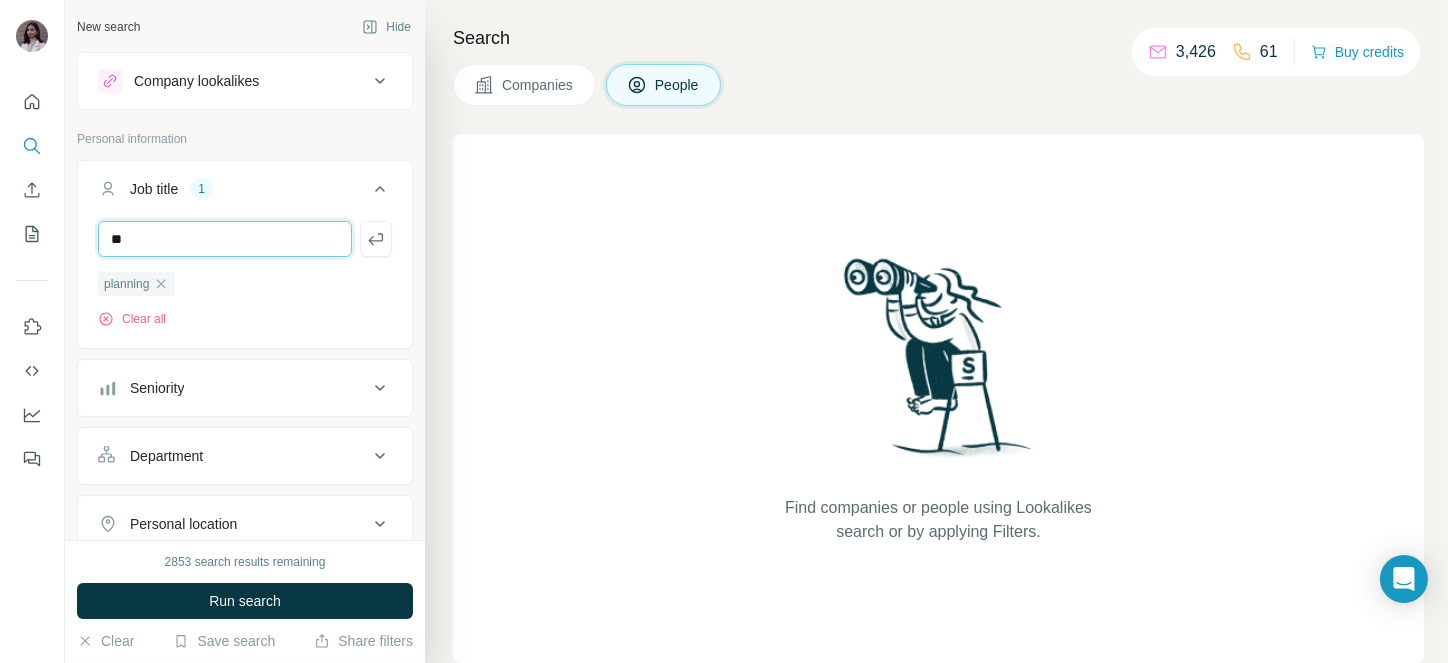 type on "*" 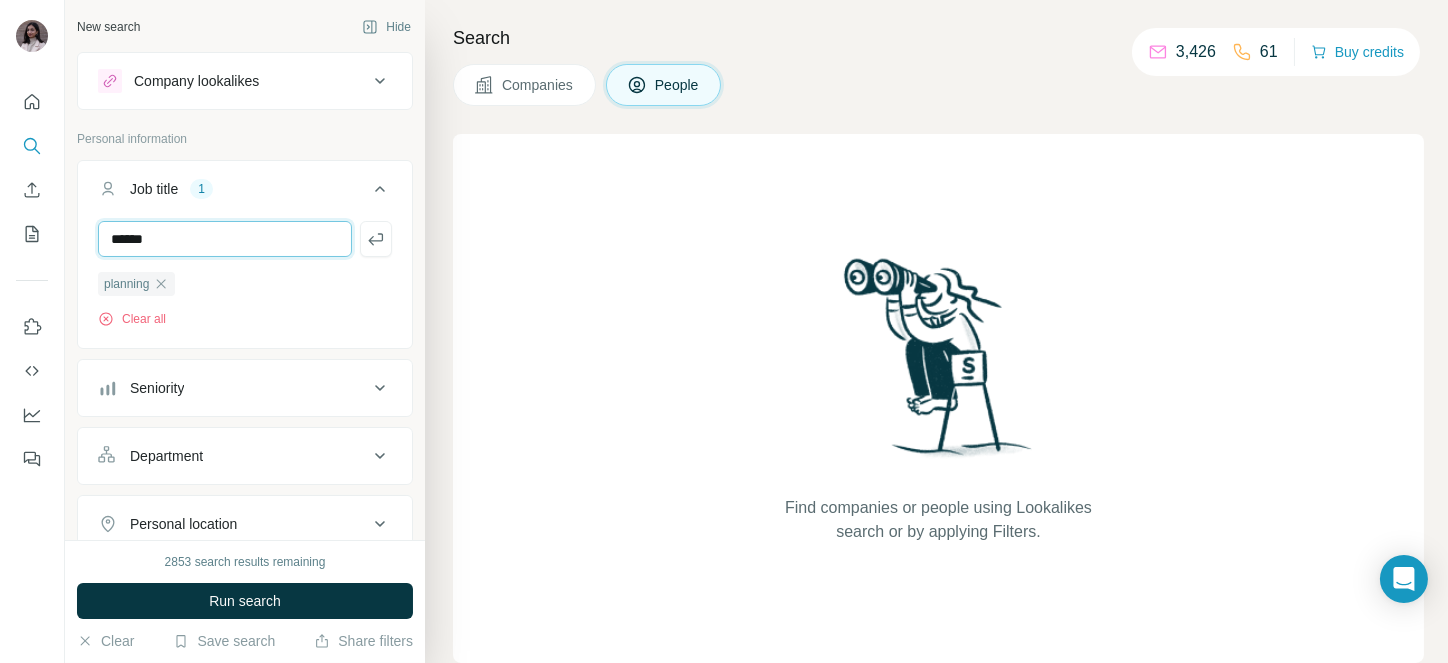 type on "******" 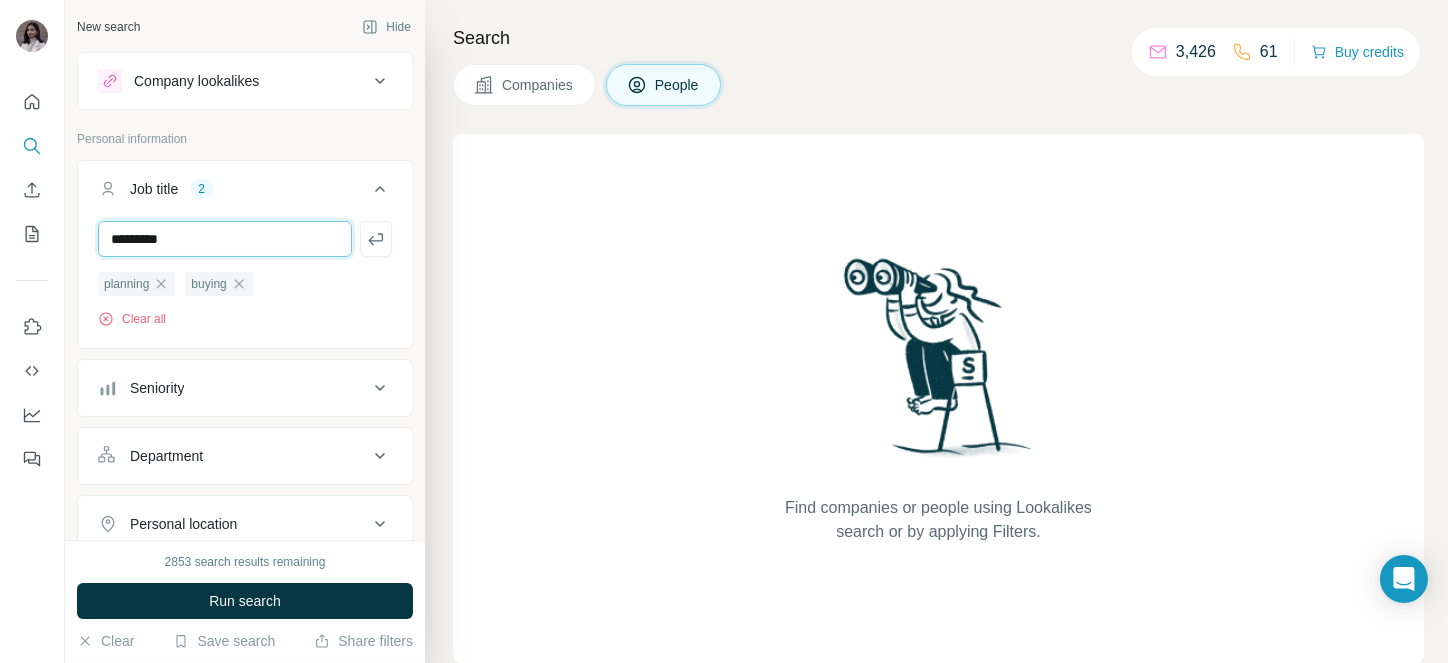 type on "*********" 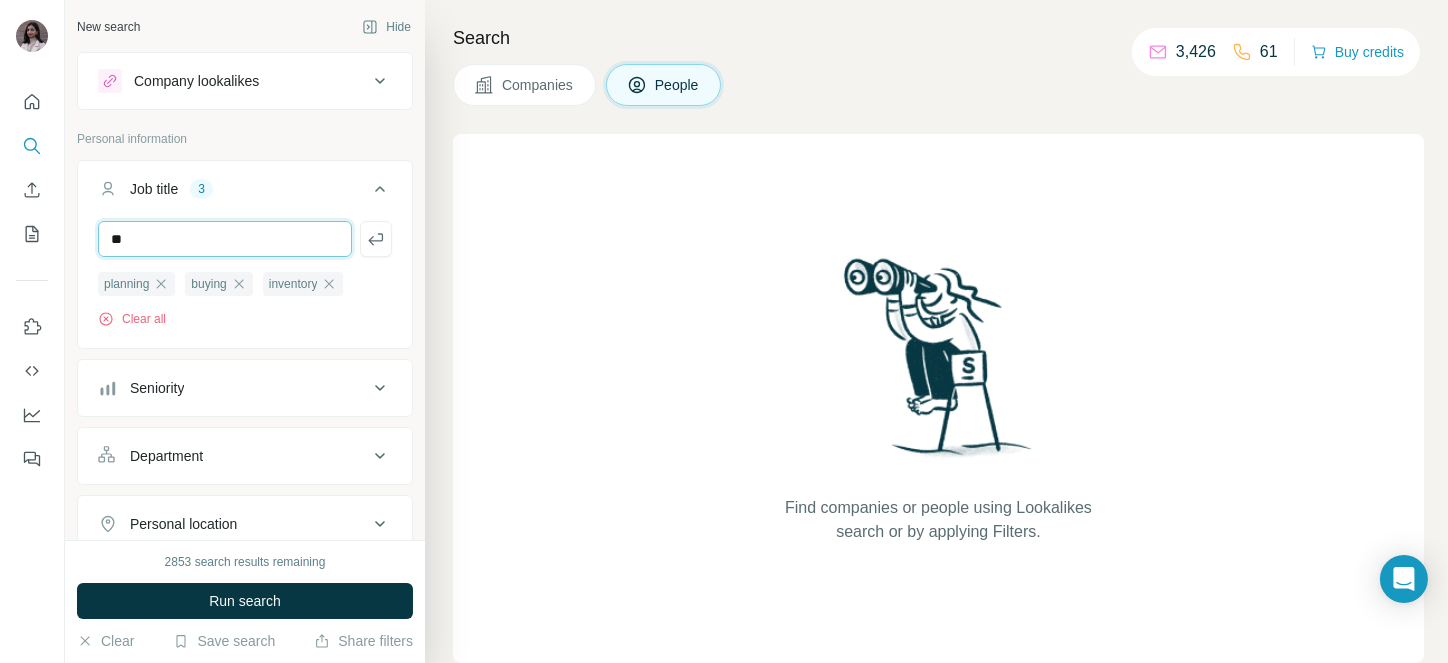 type on "*" 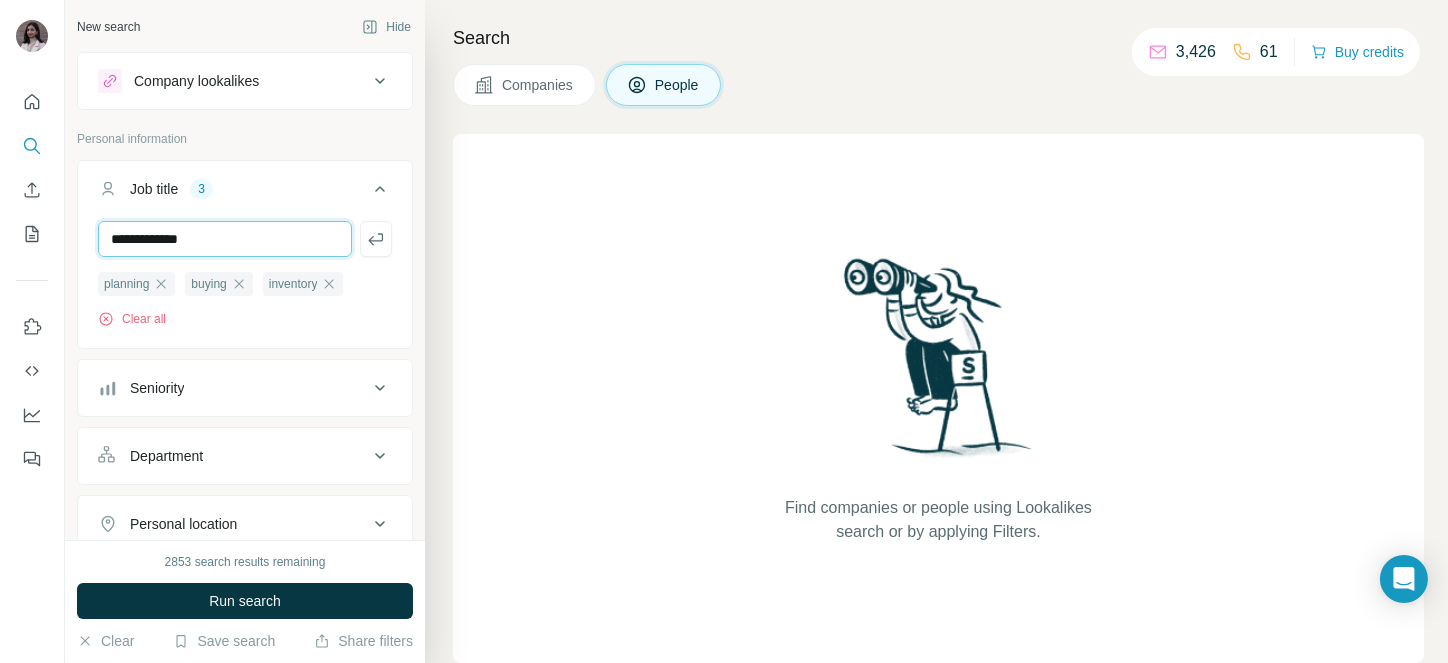 type on "**********" 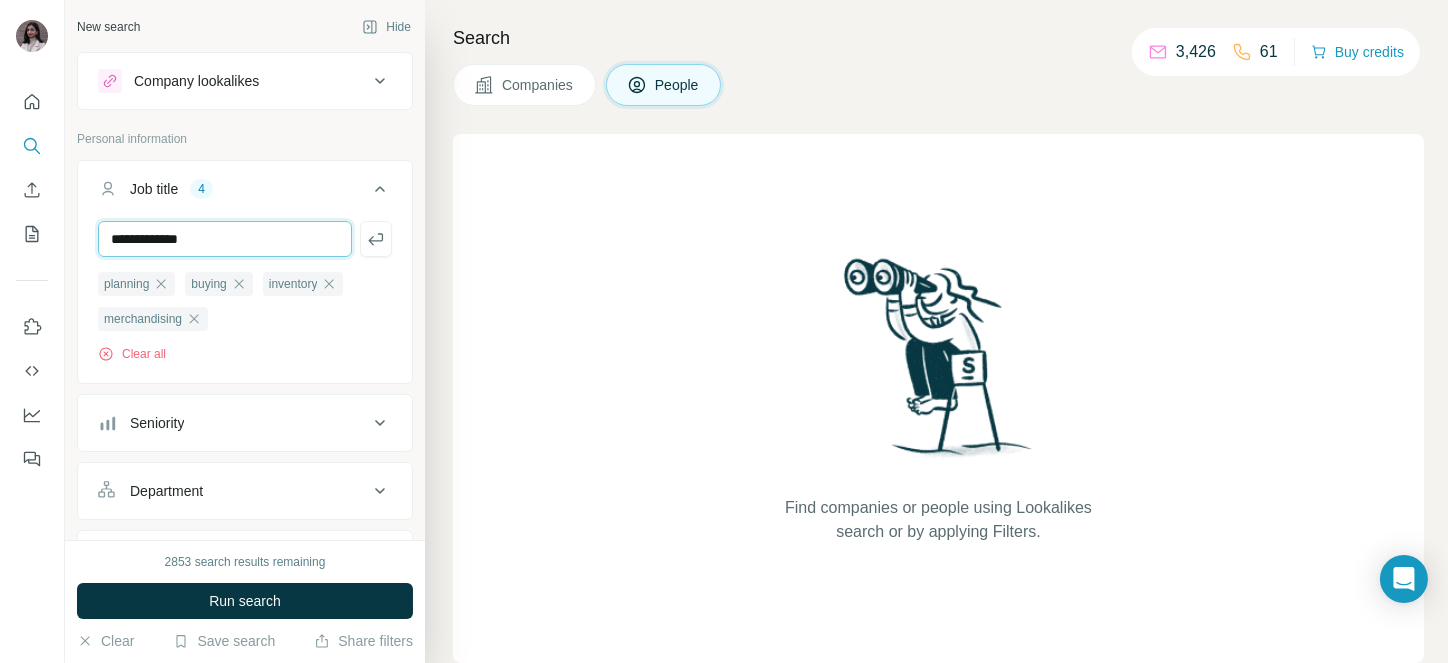 type on "**********" 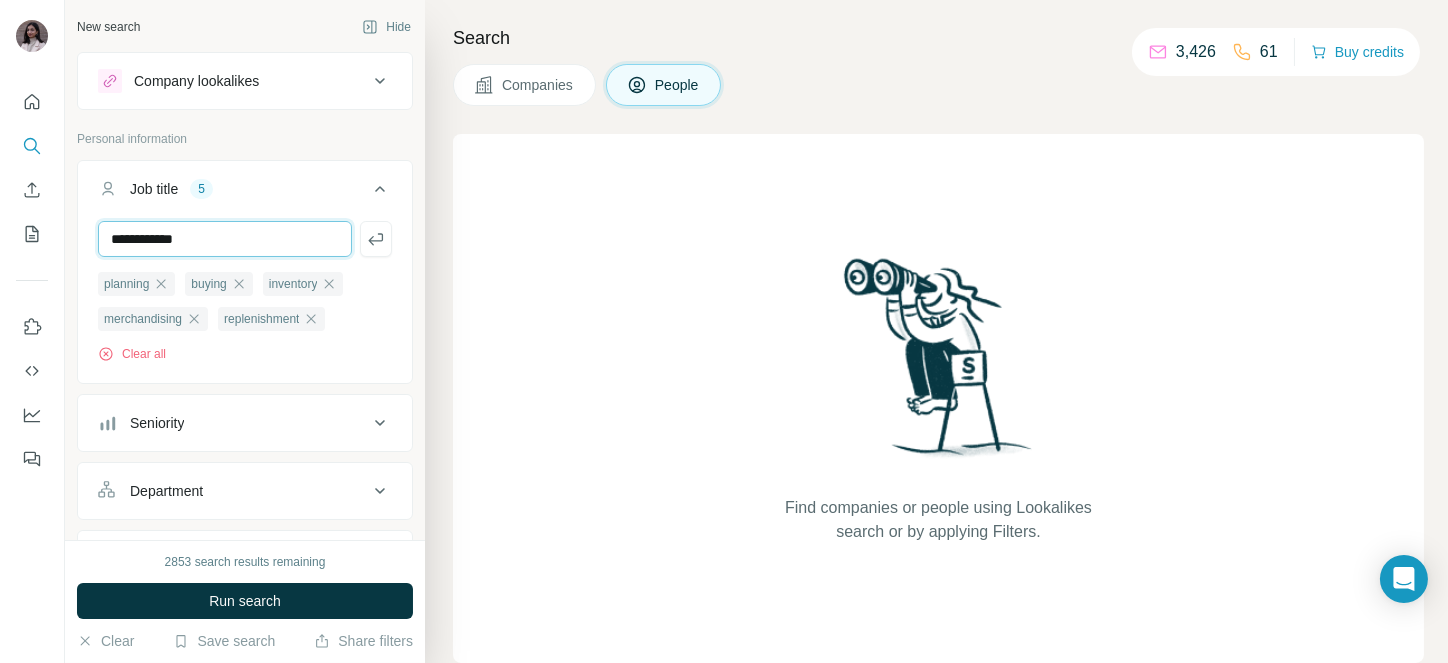 type on "**********" 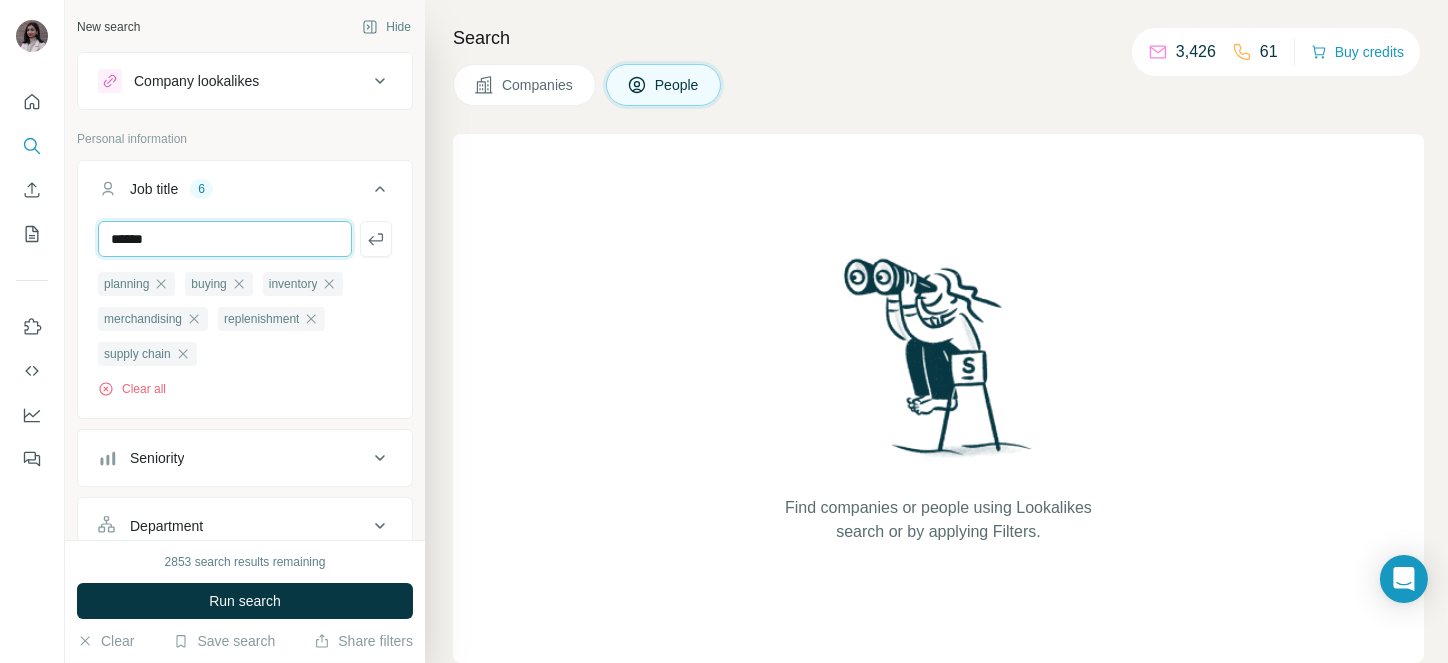type on "******" 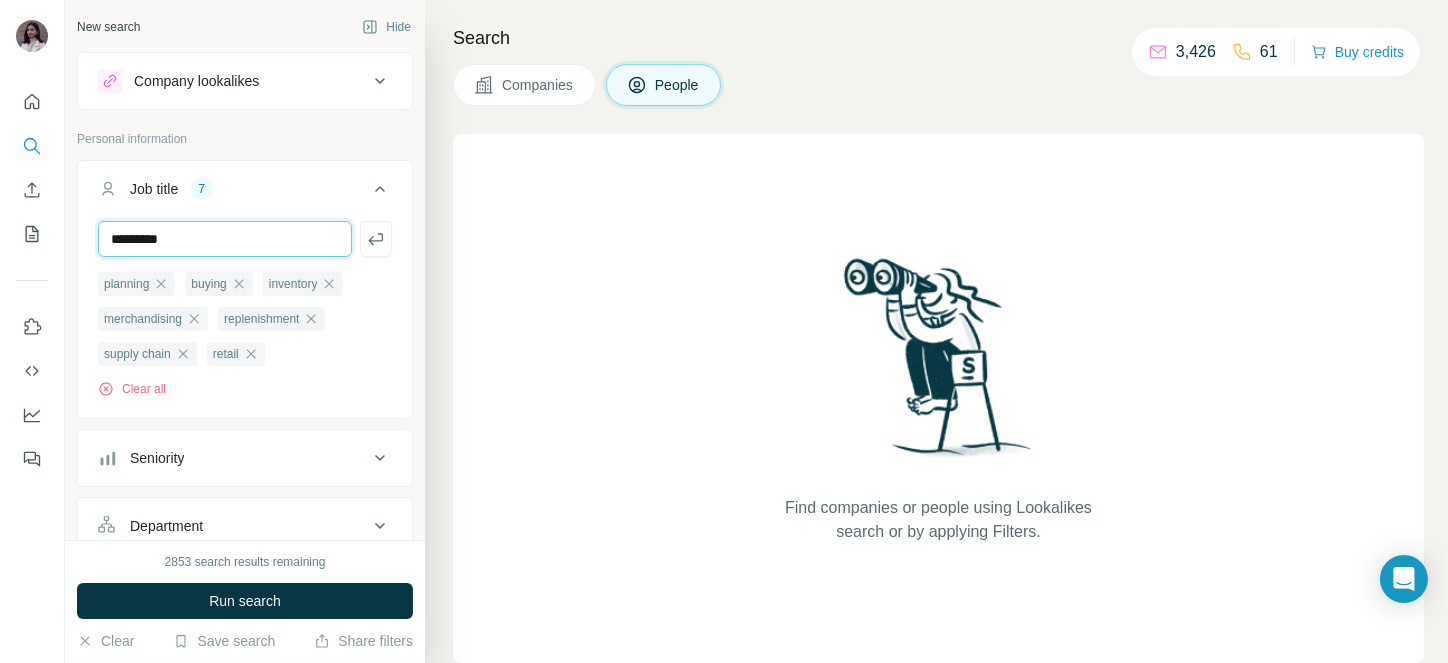 type on "*********" 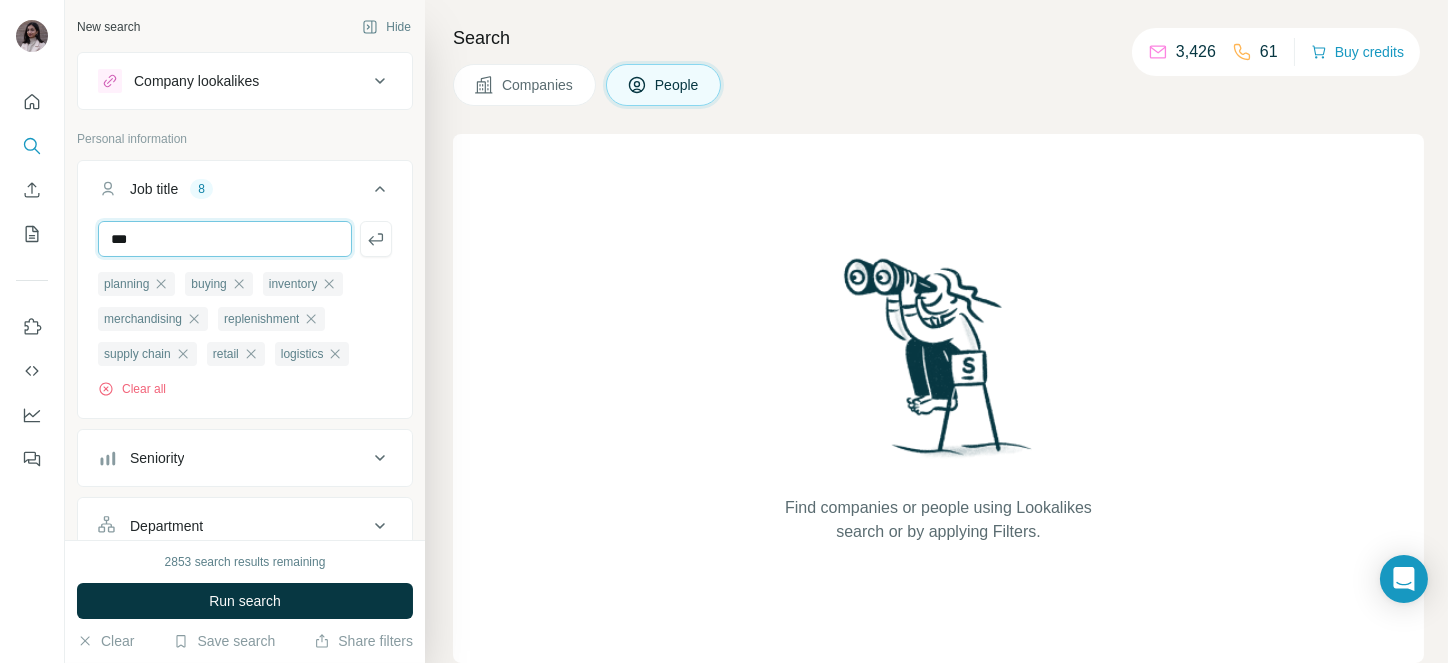 type on "***" 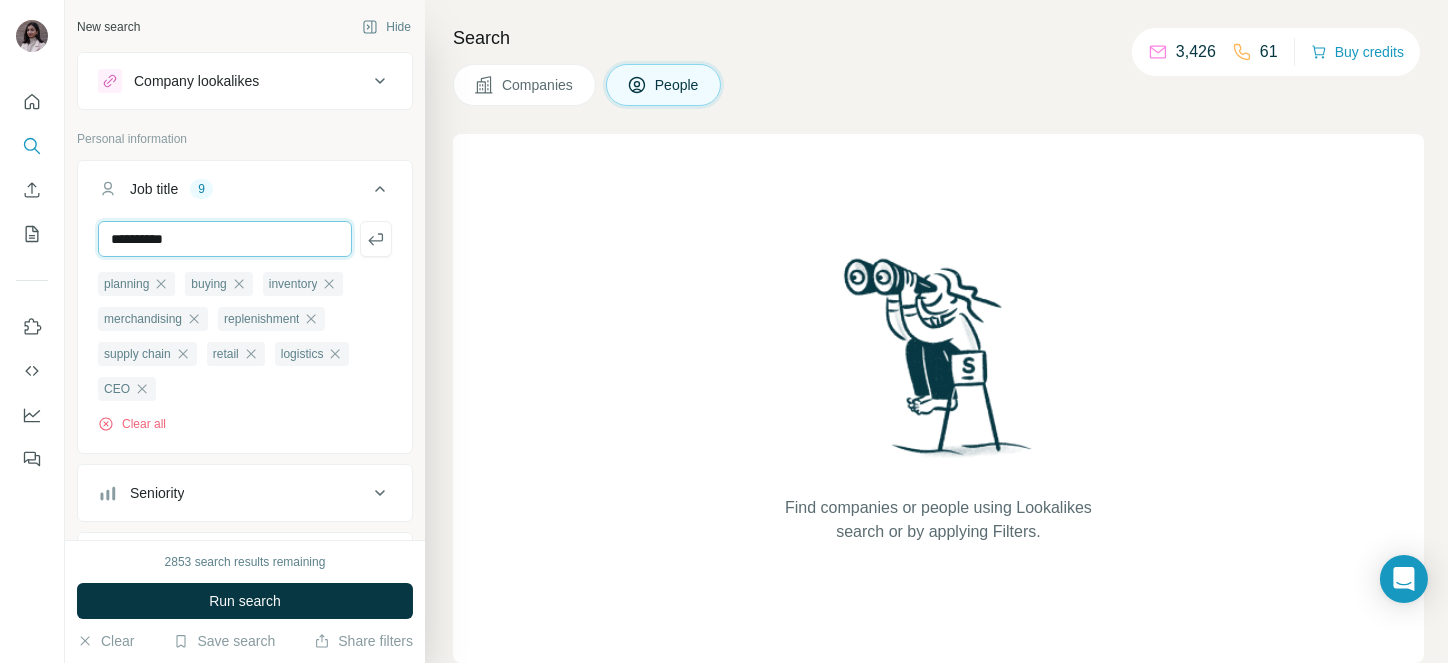 type on "**********" 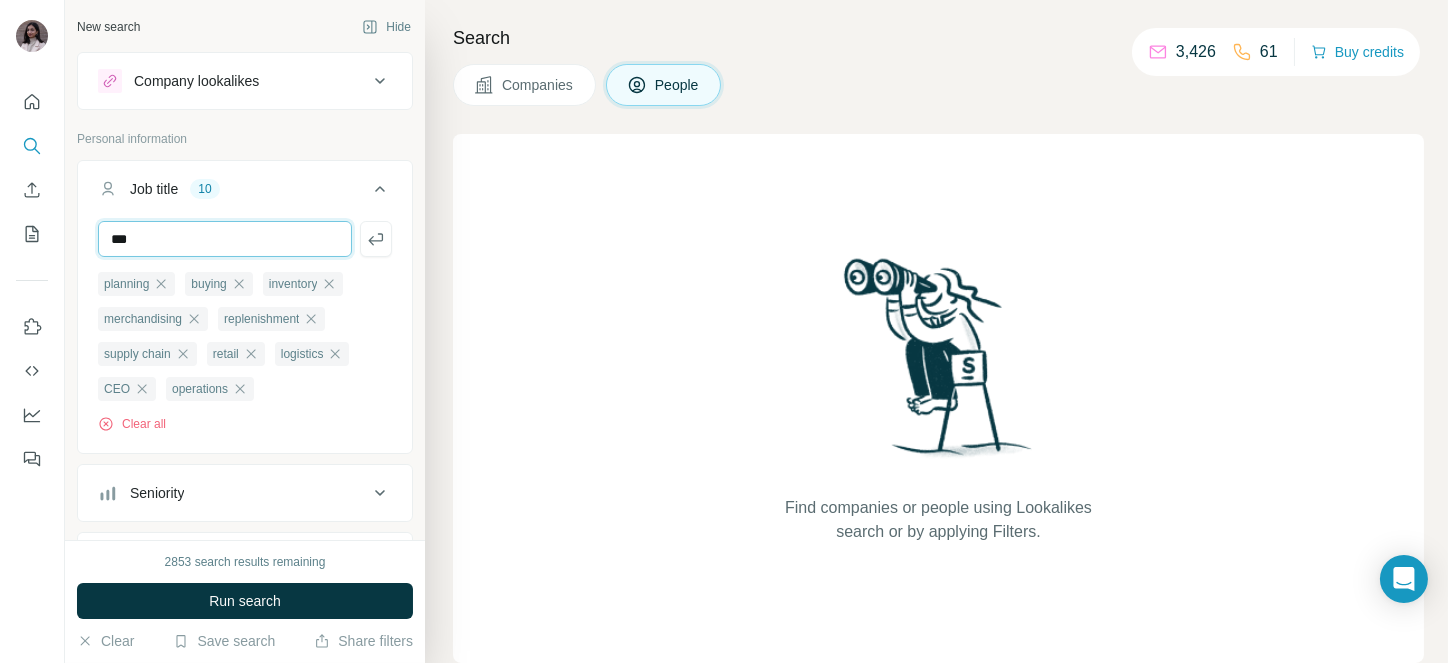 type on "***" 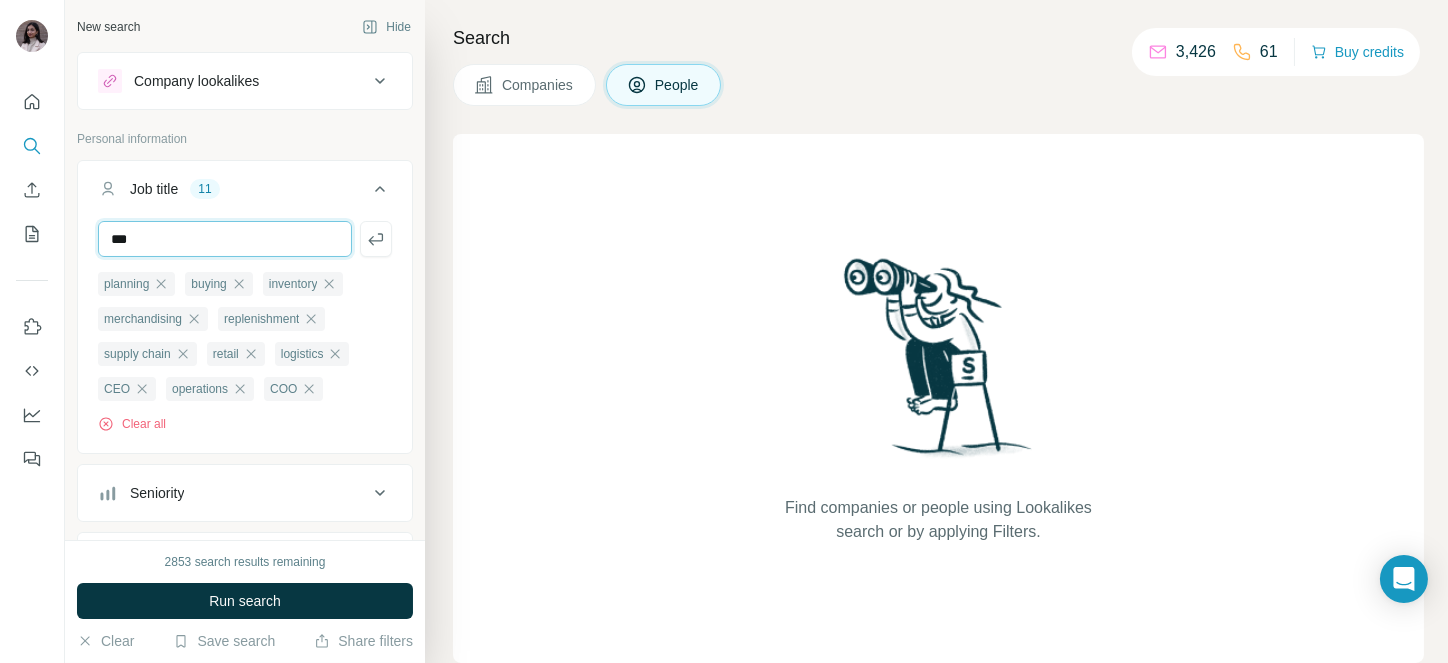 type on "***" 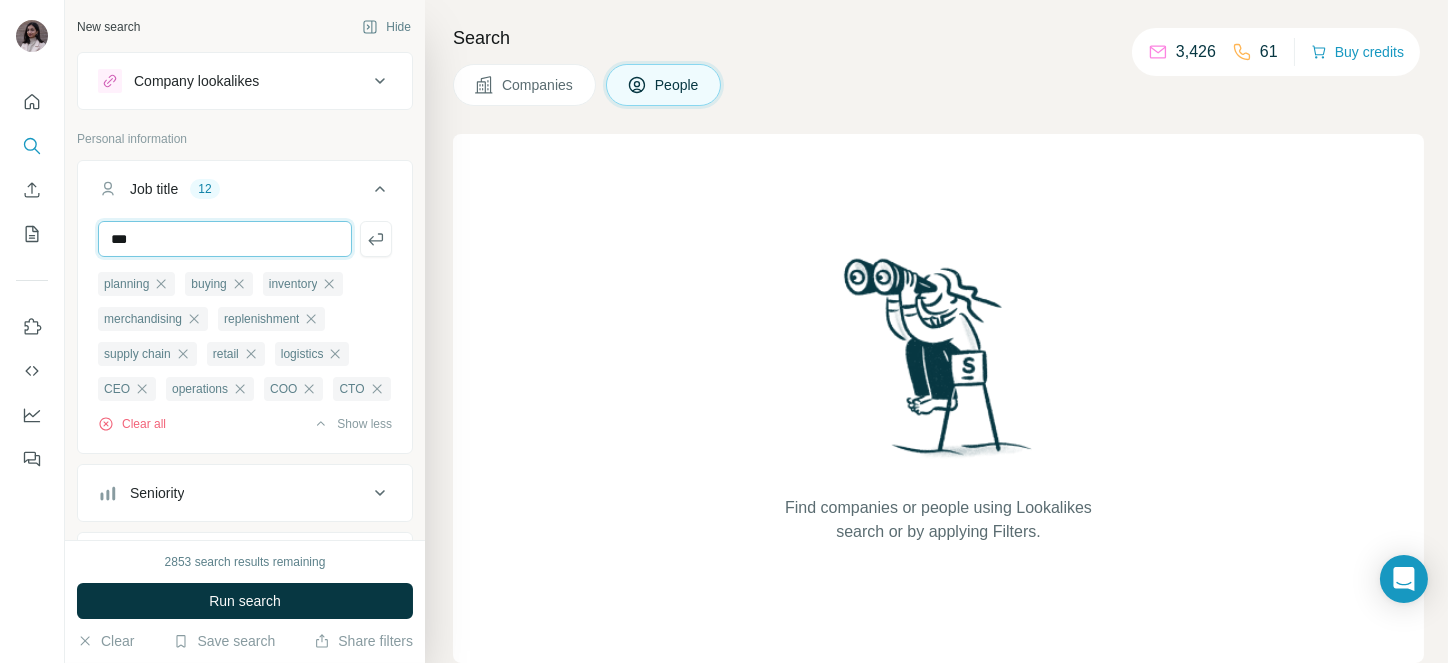 type on "***" 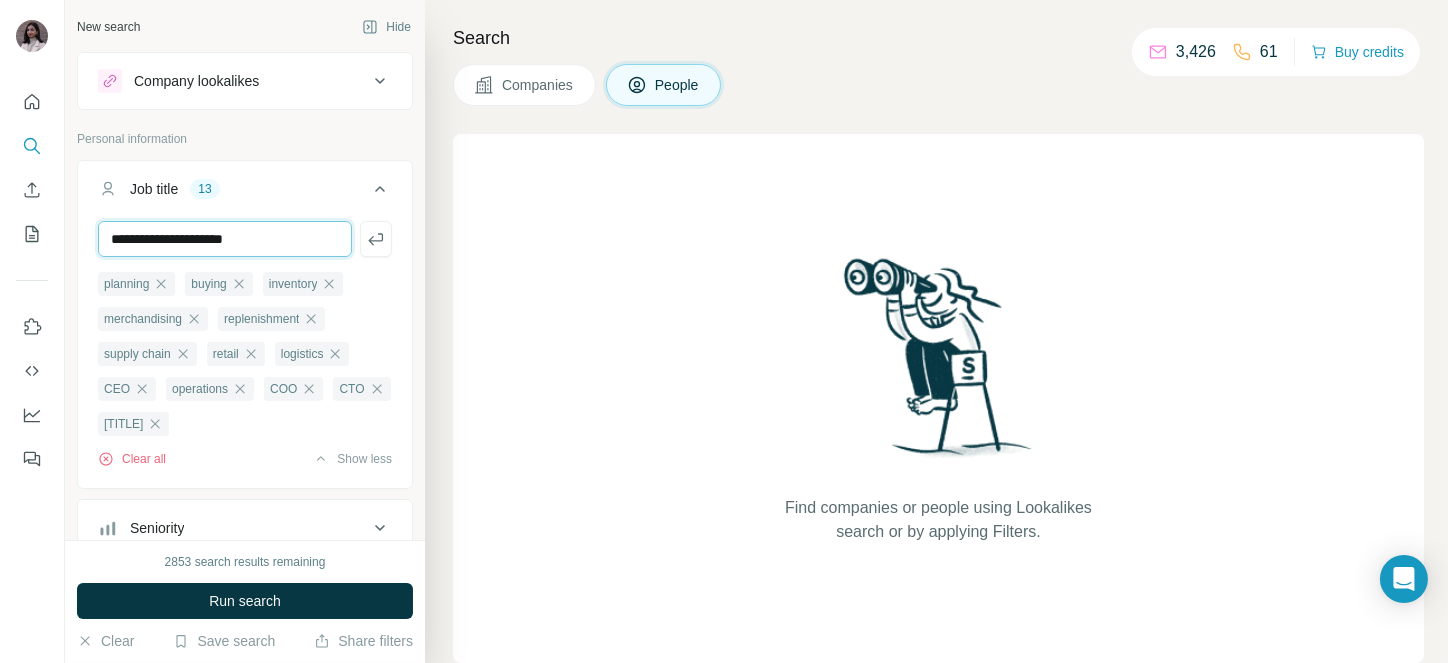 type on "**********" 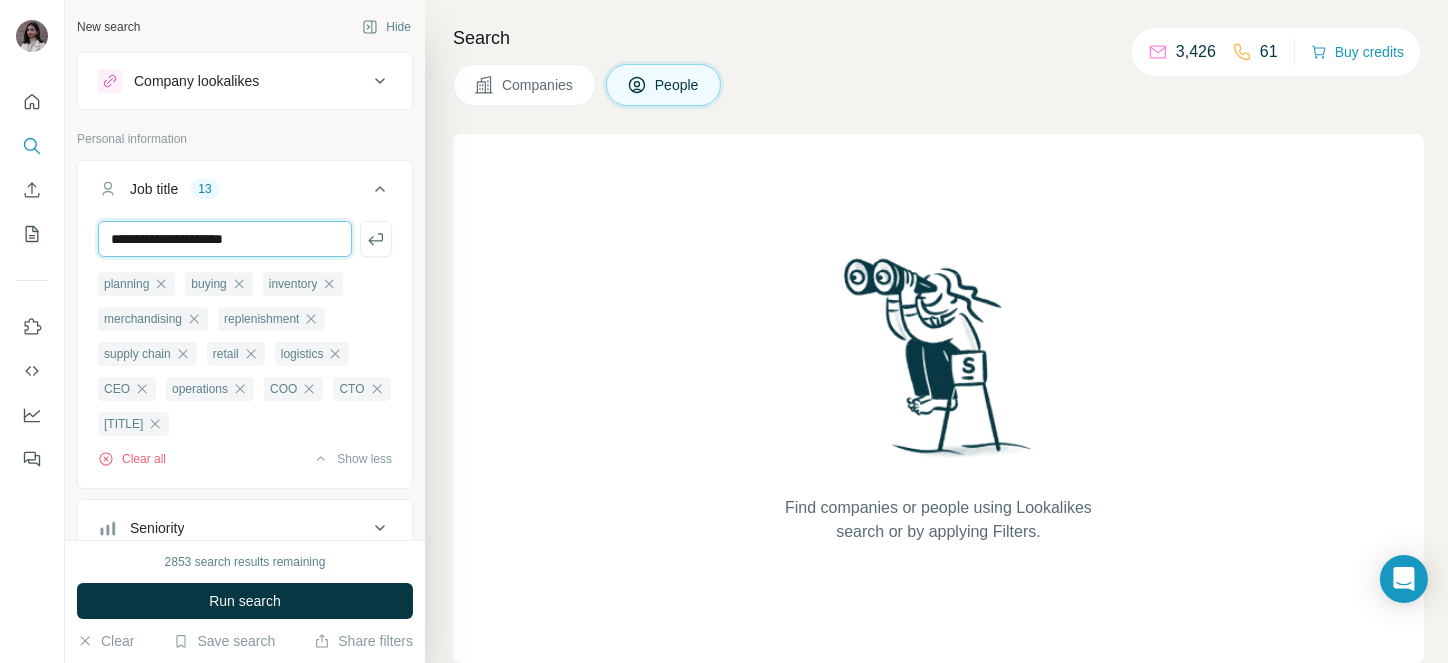 type 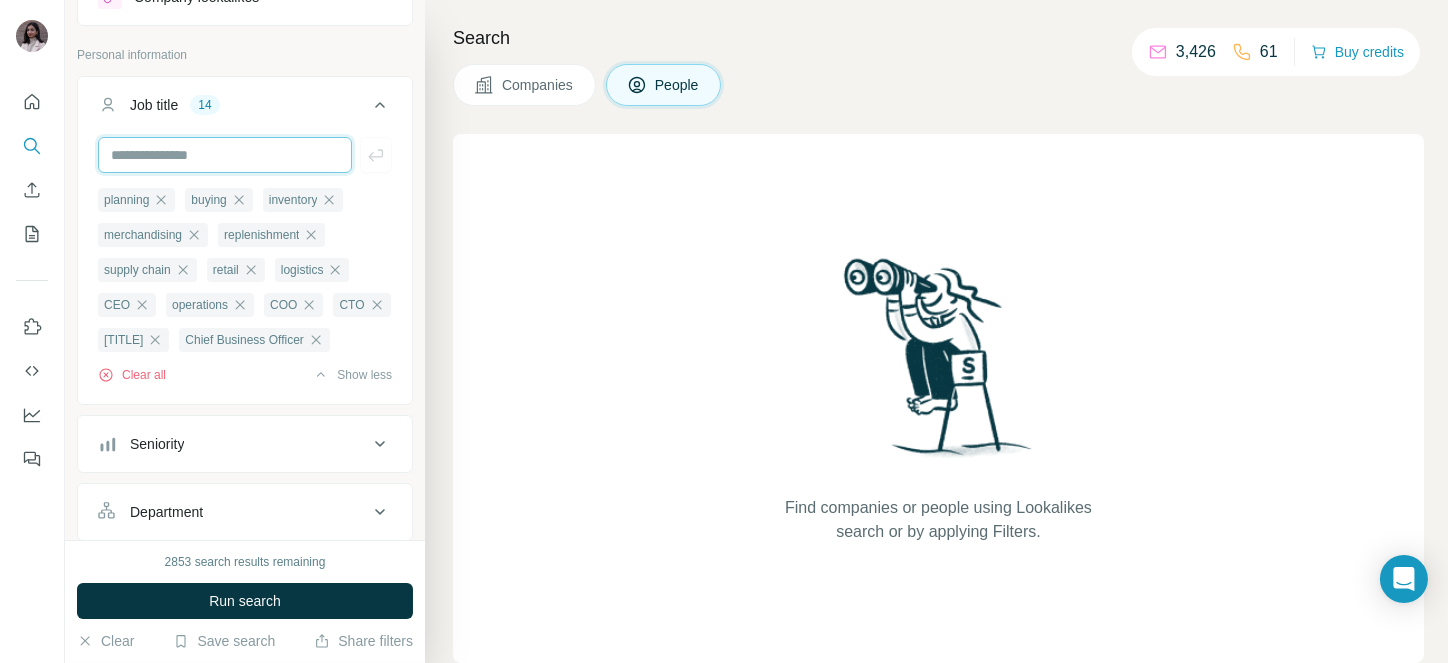 scroll, scrollTop: 85, scrollLeft: 0, axis: vertical 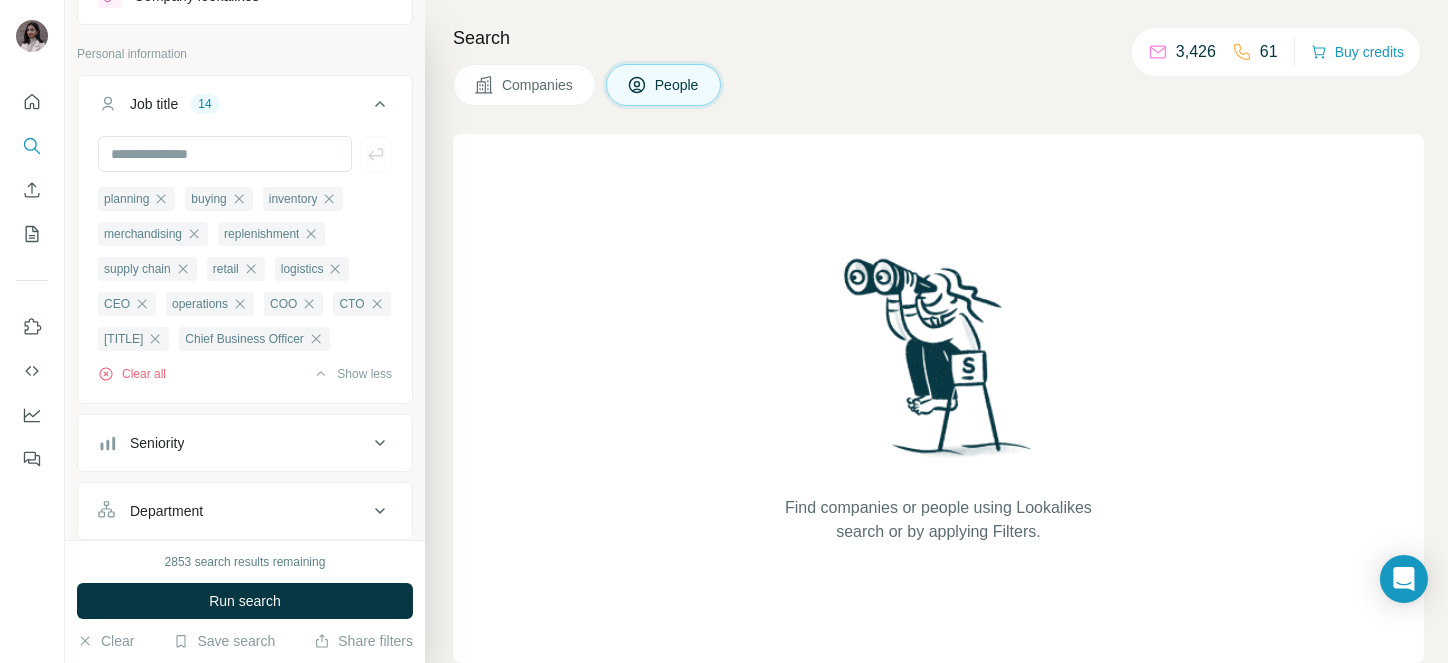 click on "Seniority" at bounding box center (245, 443) 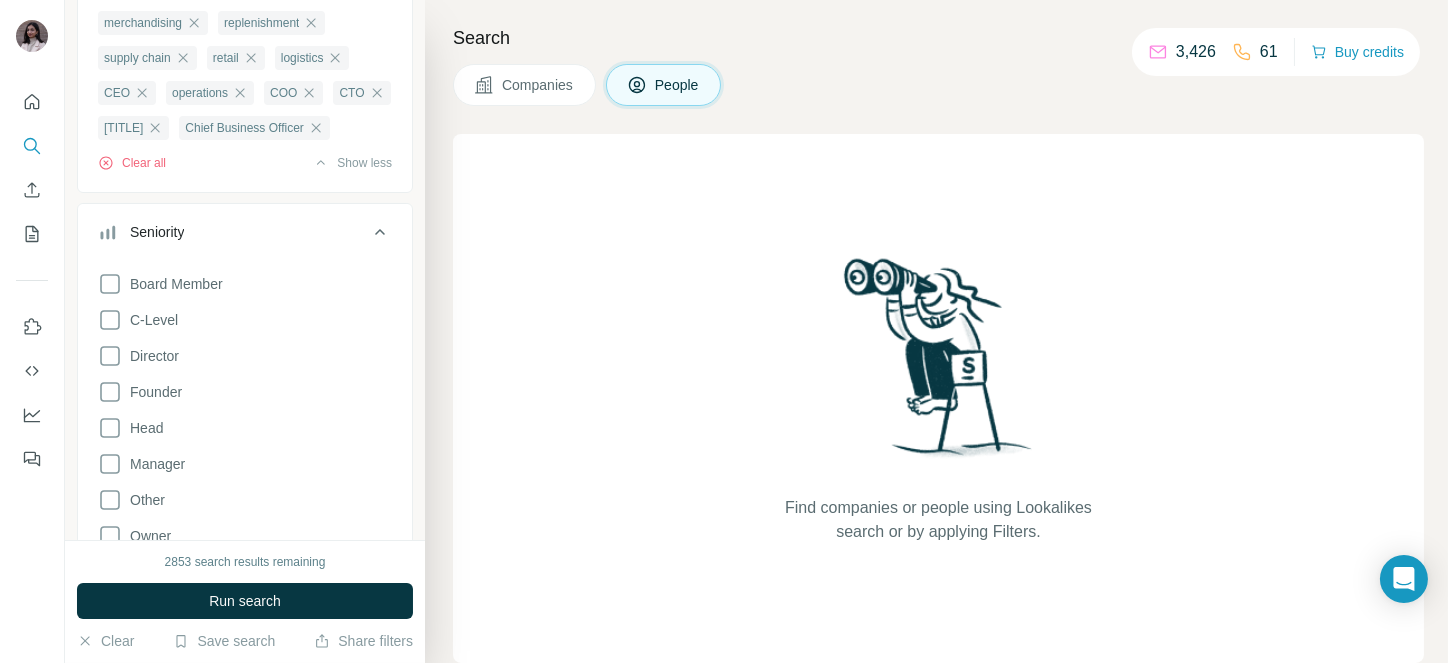 scroll, scrollTop: 298, scrollLeft: 0, axis: vertical 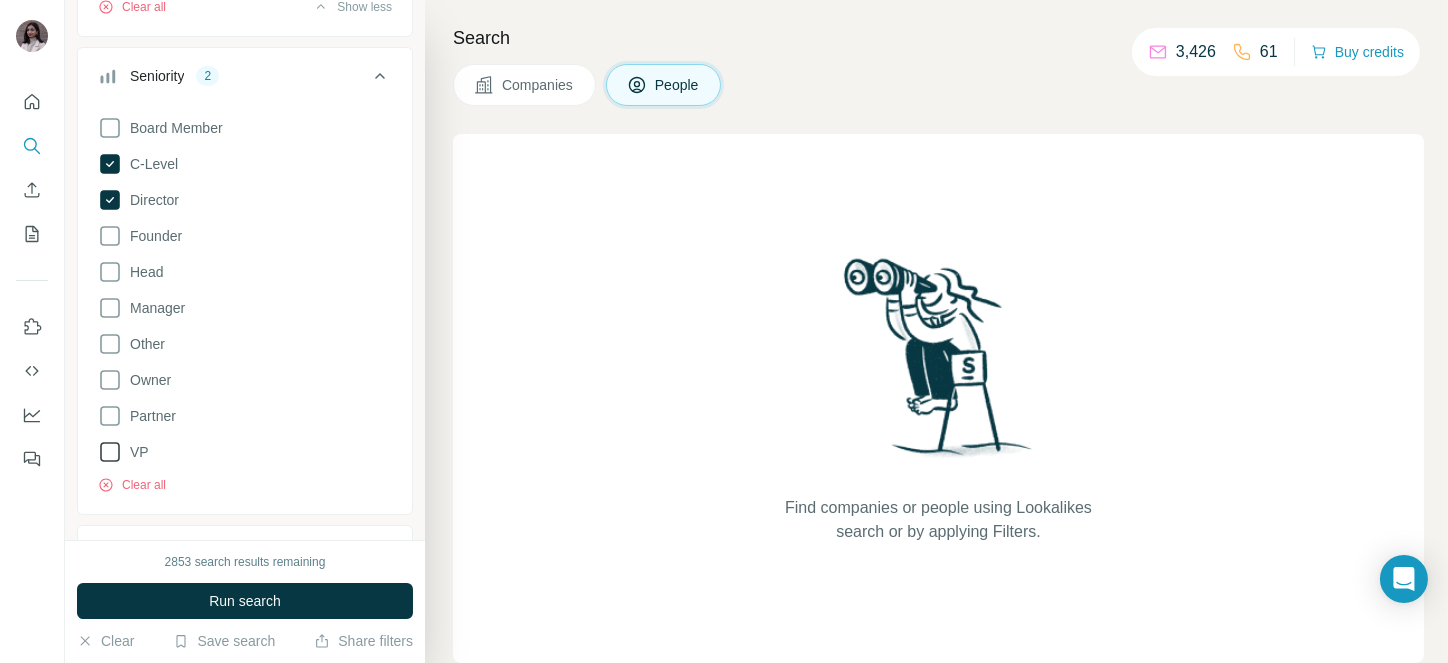 click on "VP" at bounding box center (135, 452) 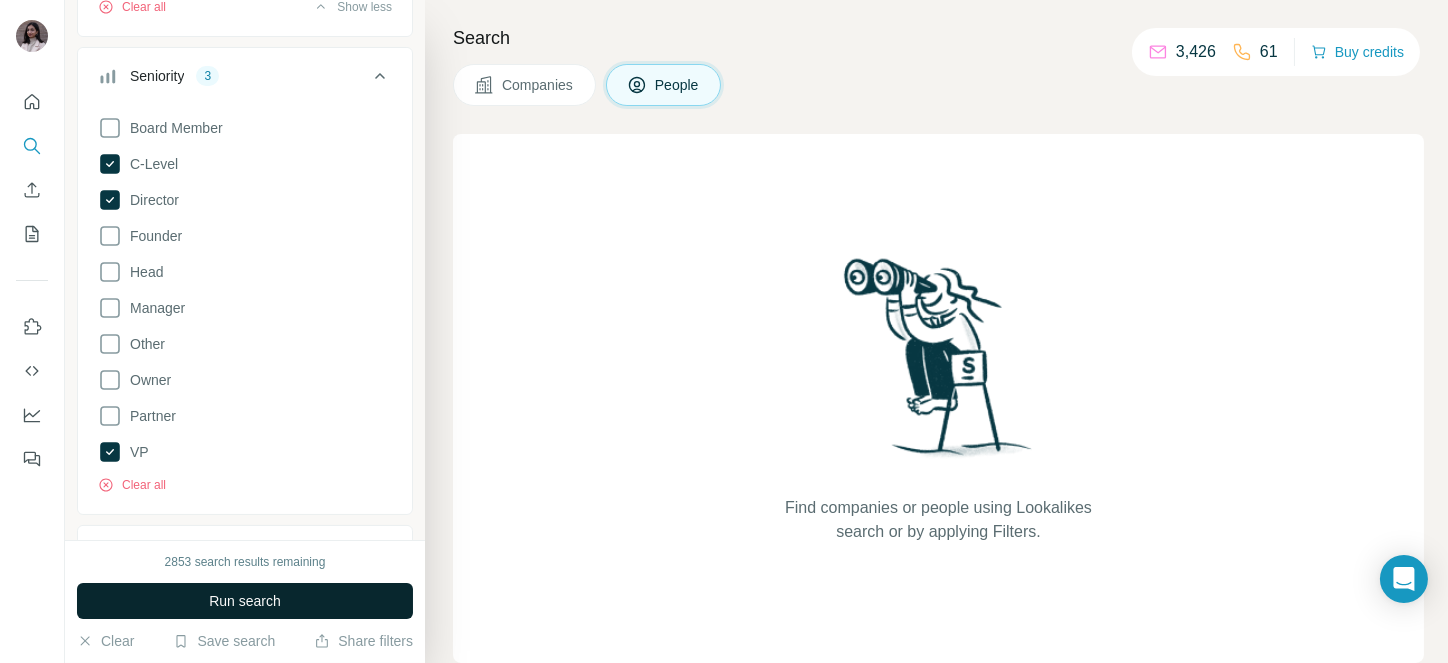 click on "Run search" at bounding box center (245, 601) 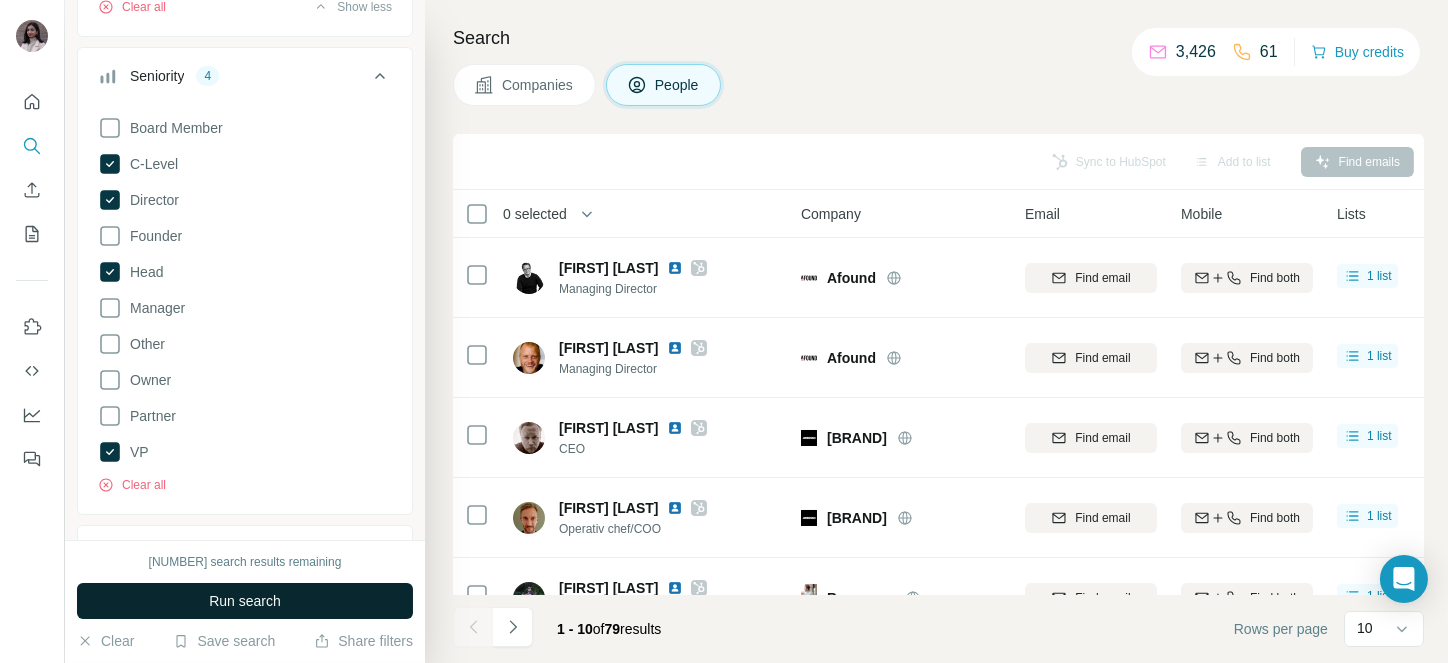 click on "Run search" at bounding box center (245, 601) 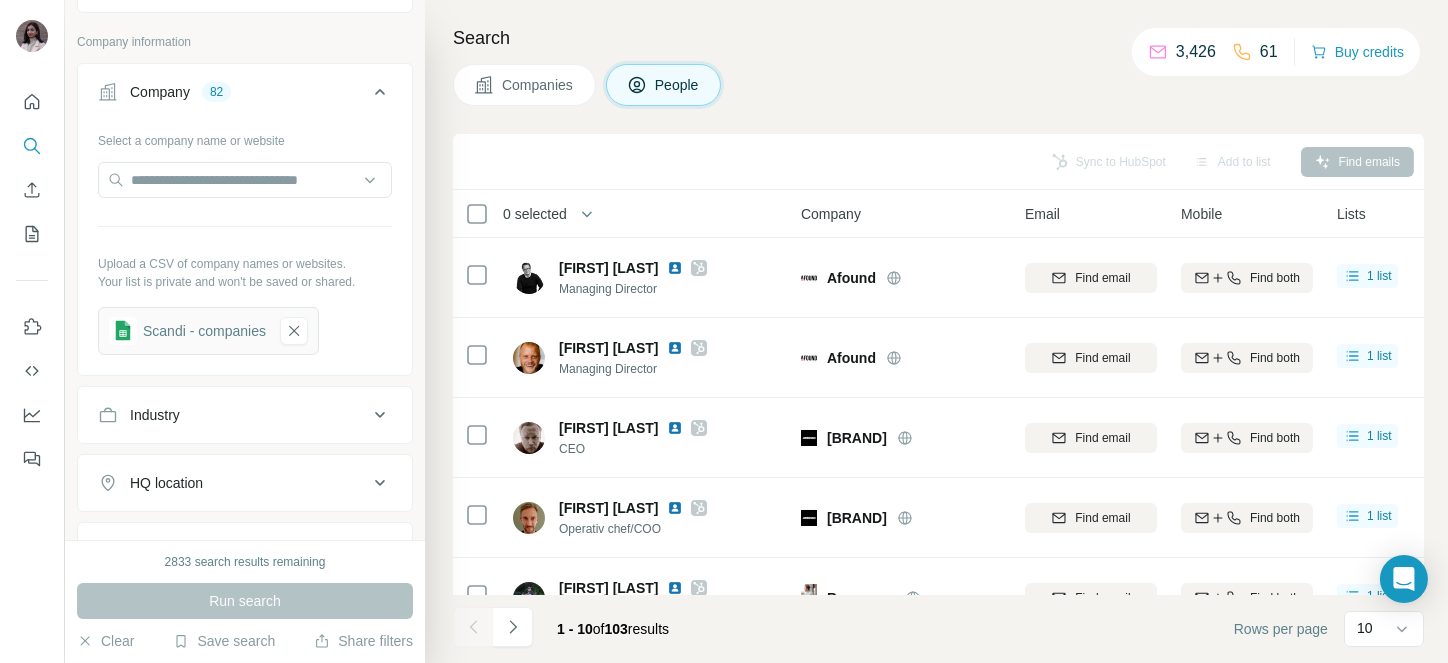 scroll, scrollTop: 1094, scrollLeft: 0, axis: vertical 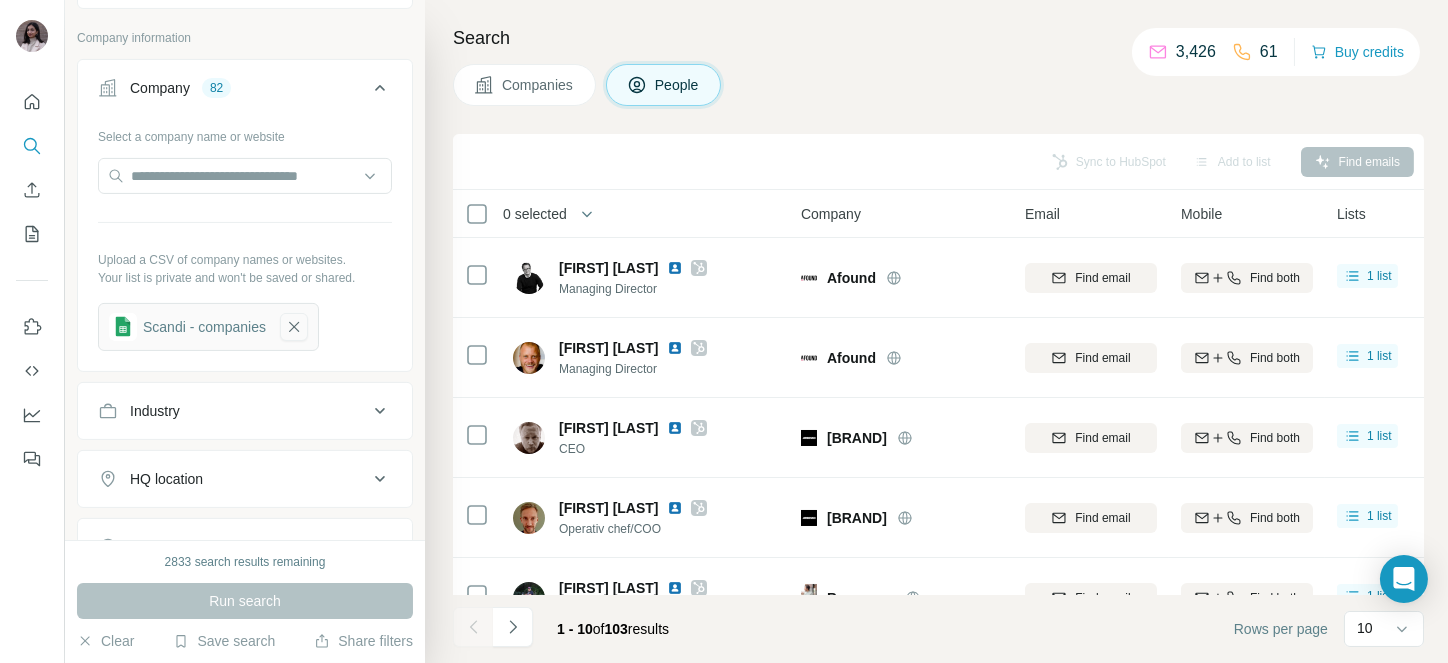 click 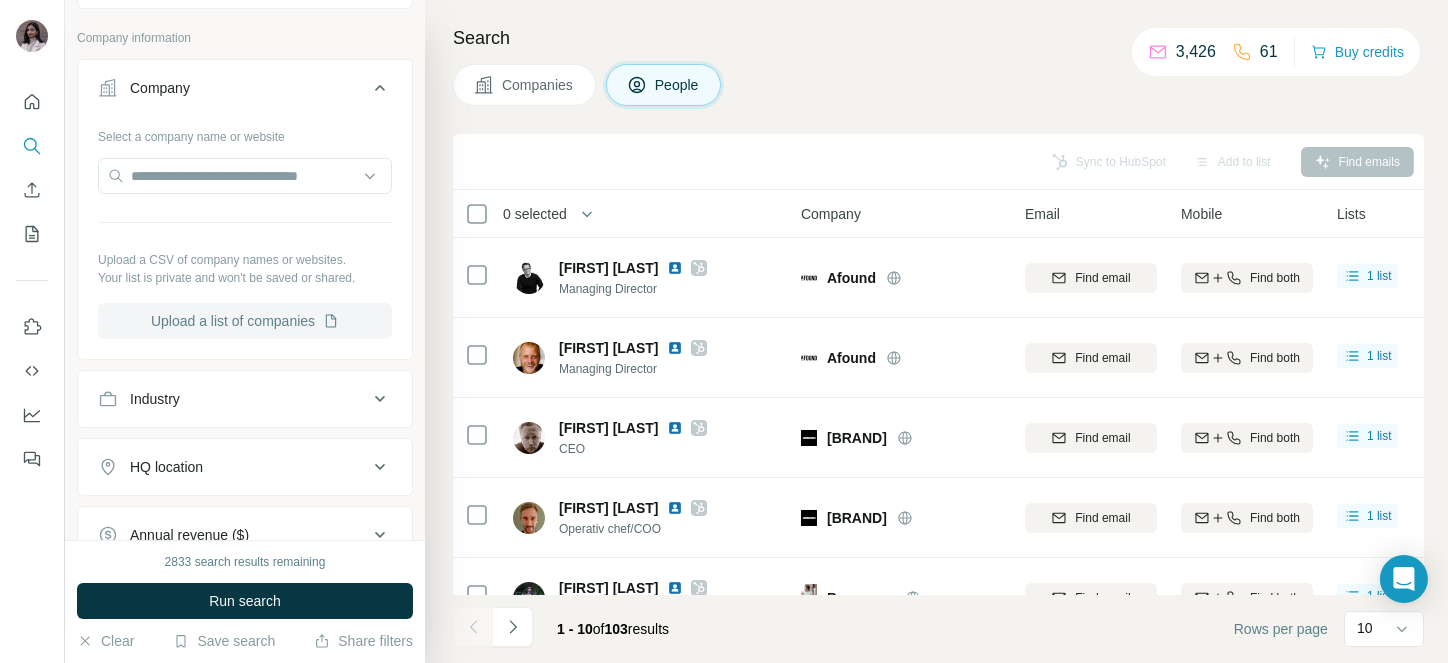 click on "Upload a list of companies" at bounding box center [245, 321] 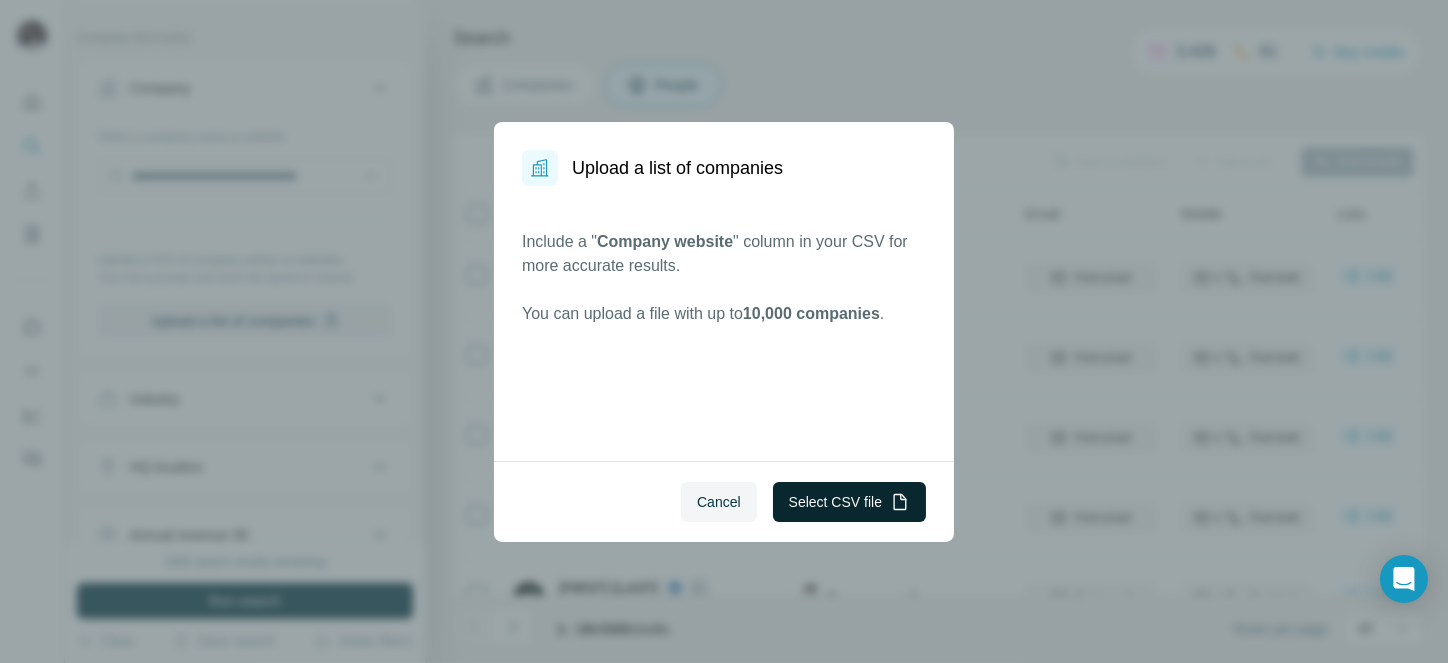 click on "Select CSV file" at bounding box center (849, 502) 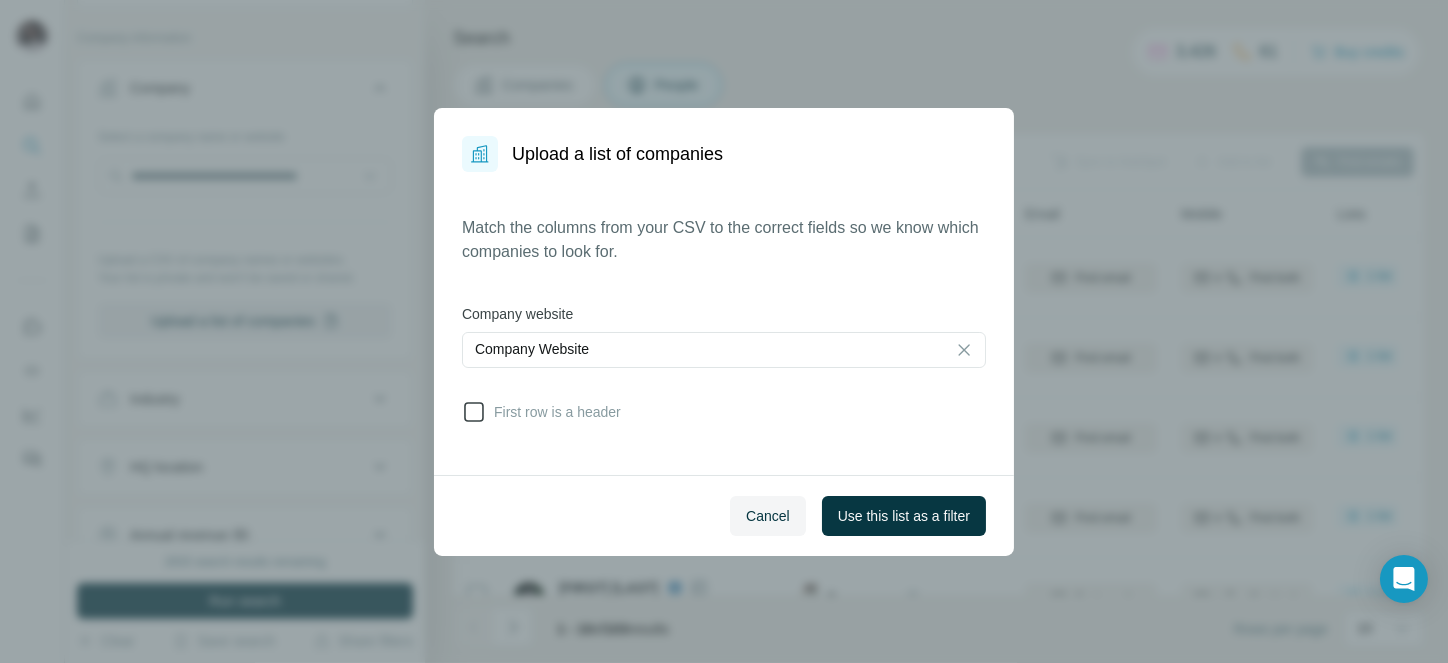 click on "First row is a header" at bounding box center (553, 412) 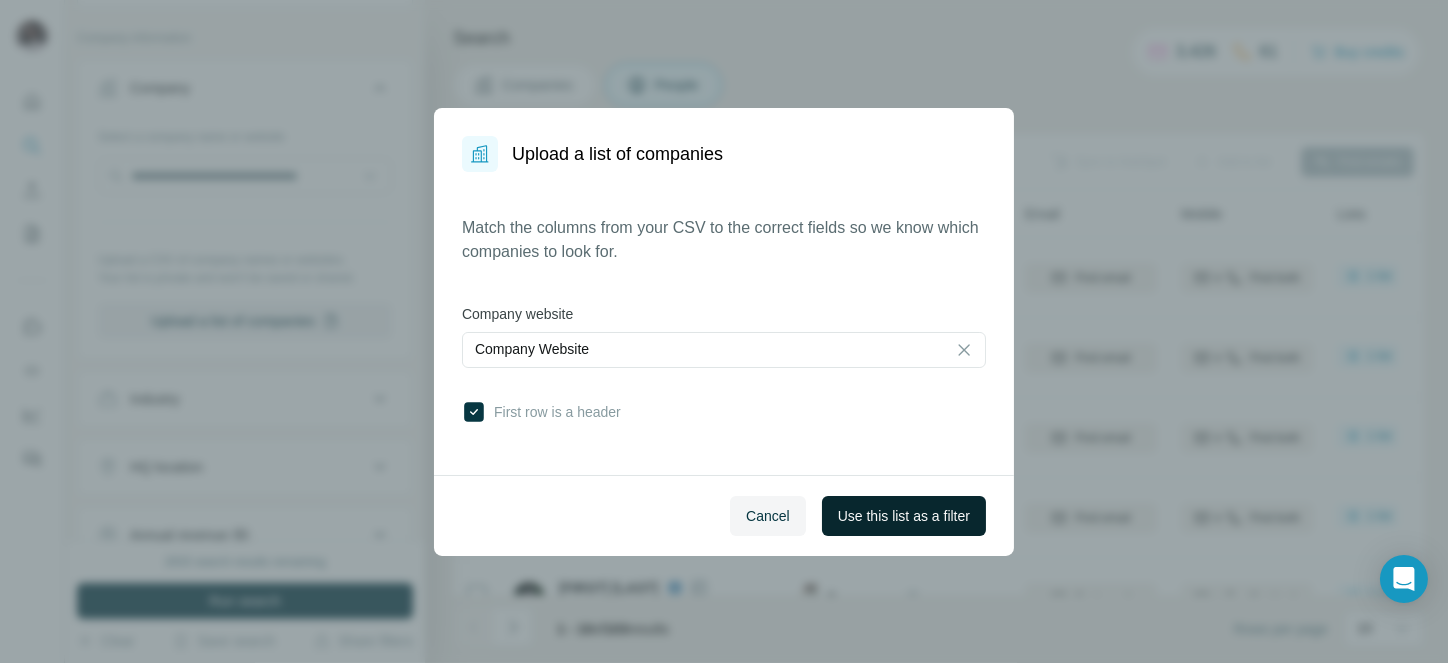 click on "Use this list as a filter" at bounding box center (904, 516) 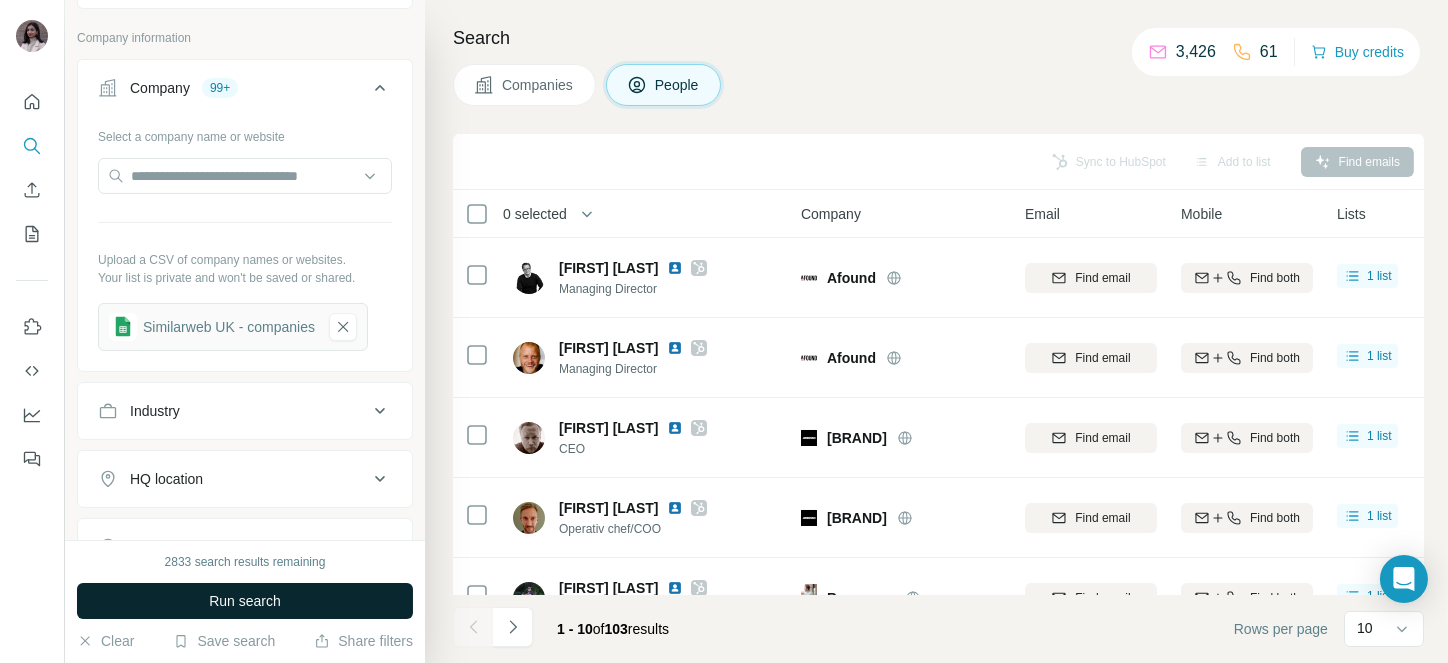 click on "Run search" at bounding box center (245, 601) 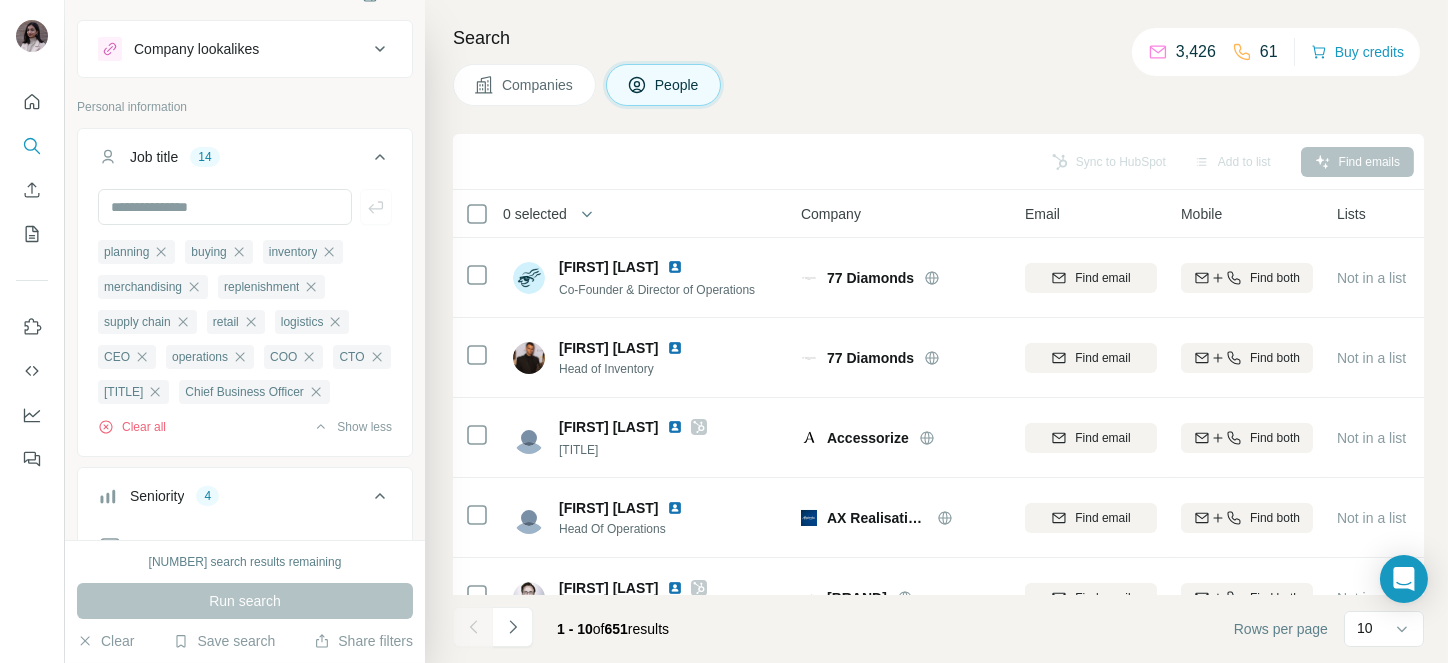 scroll, scrollTop: 44, scrollLeft: 0, axis: vertical 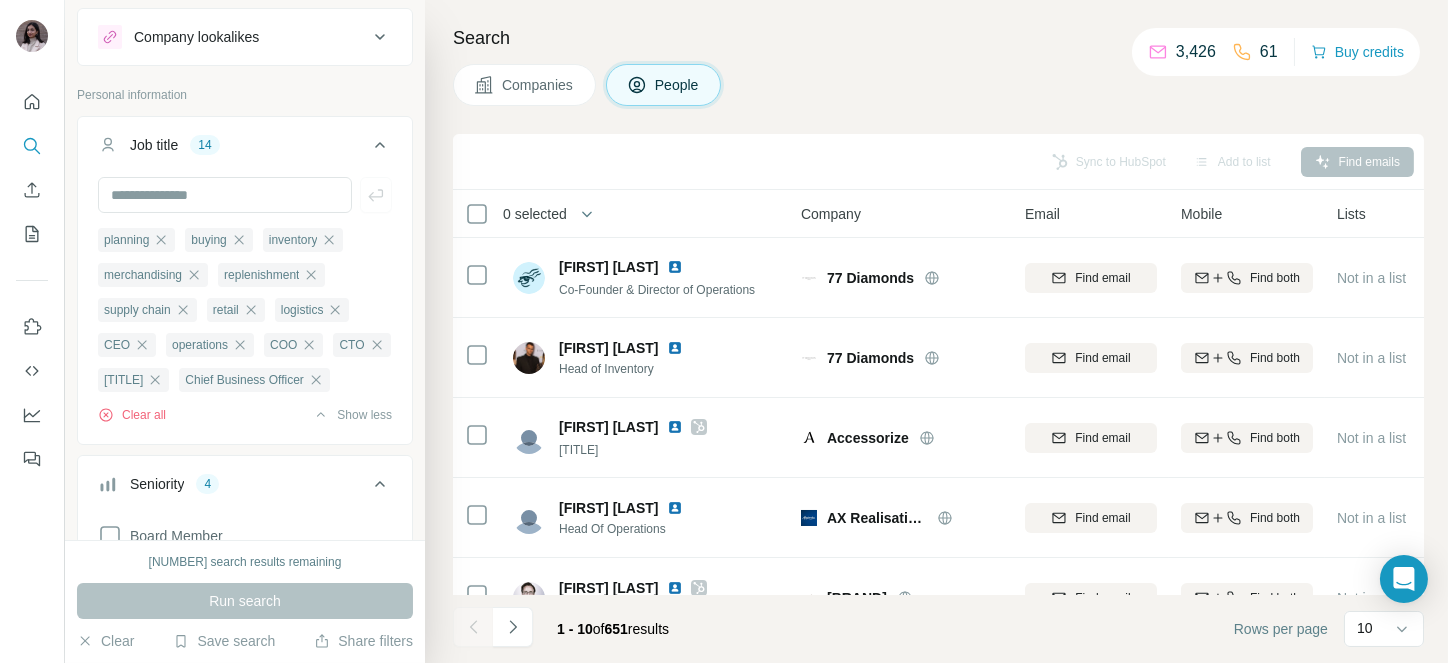 click on "0 selected" at bounding box center (535, 214) 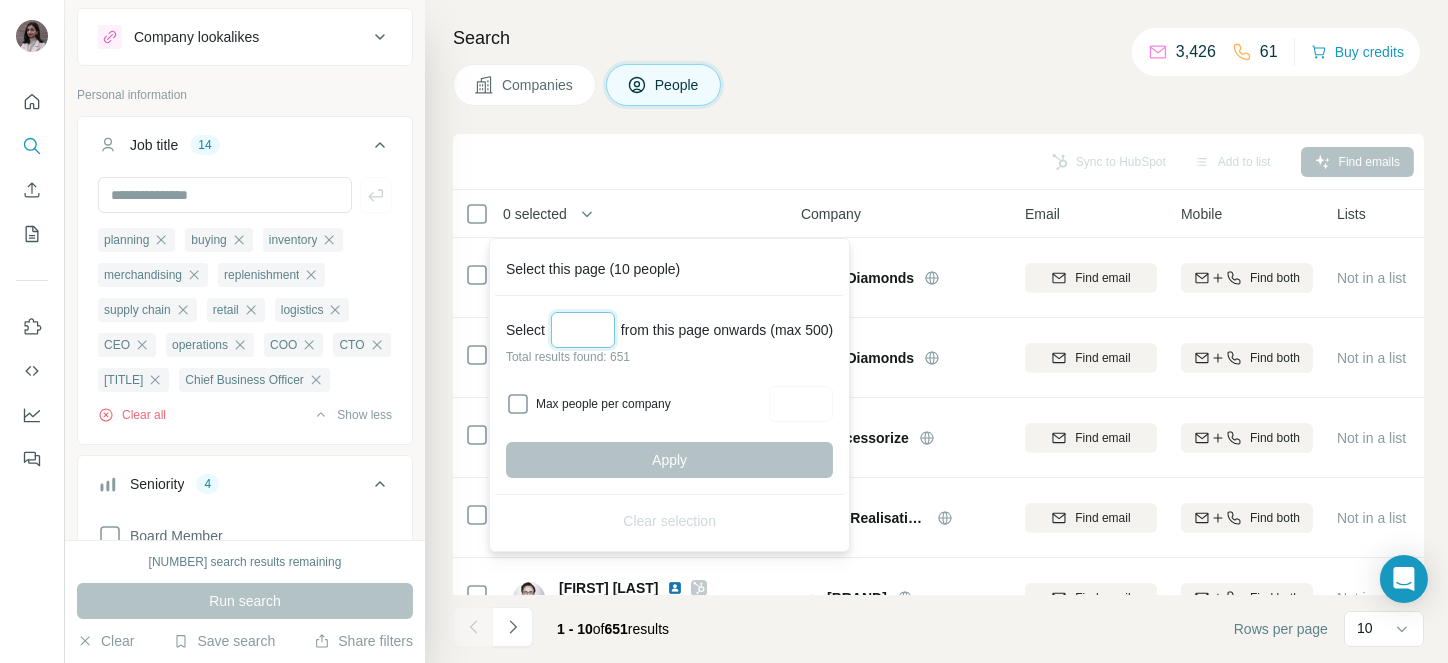 click at bounding box center (583, 330) 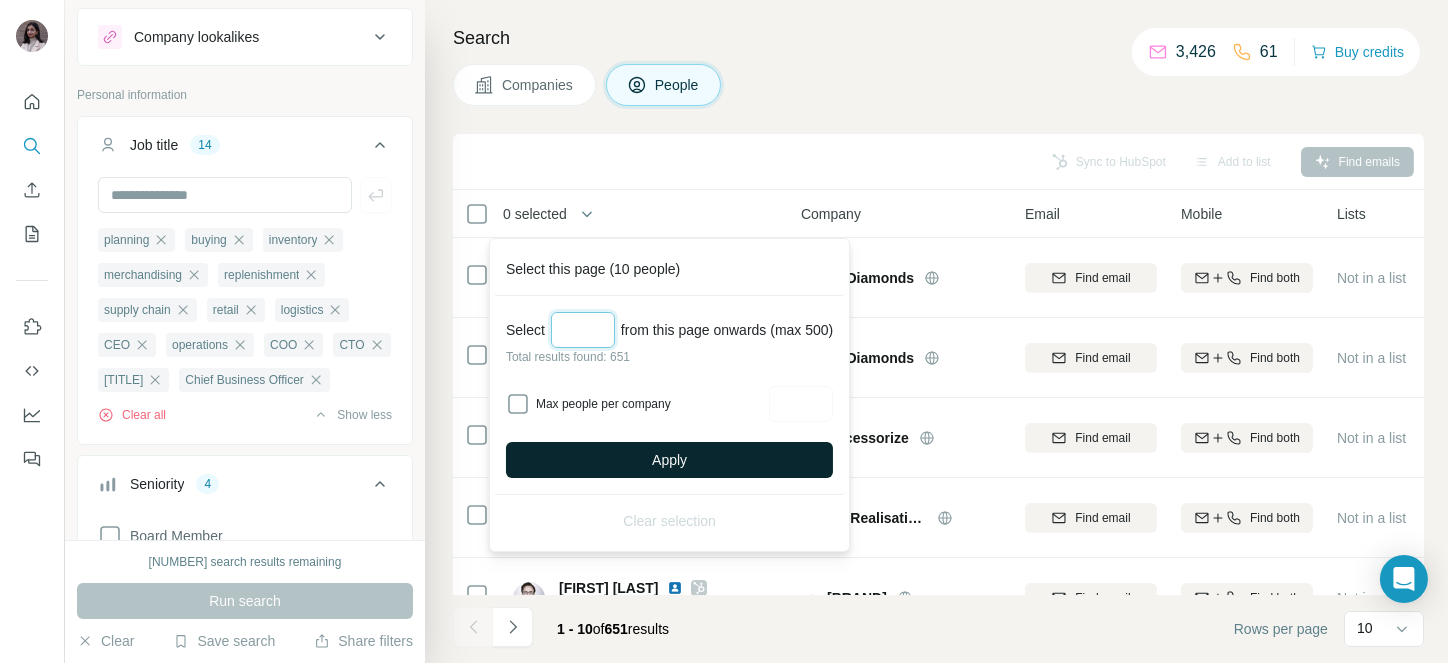type on "***" 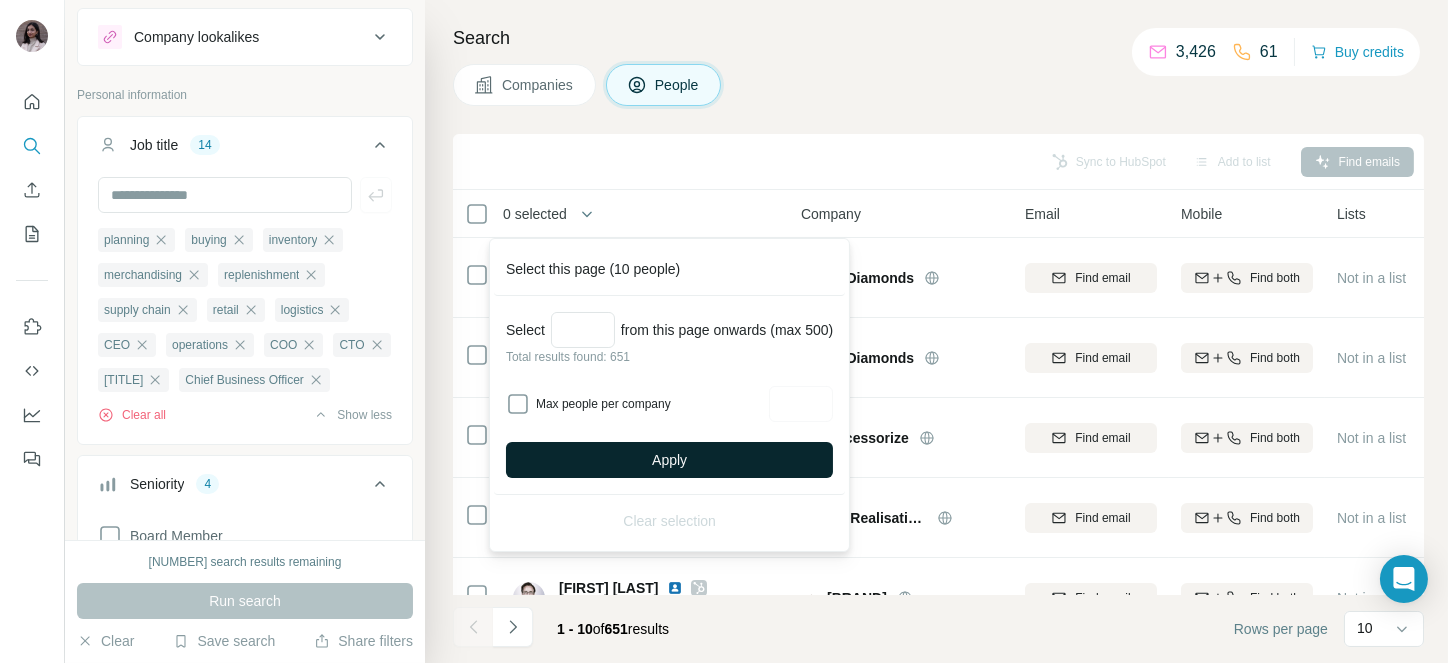 click on "Apply" at bounding box center (669, 460) 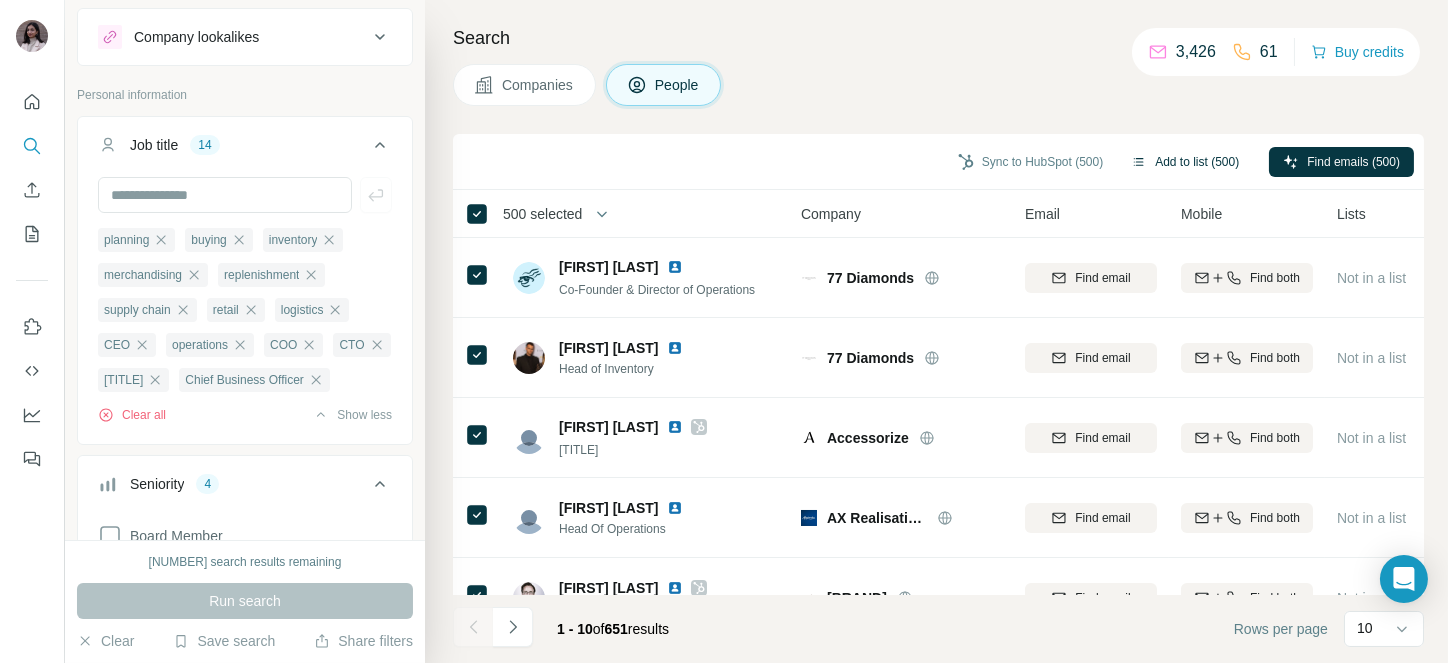 click on "Add to list (500)" at bounding box center (1185, 162) 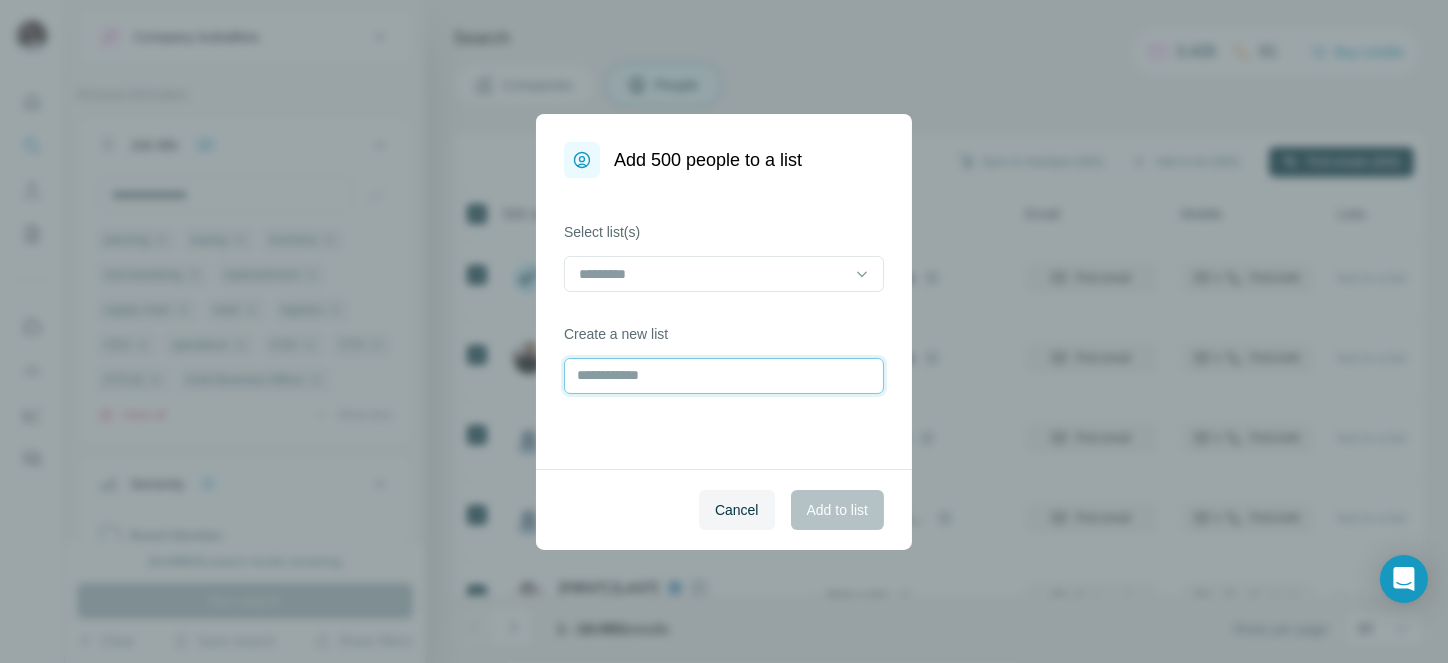 click at bounding box center [724, 376] 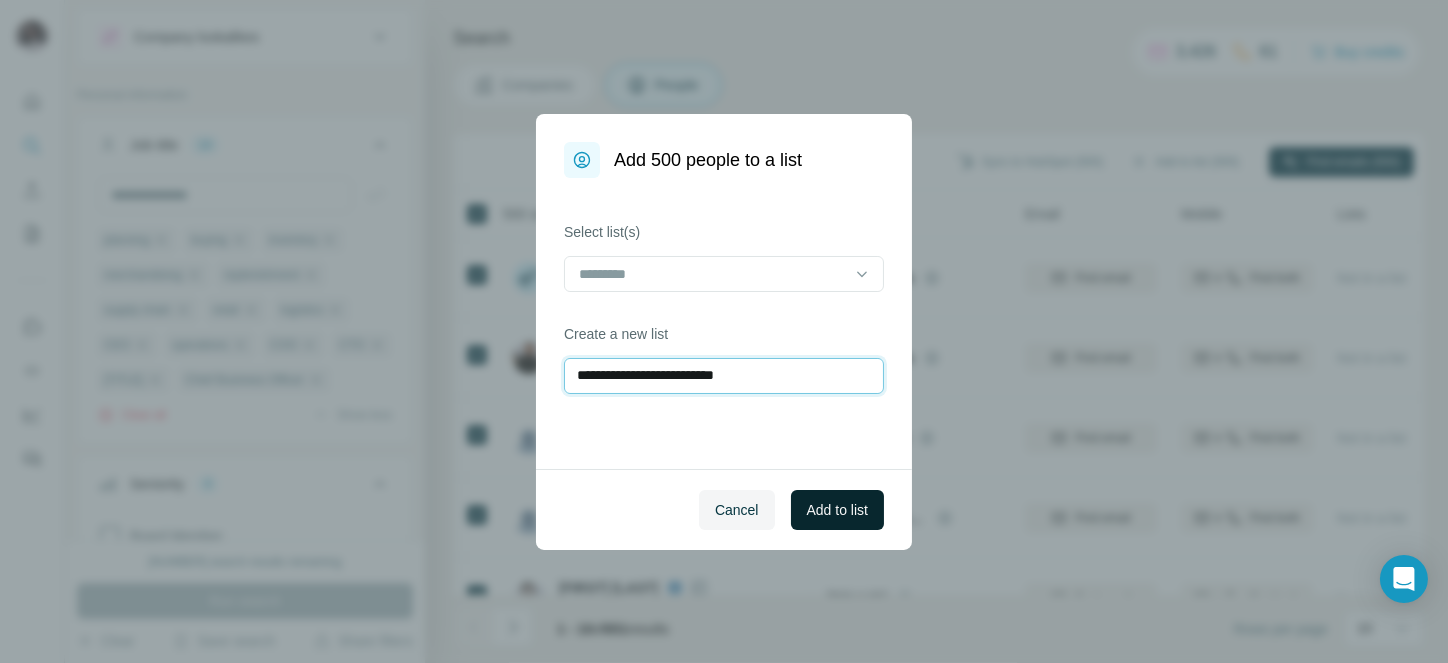 type on "**********" 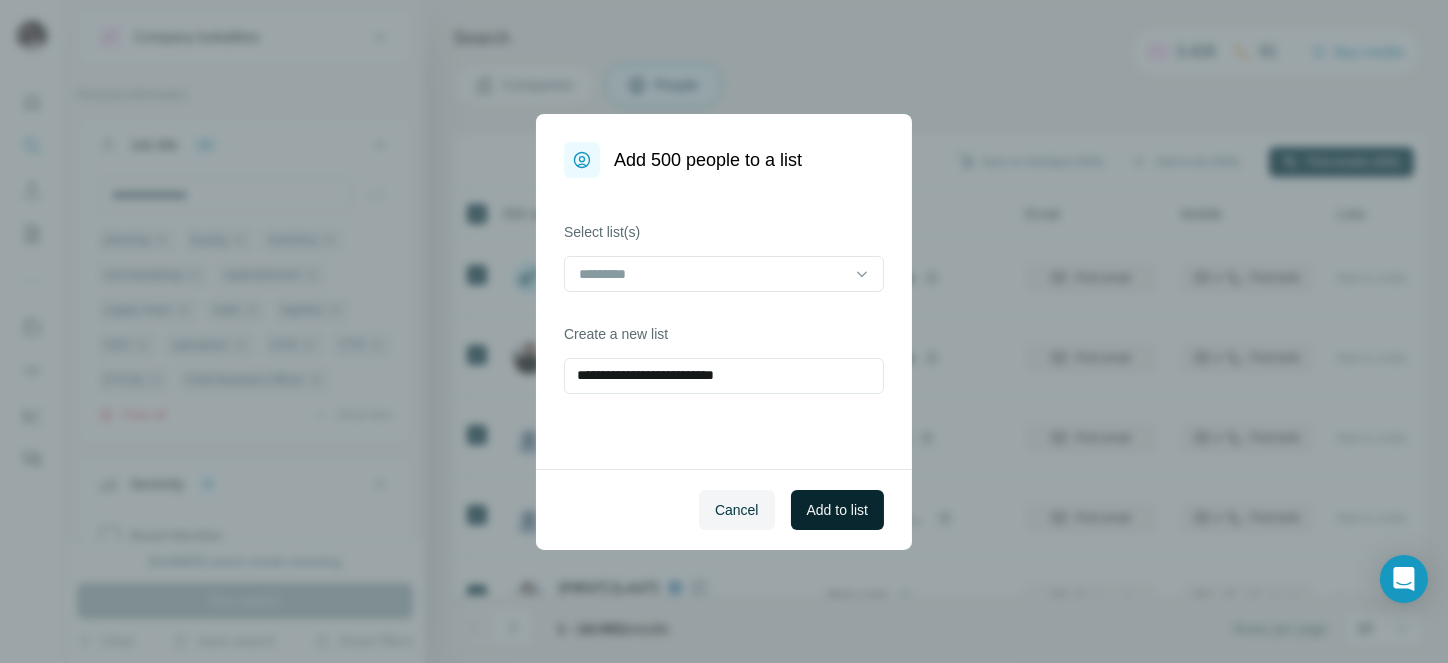 click on "Add to list" at bounding box center [837, 510] 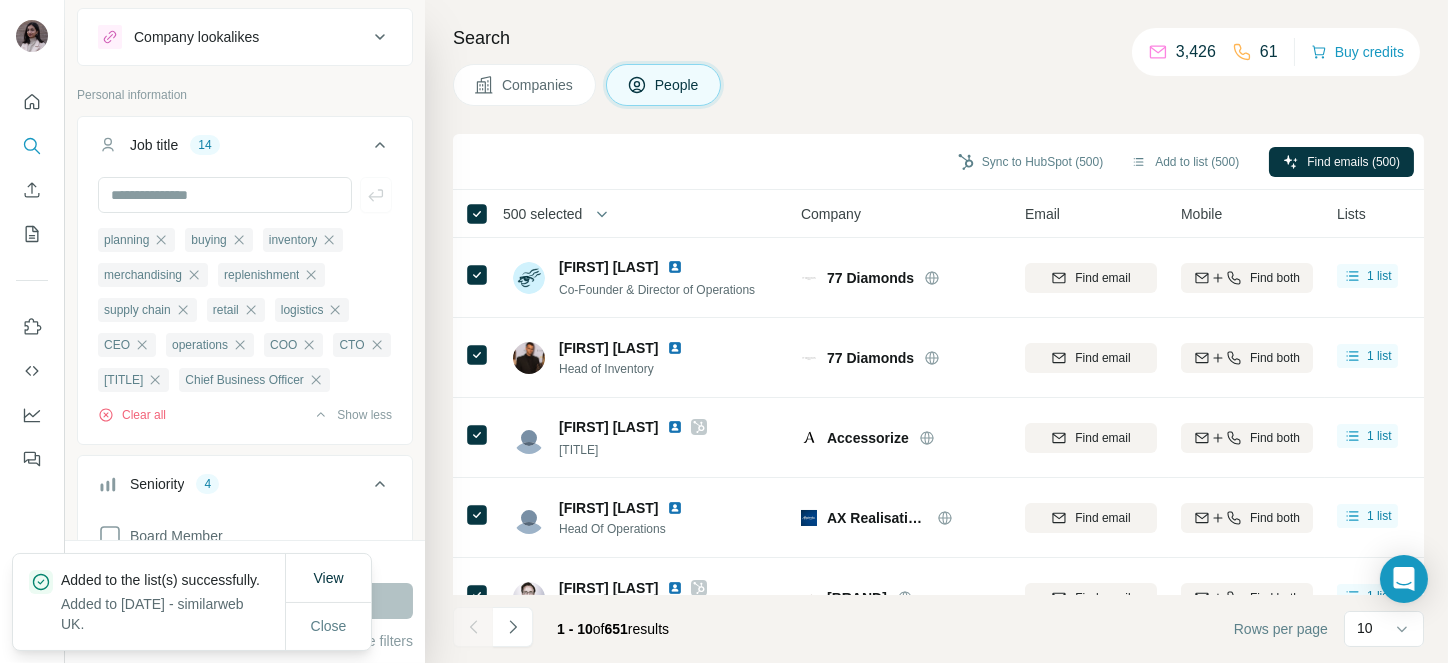 click on "500 selected" at bounding box center (542, 214) 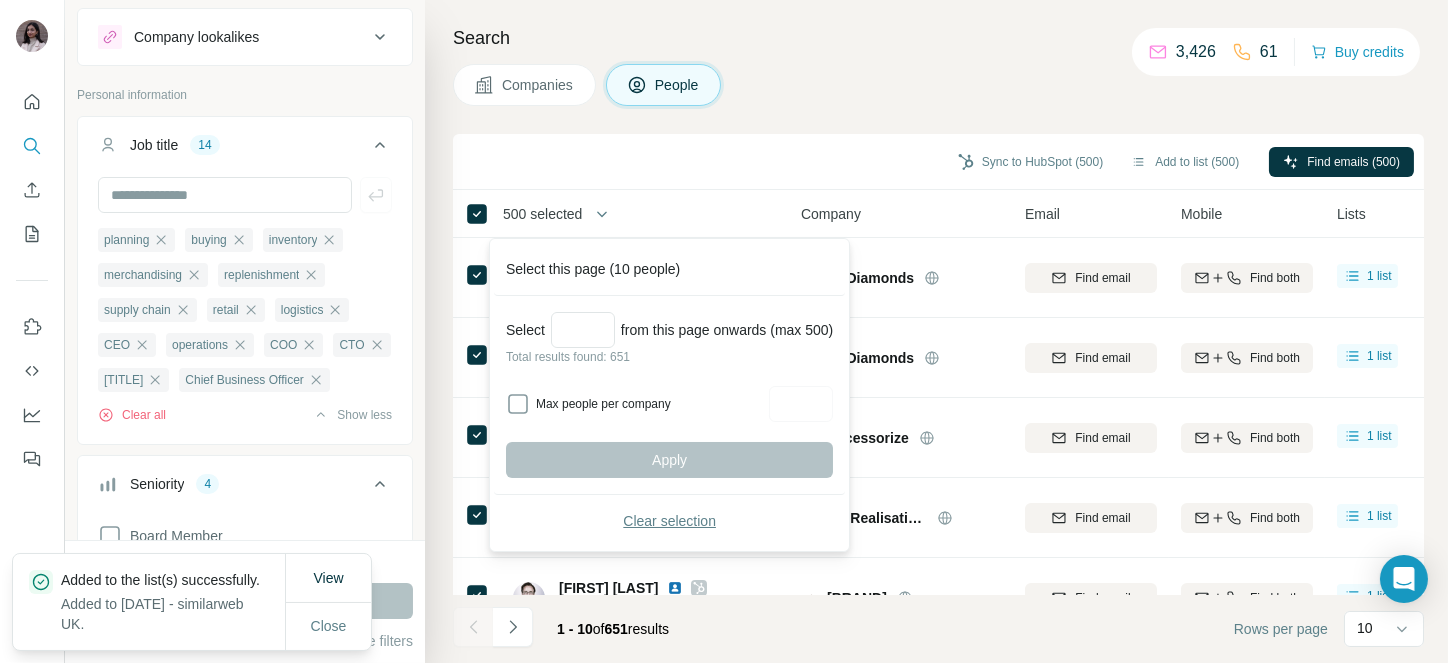 click on "Clear selection" at bounding box center (669, 521) 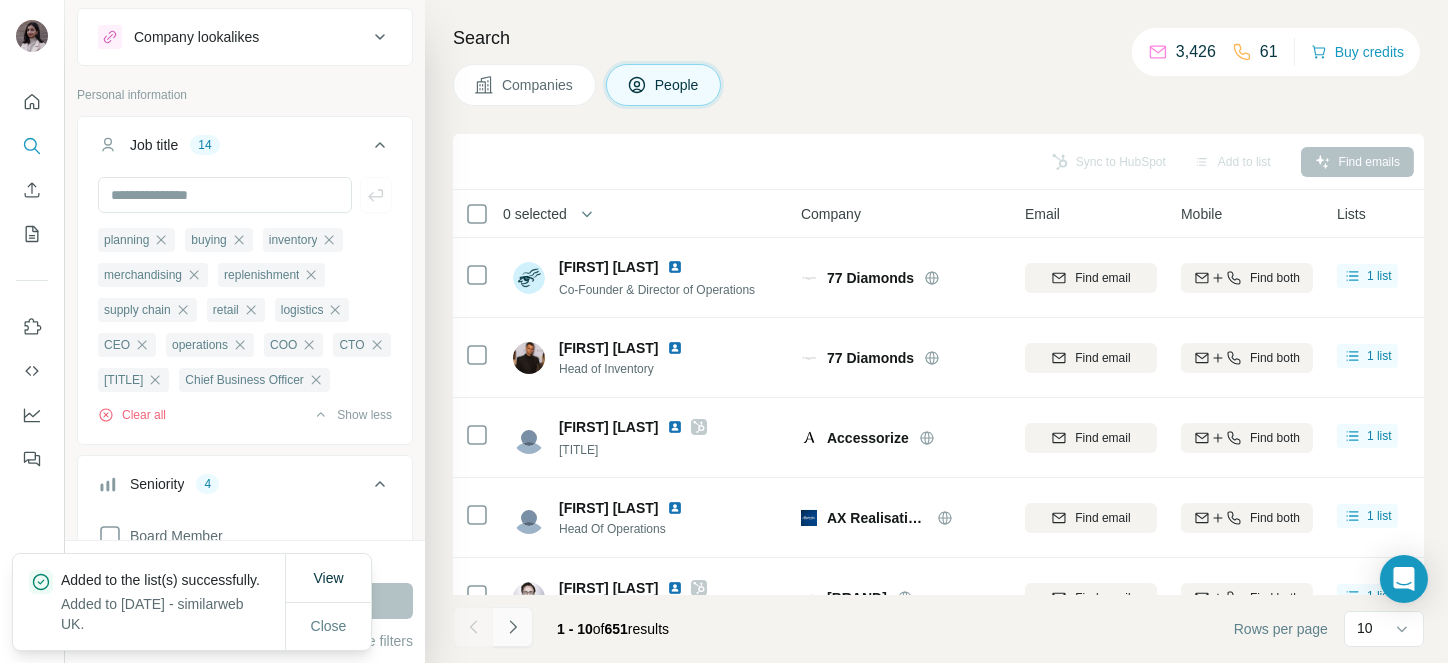 click 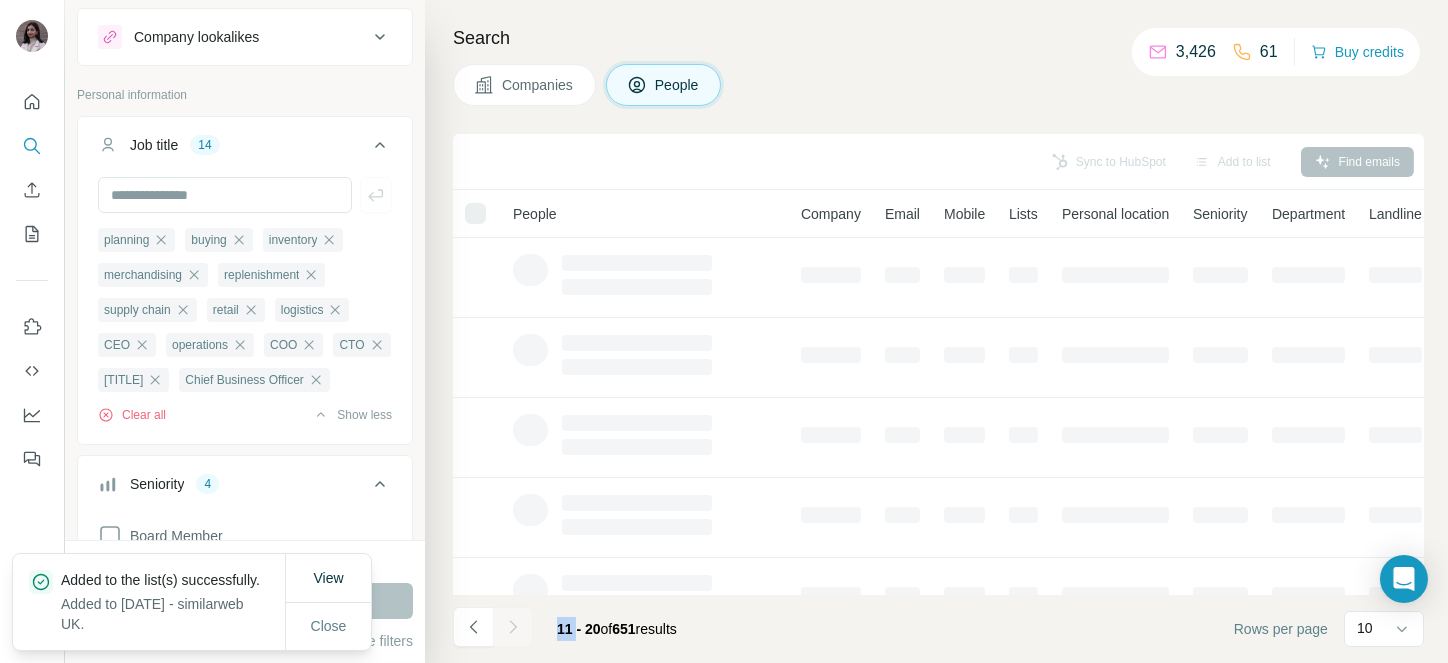 click at bounding box center [513, 627] 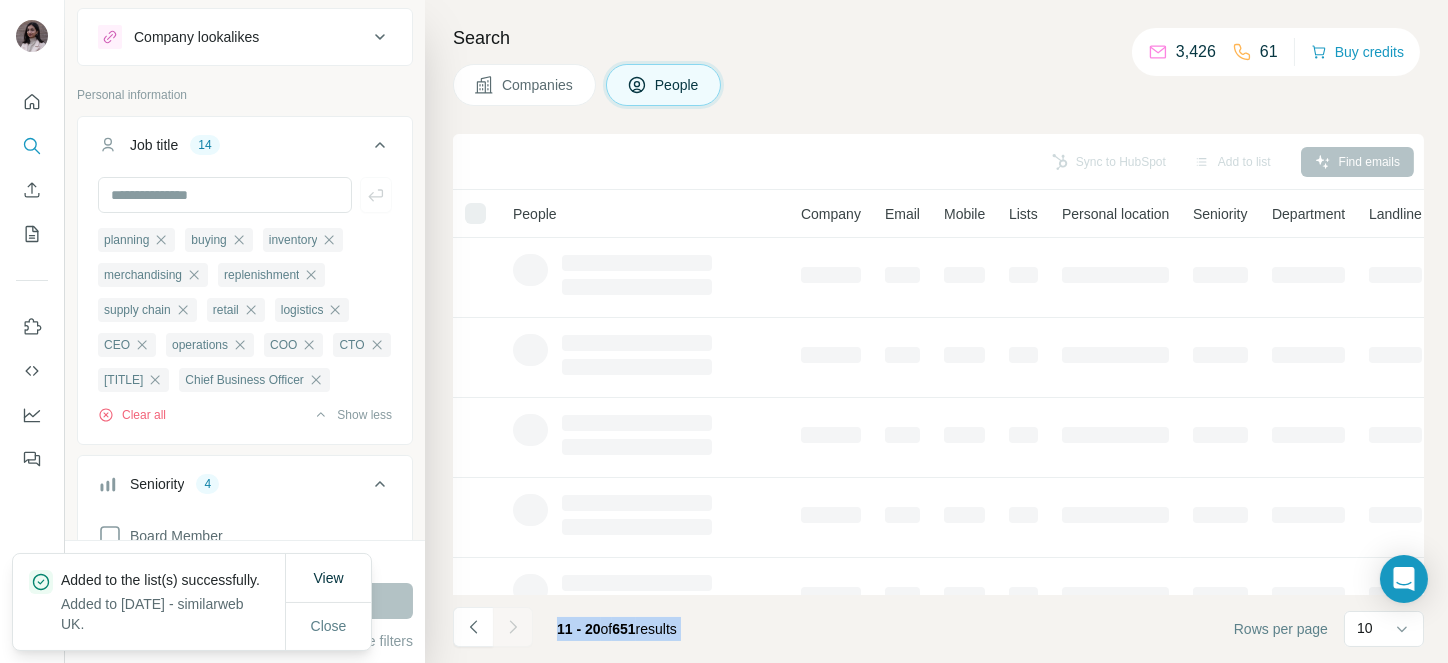 click at bounding box center (513, 627) 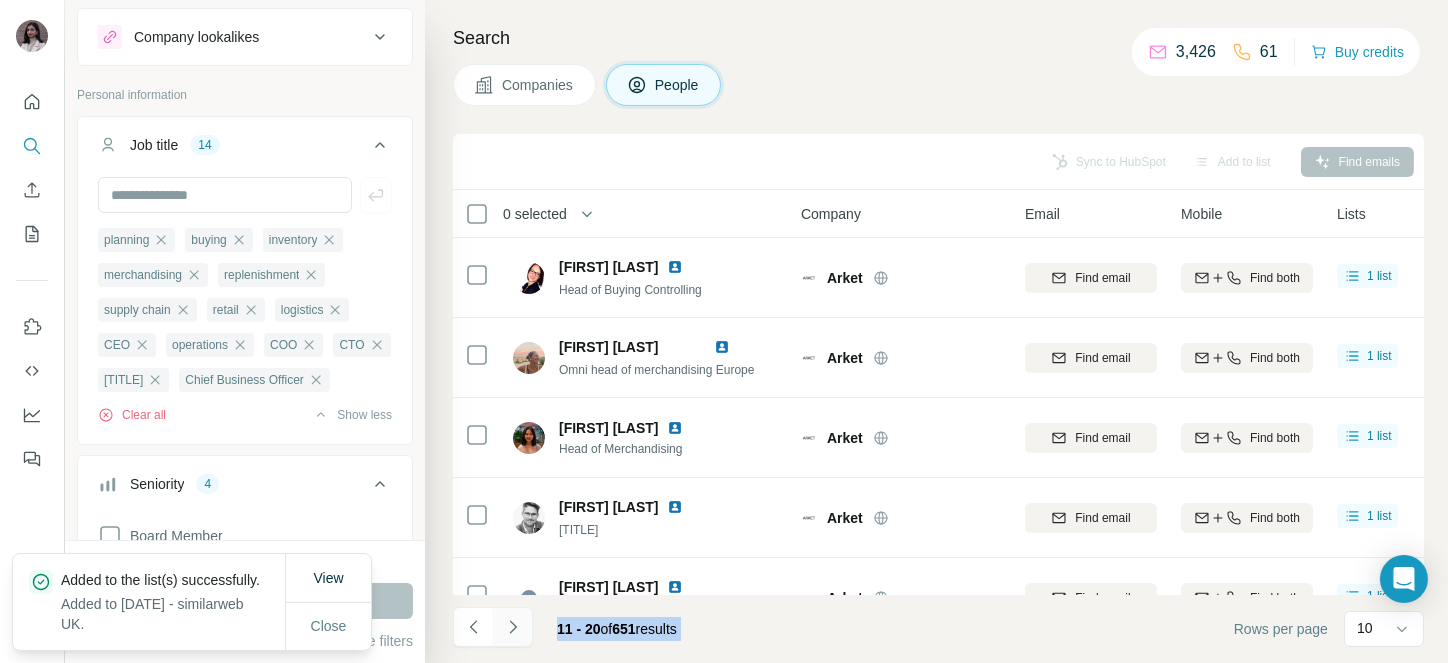 click 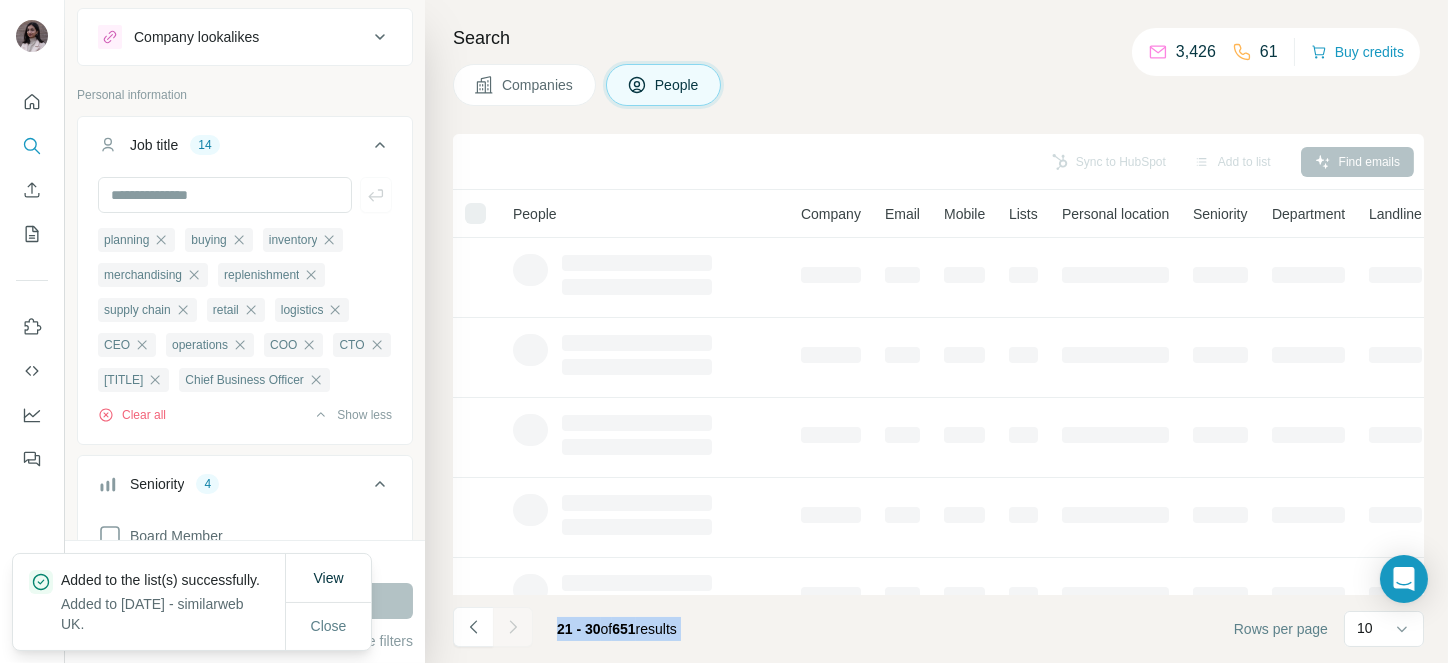click at bounding box center (513, 627) 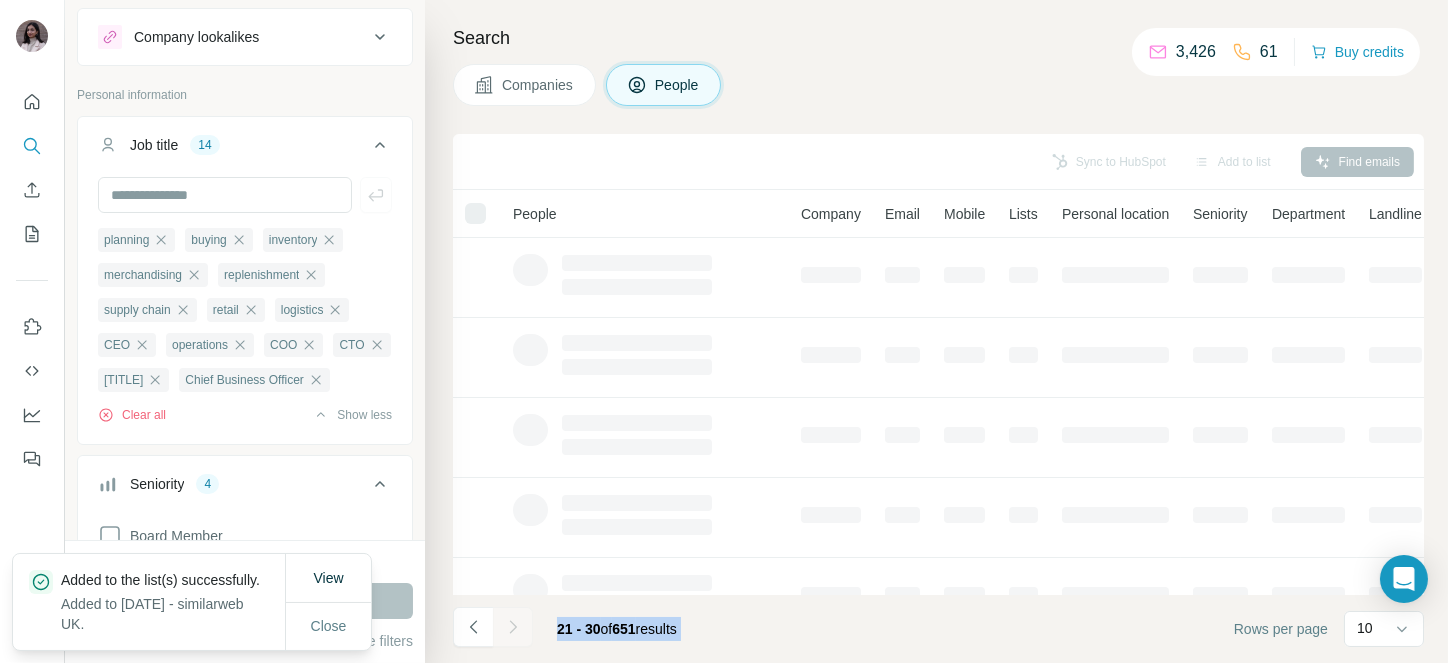 click at bounding box center (513, 627) 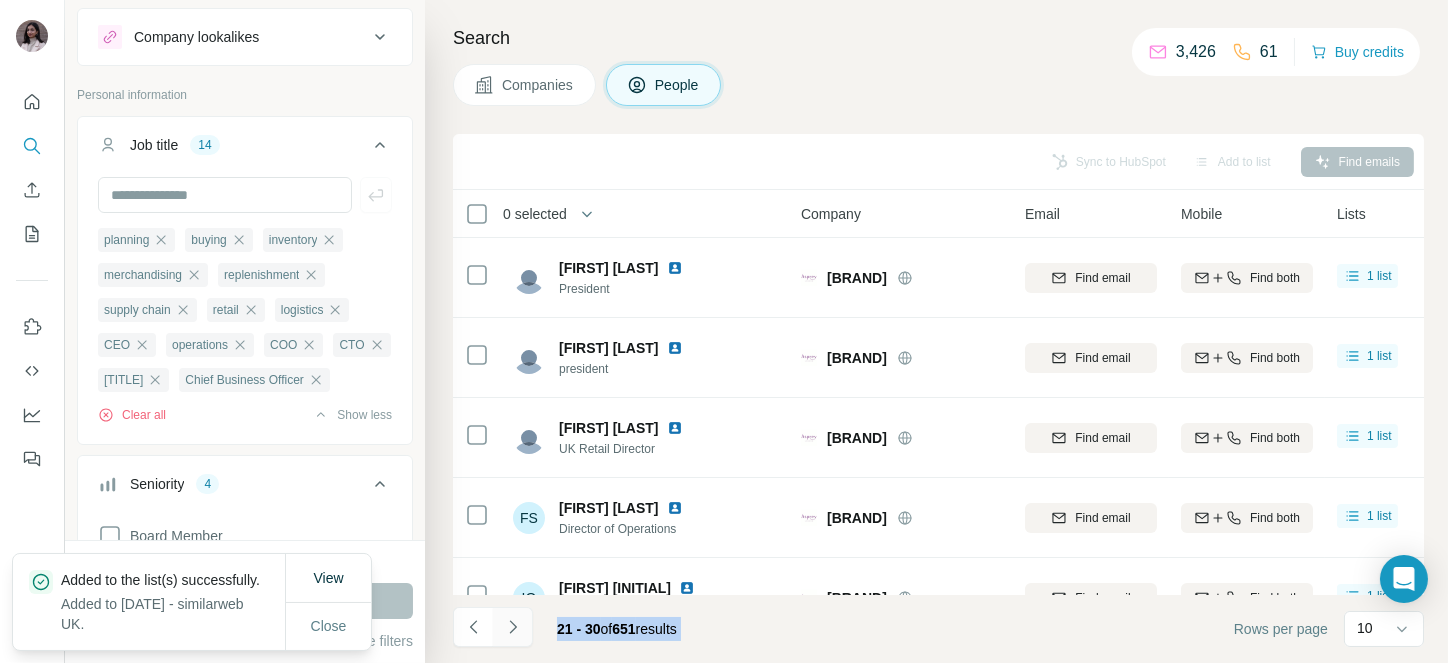 click 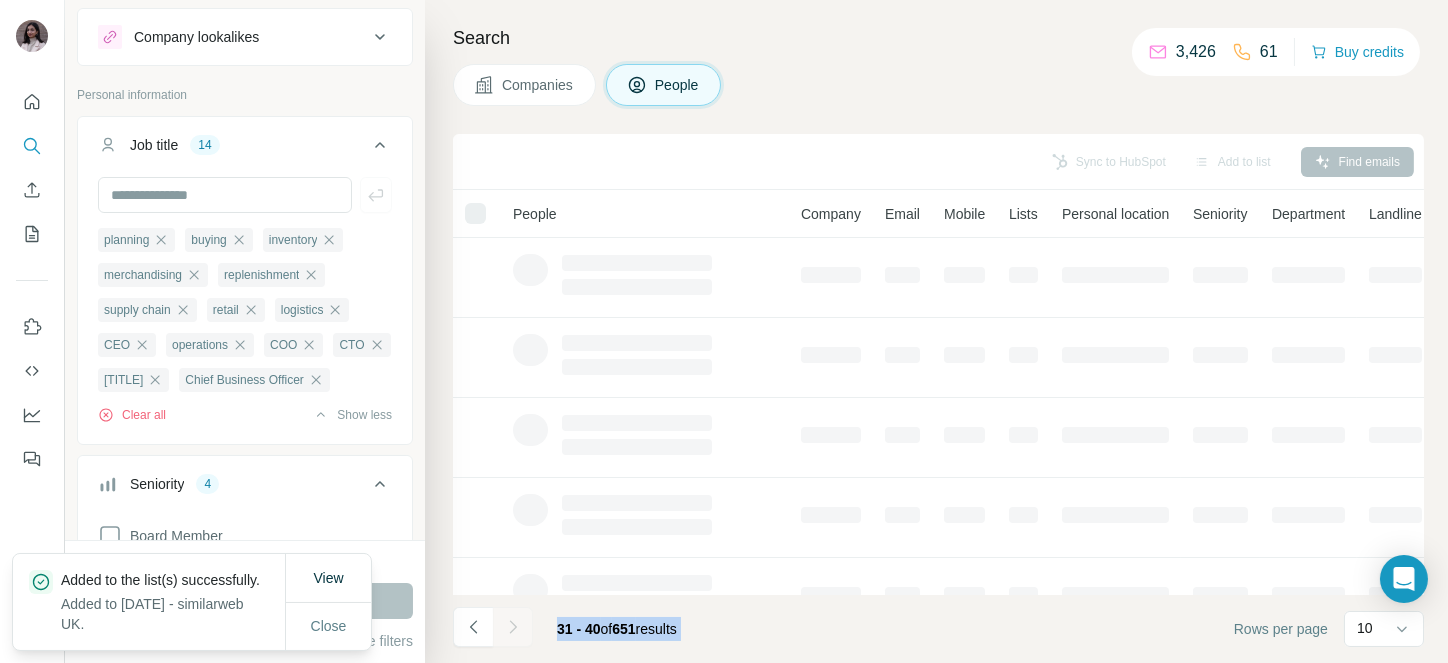 click at bounding box center [513, 627] 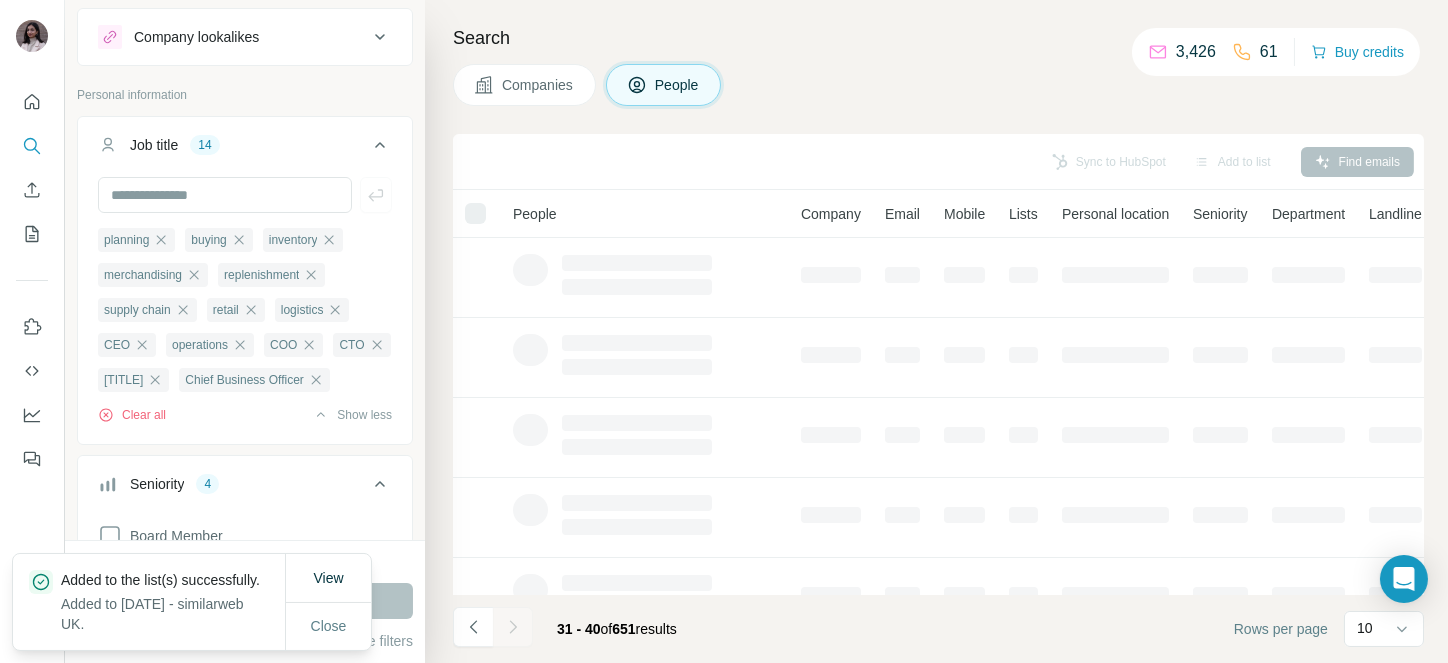 click at bounding box center [513, 627] 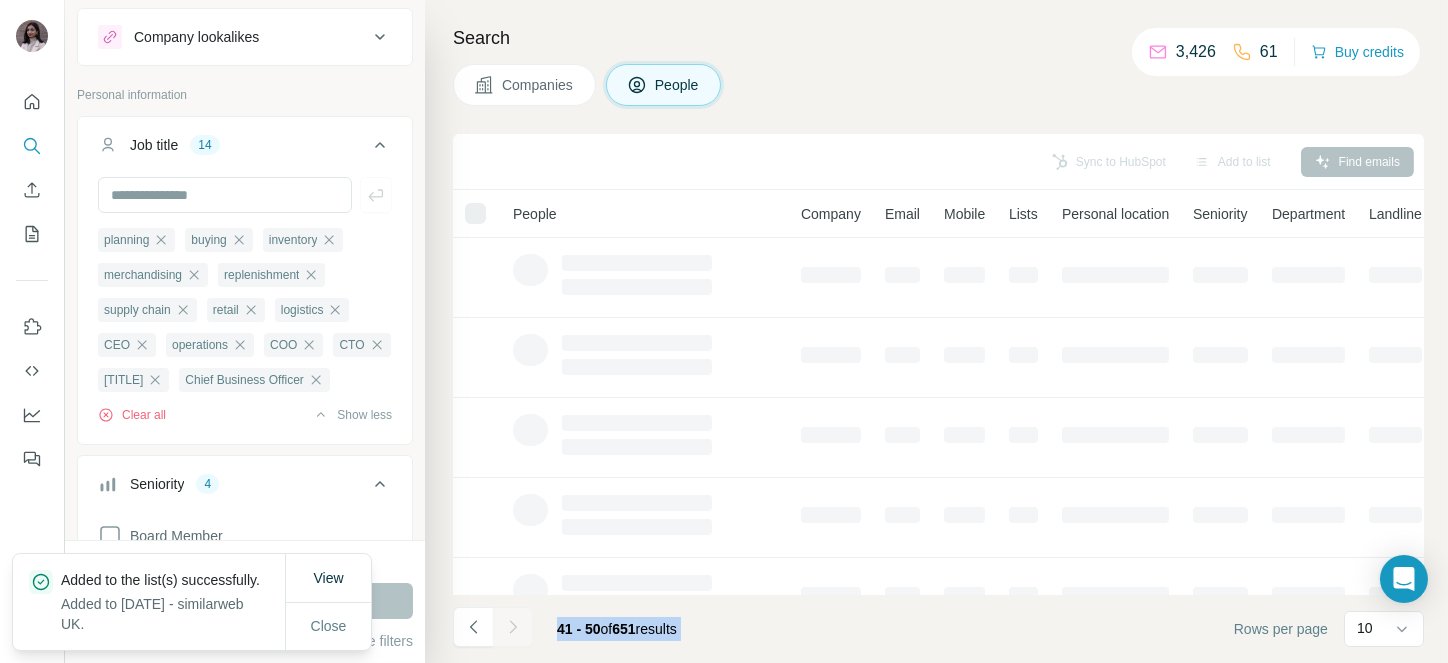 click at bounding box center (513, 627) 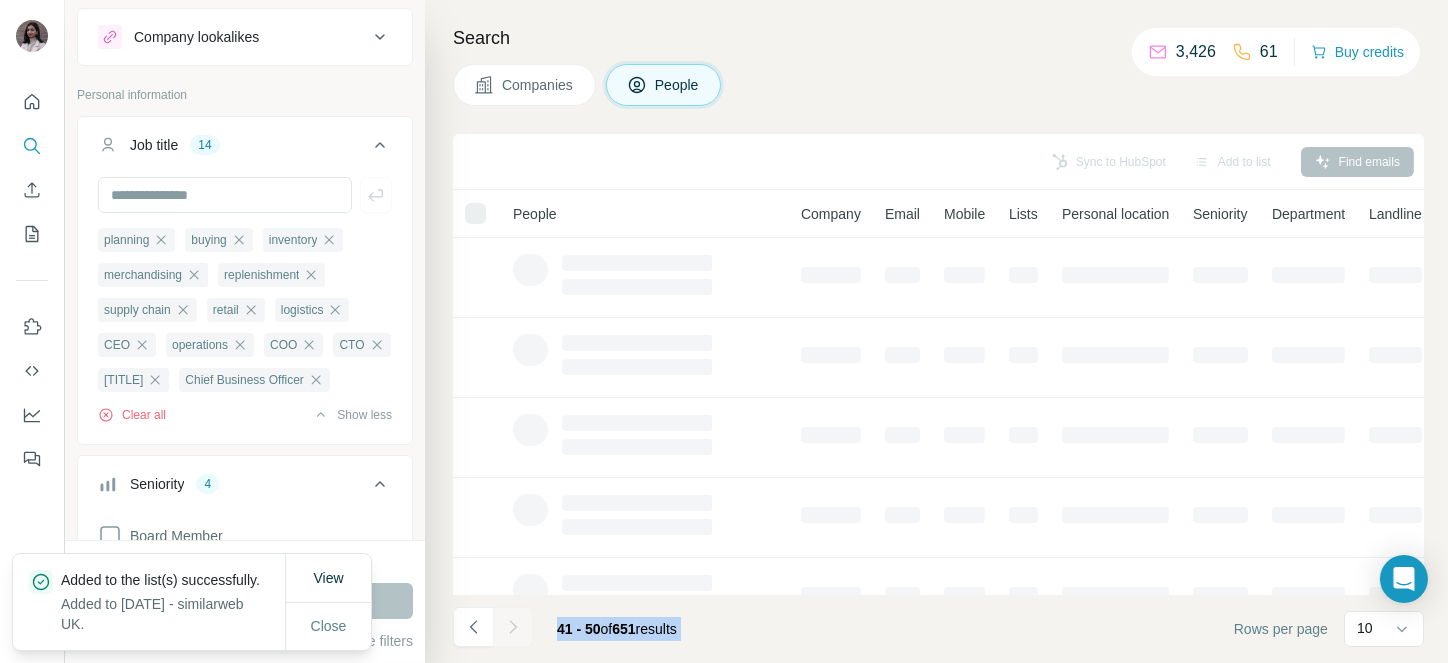 click at bounding box center [513, 627] 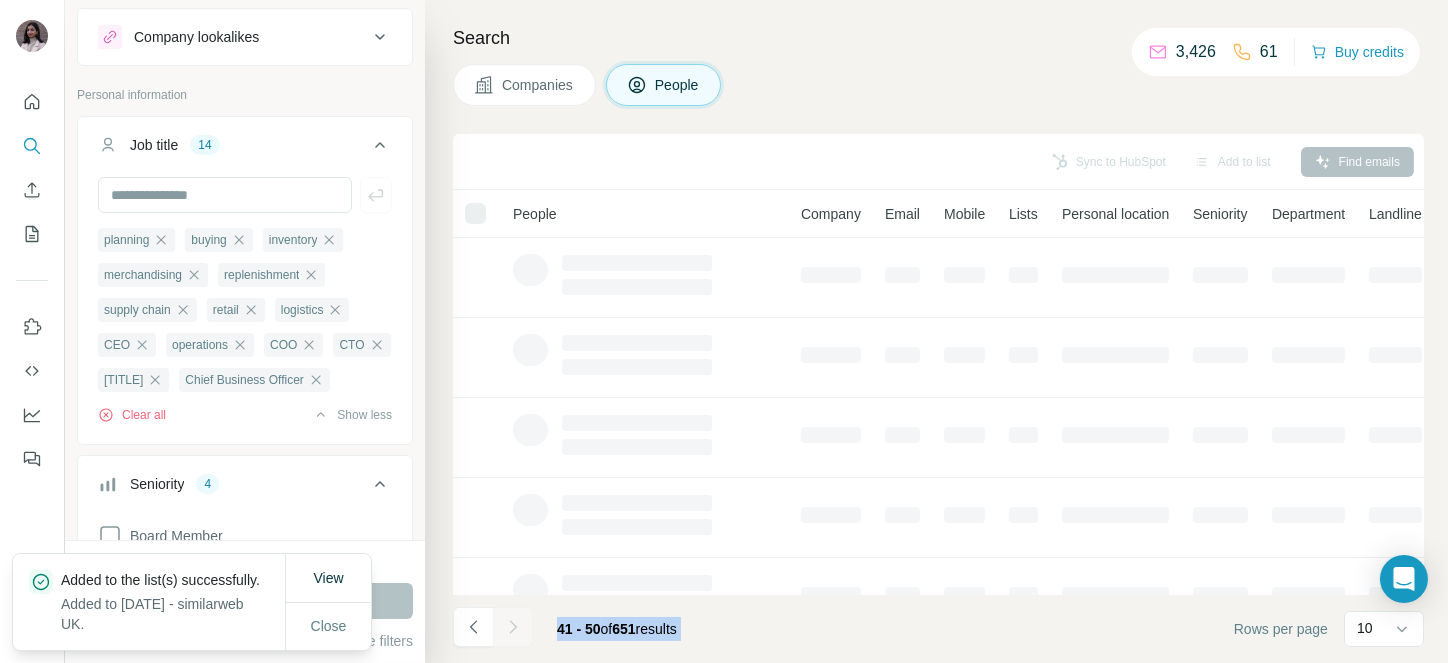click 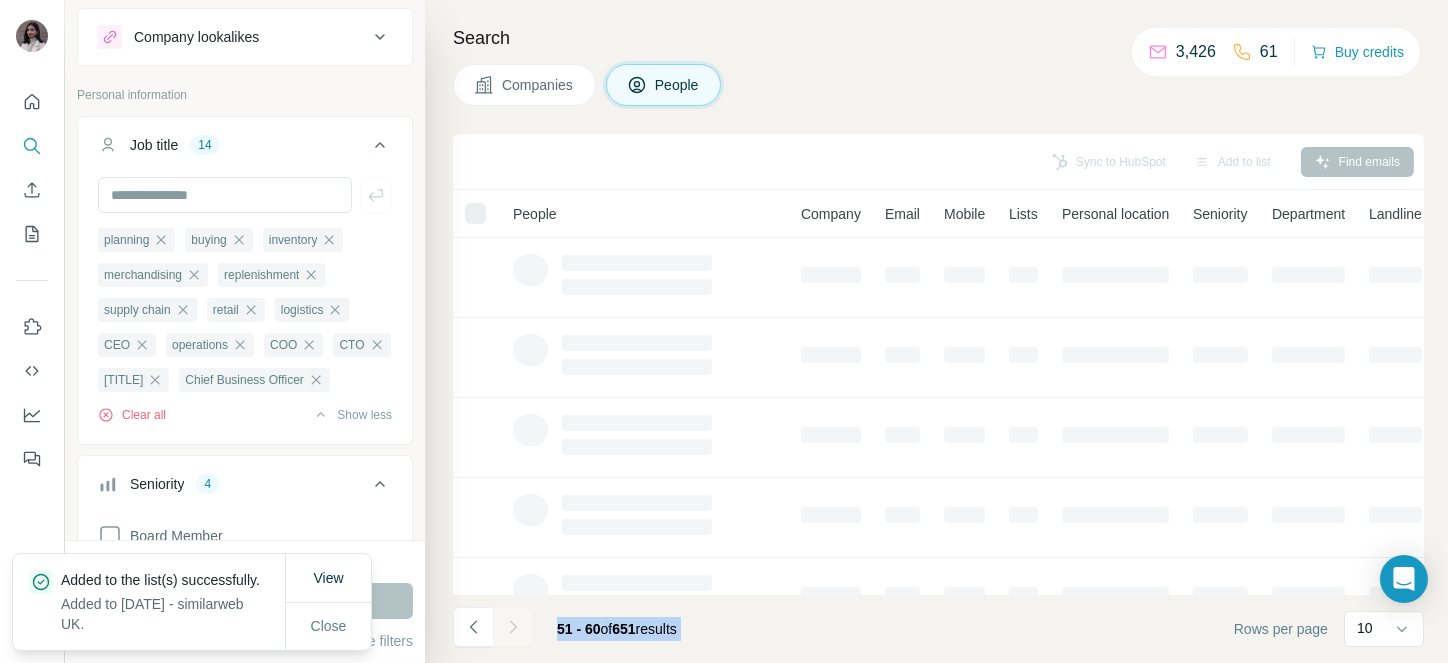 click at bounding box center (513, 627) 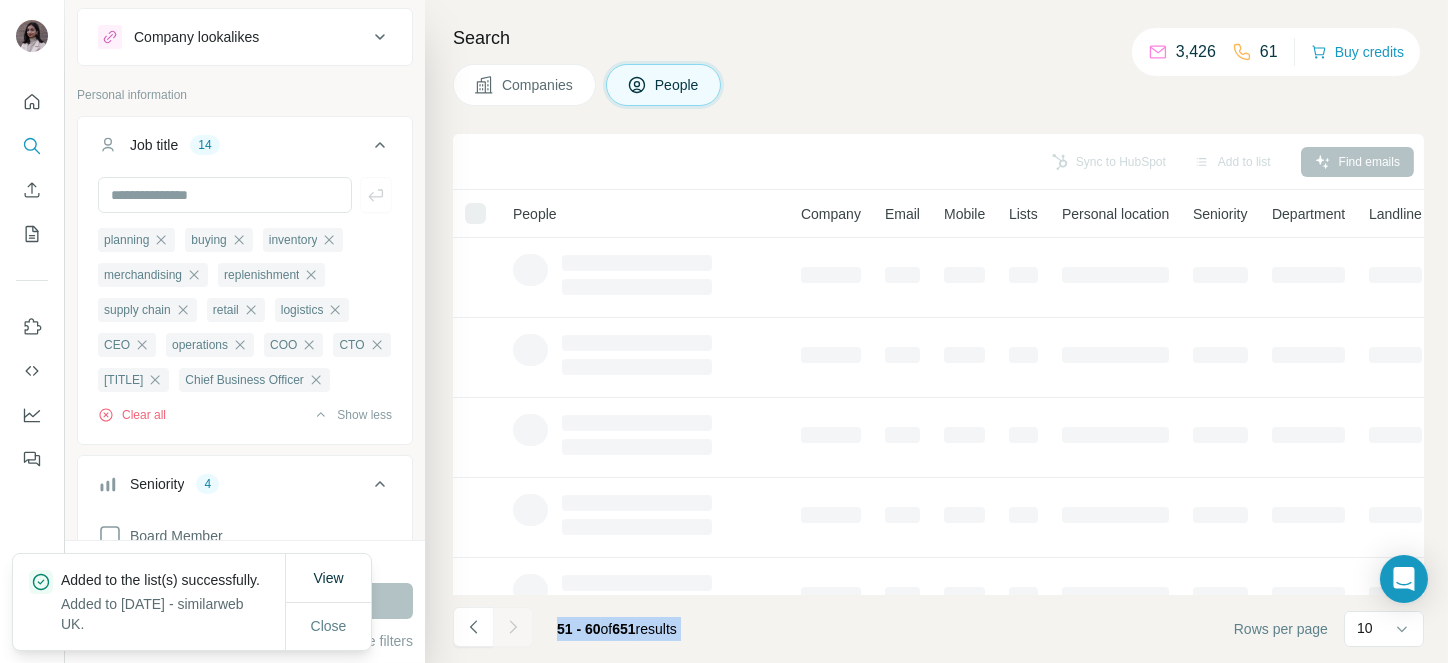 click at bounding box center (513, 627) 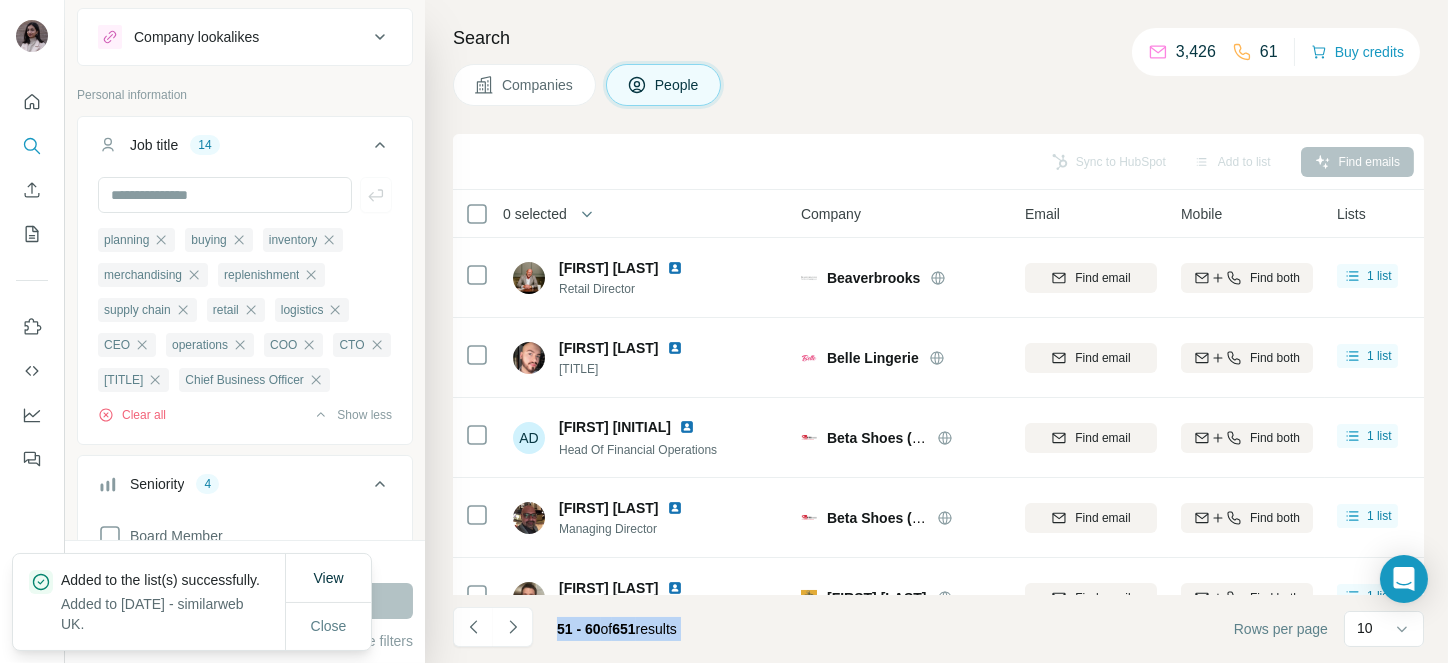 click 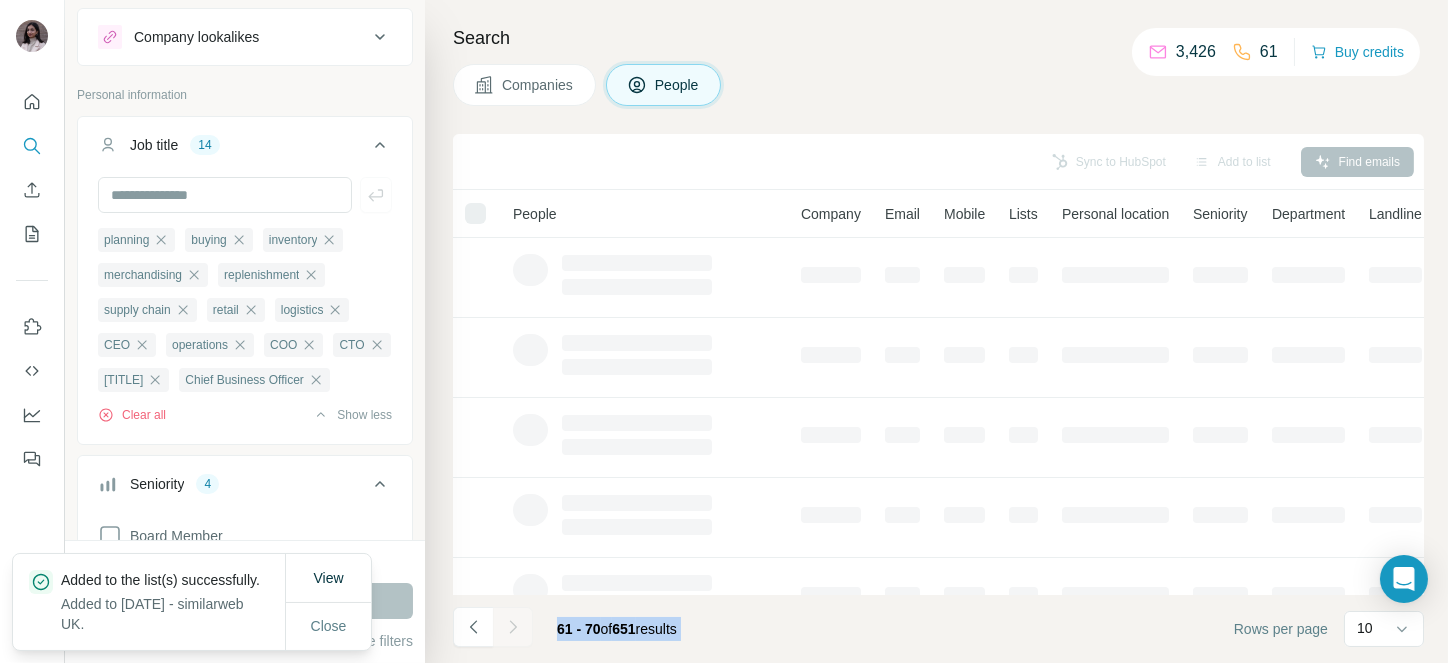 click at bounding box center (513, 627) 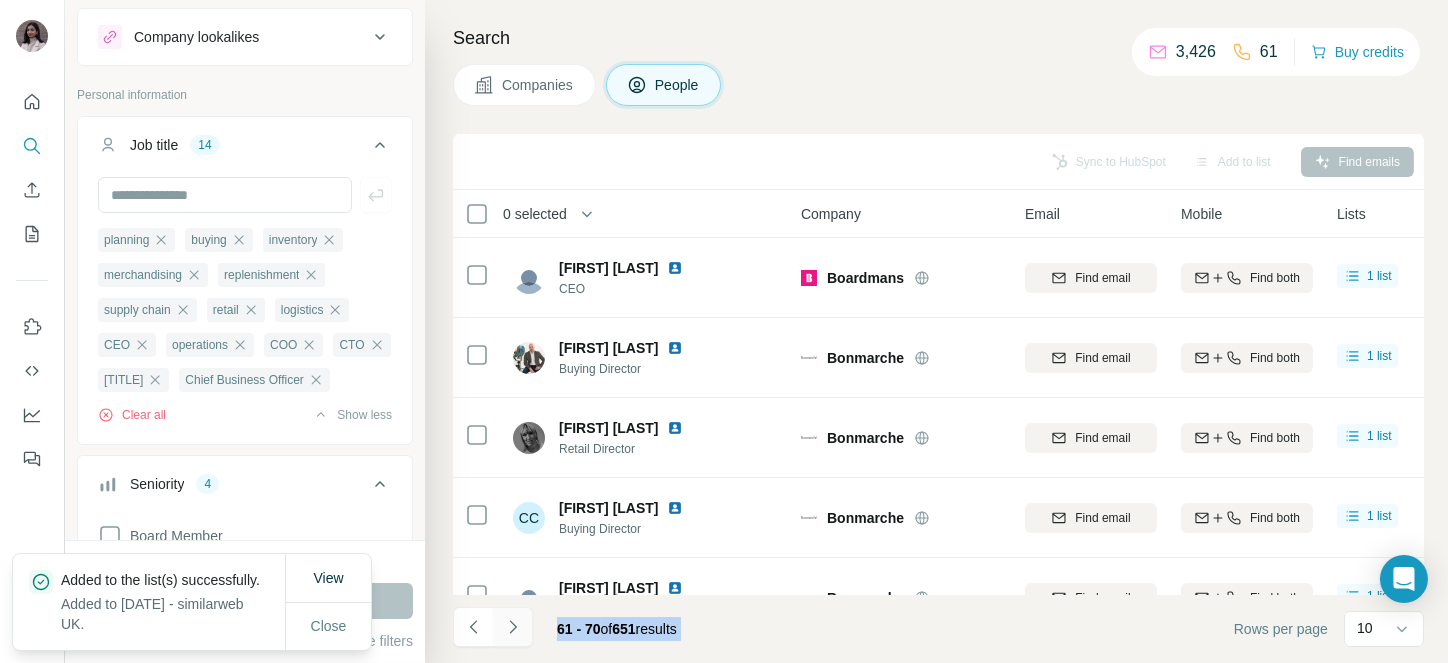 click 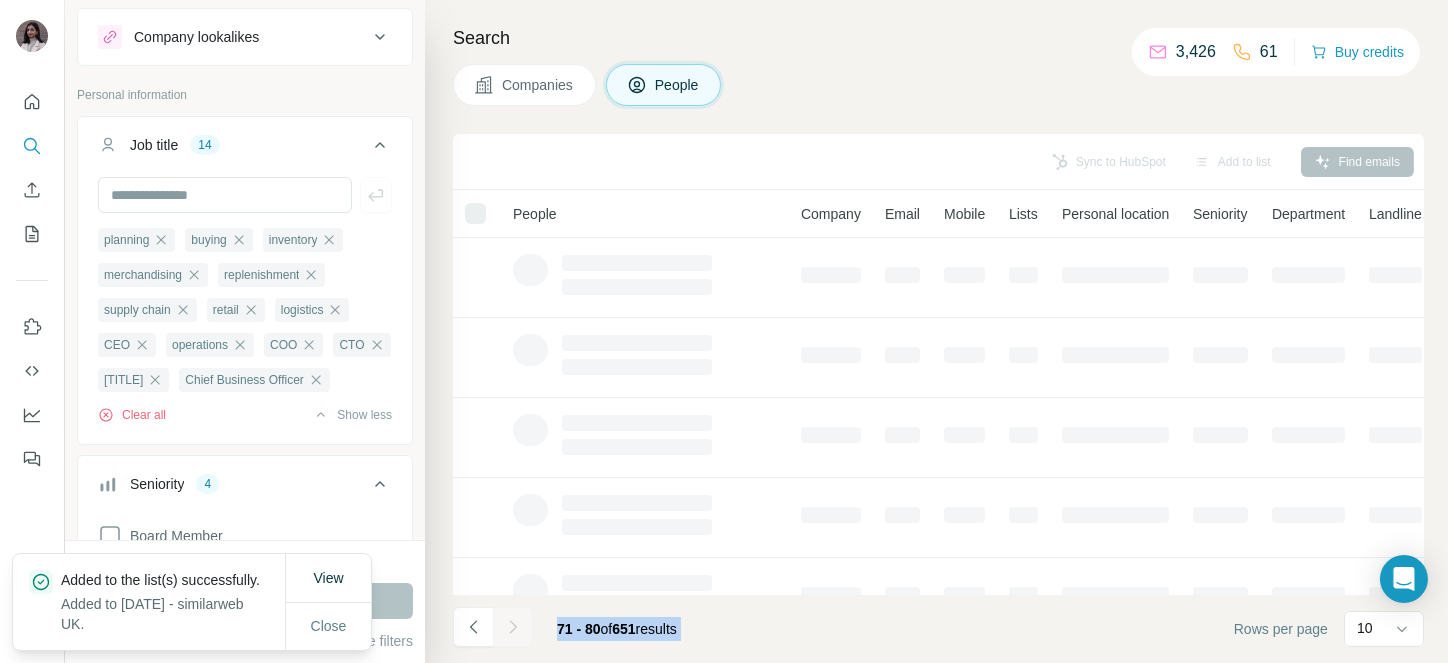 click at bounding box center [513, 627] 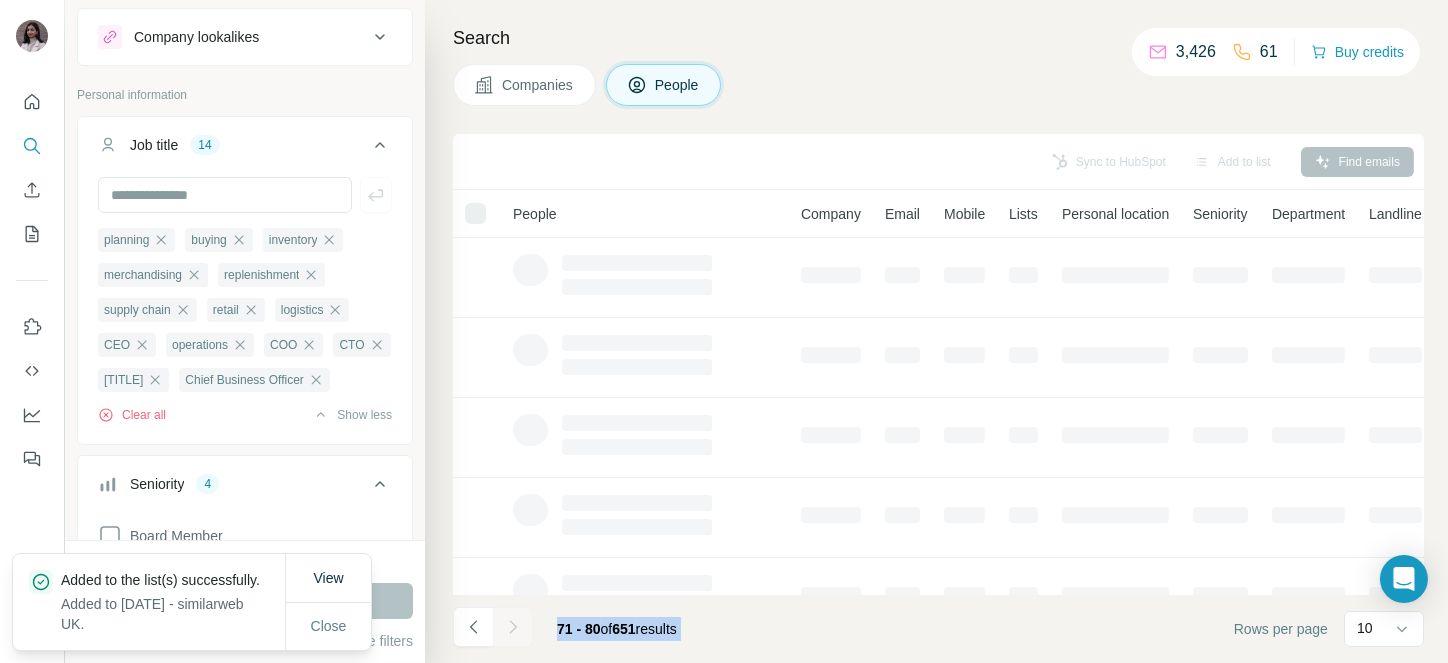 click at bounding box center (513, 627) 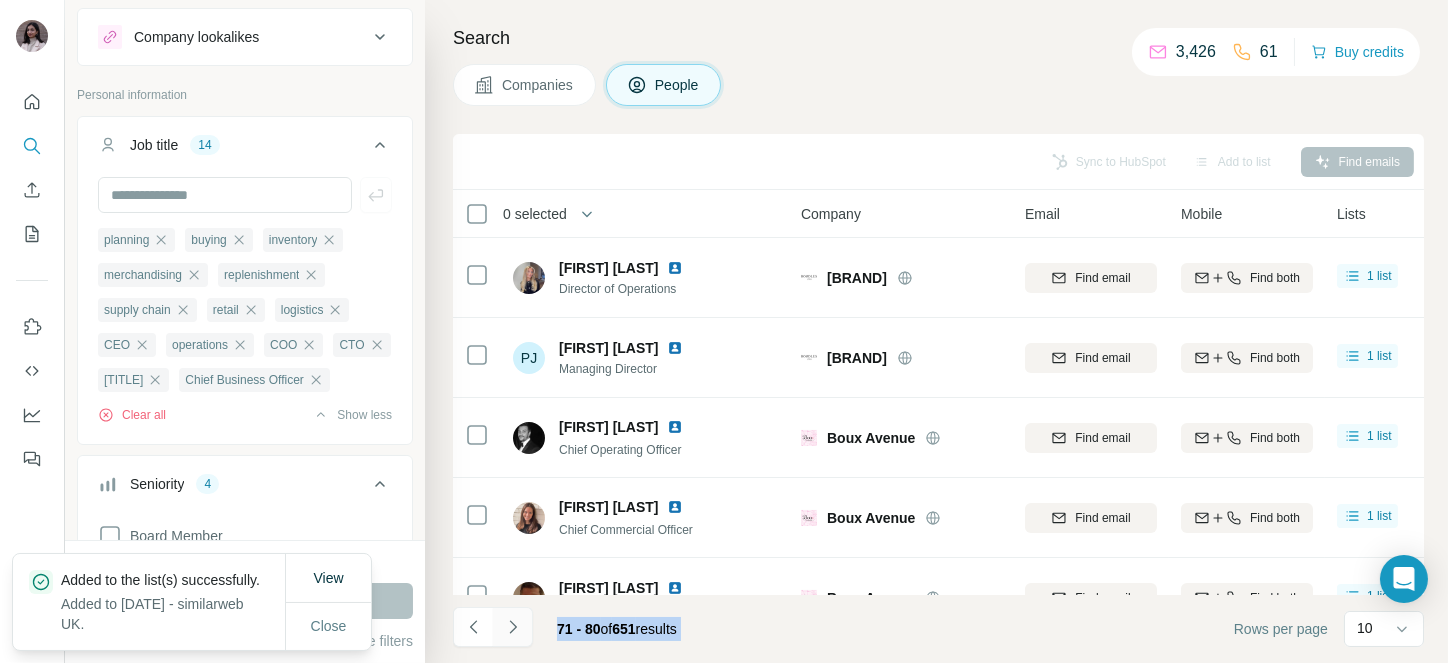 click 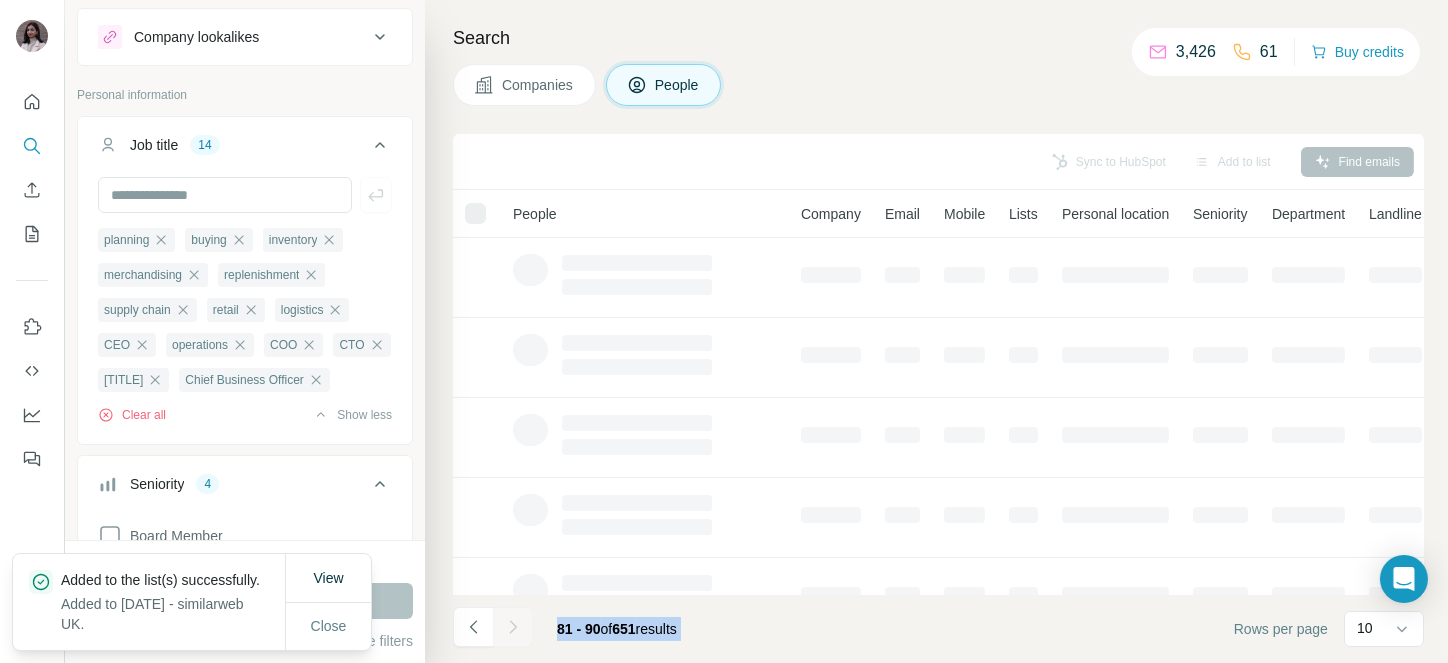 click at bounding box center [513, 627] 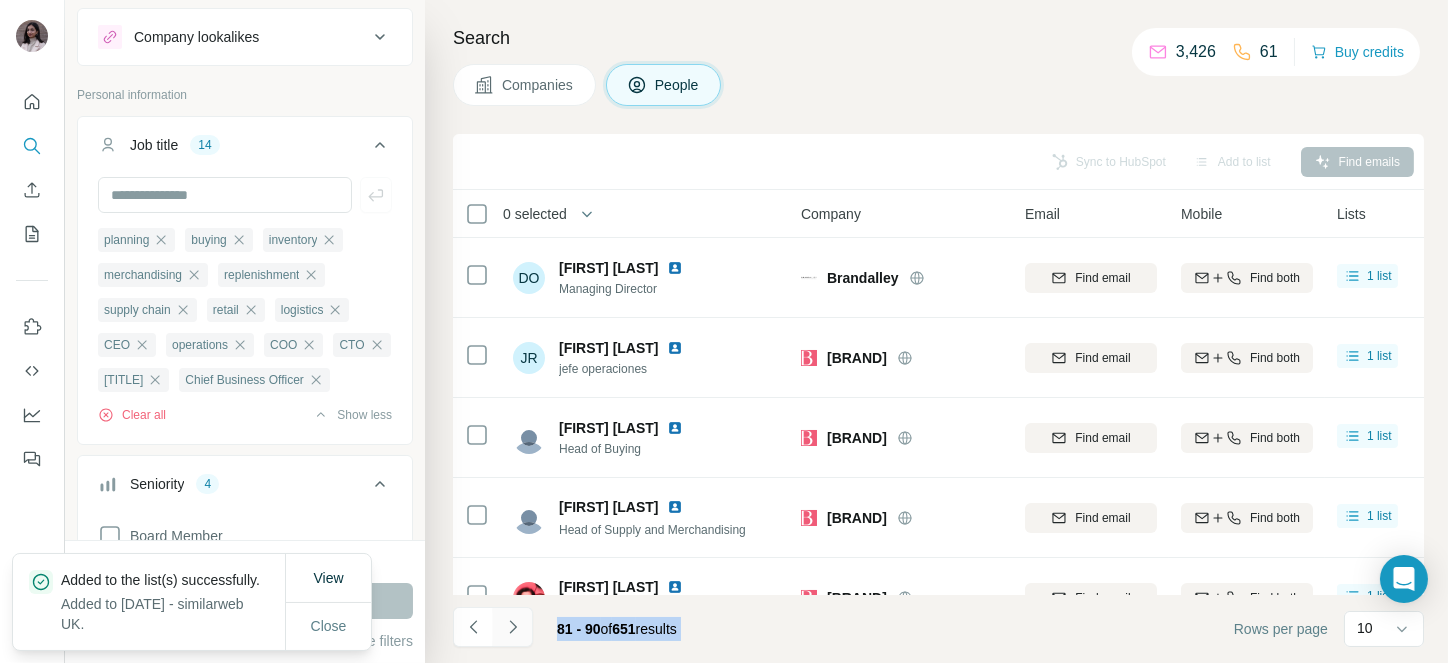 click 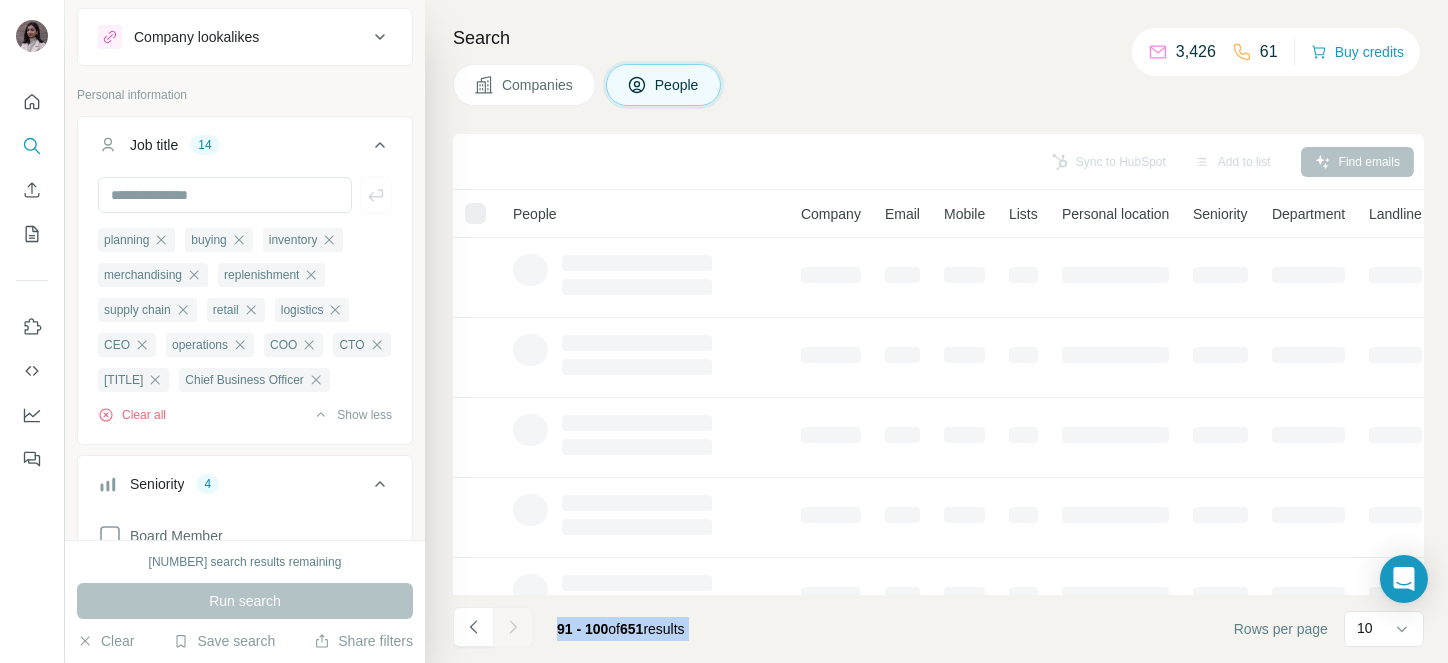click at bounding box center (513, 627) 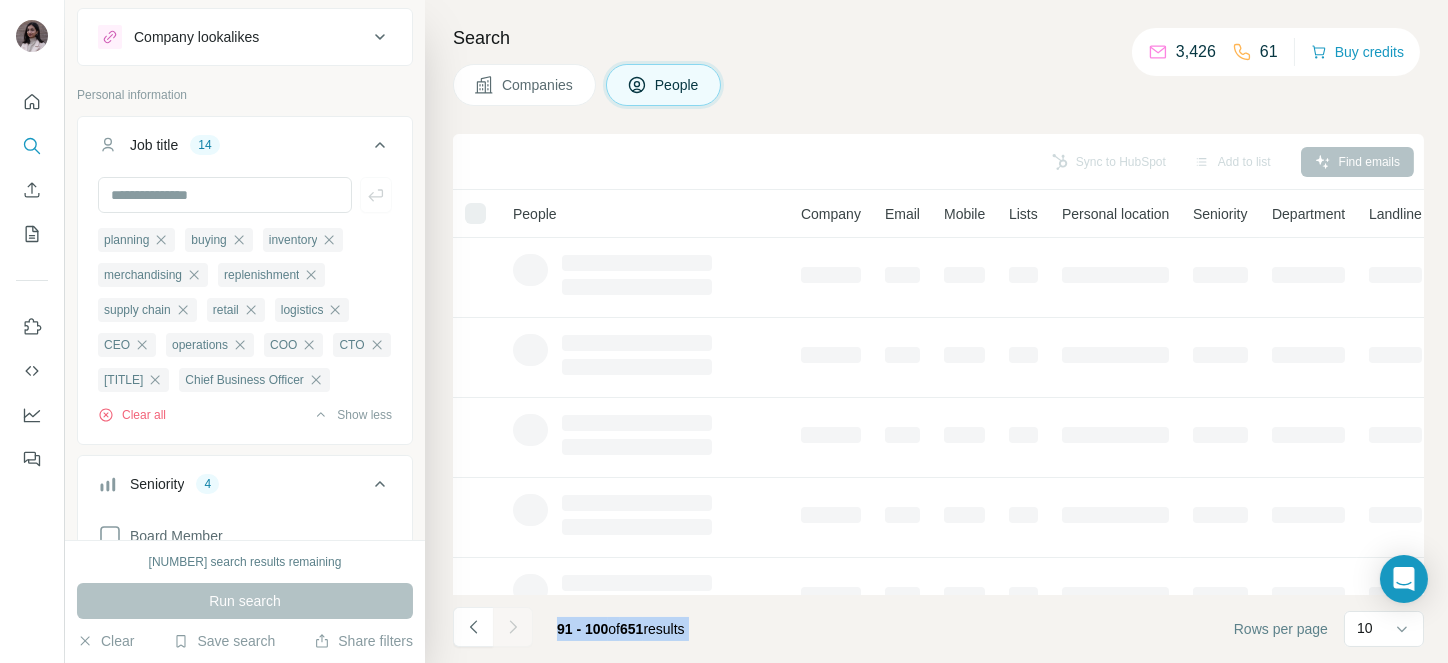 click at bounding box center (513, 627) 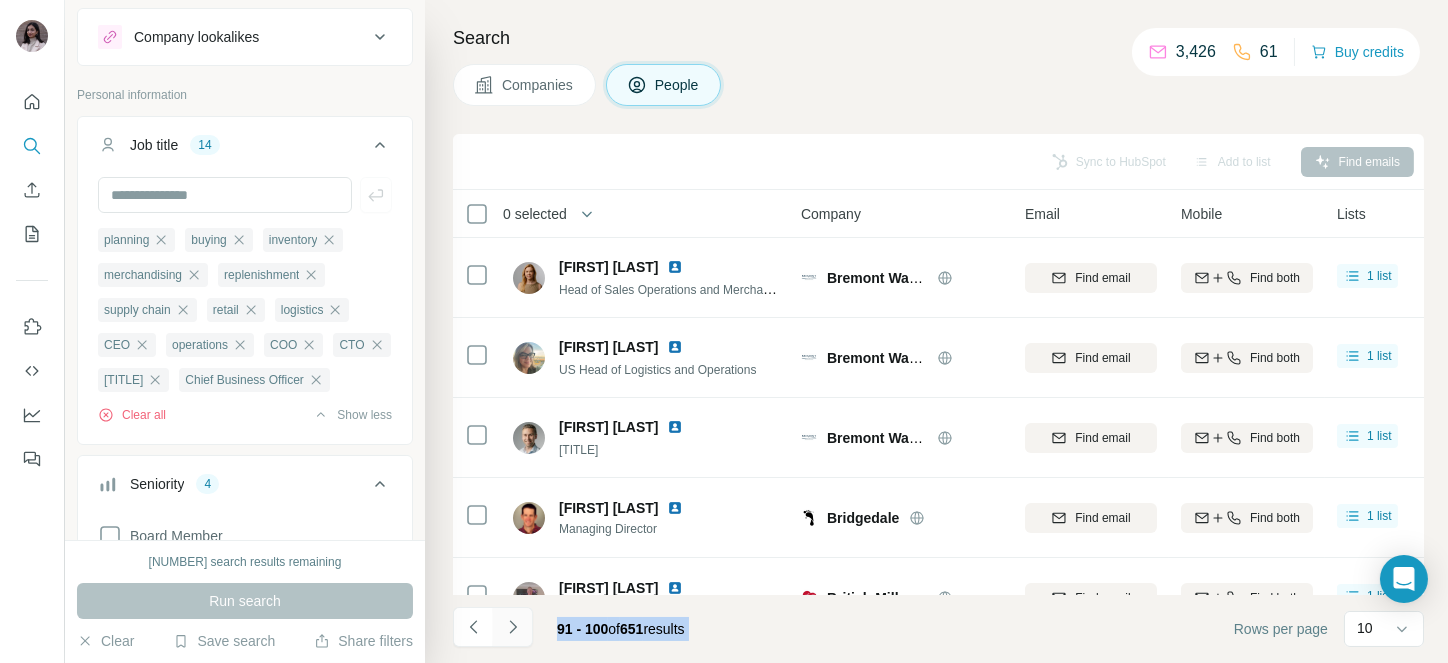 click 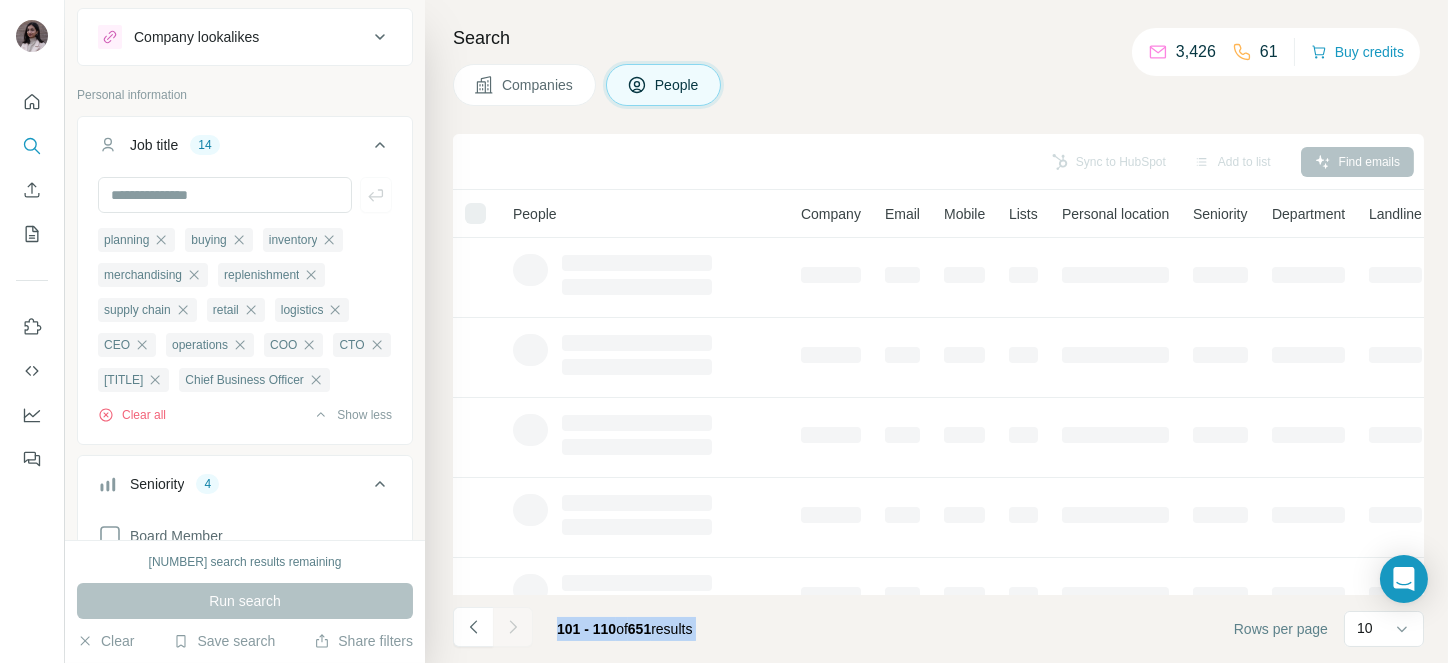 click at bounding box center [513, 627] 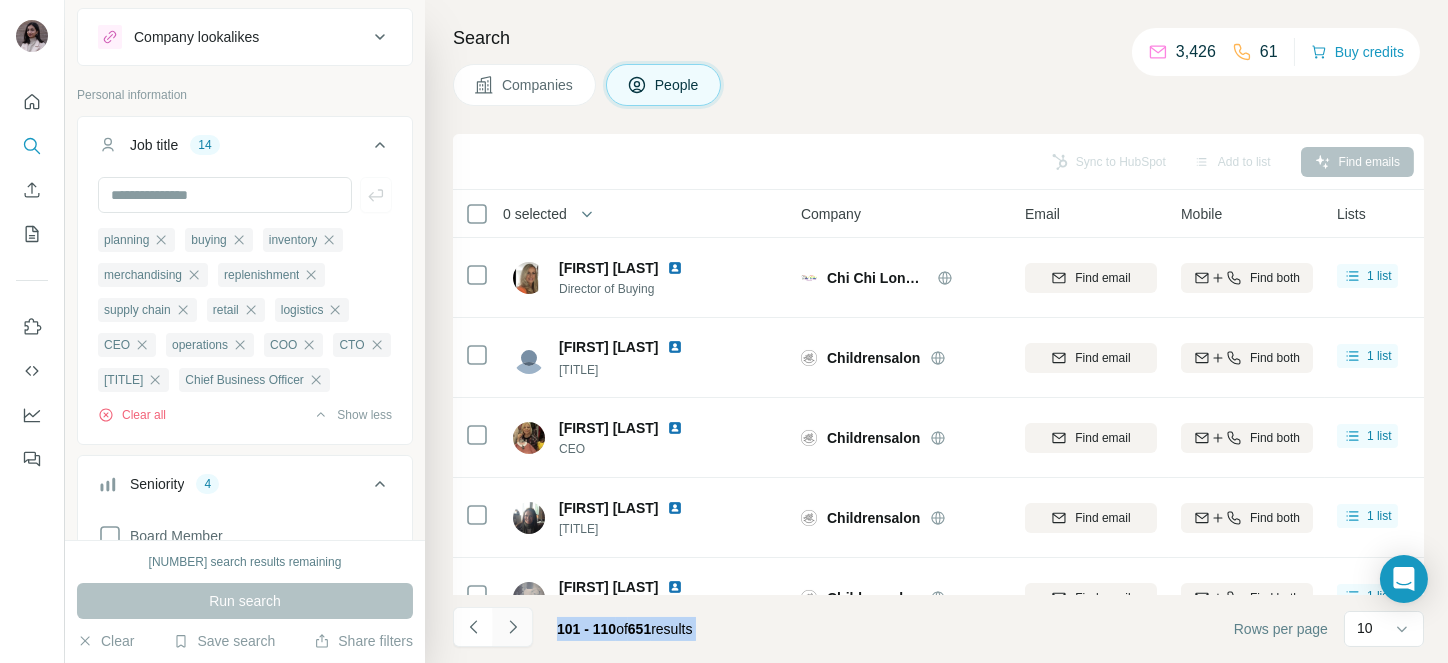 click 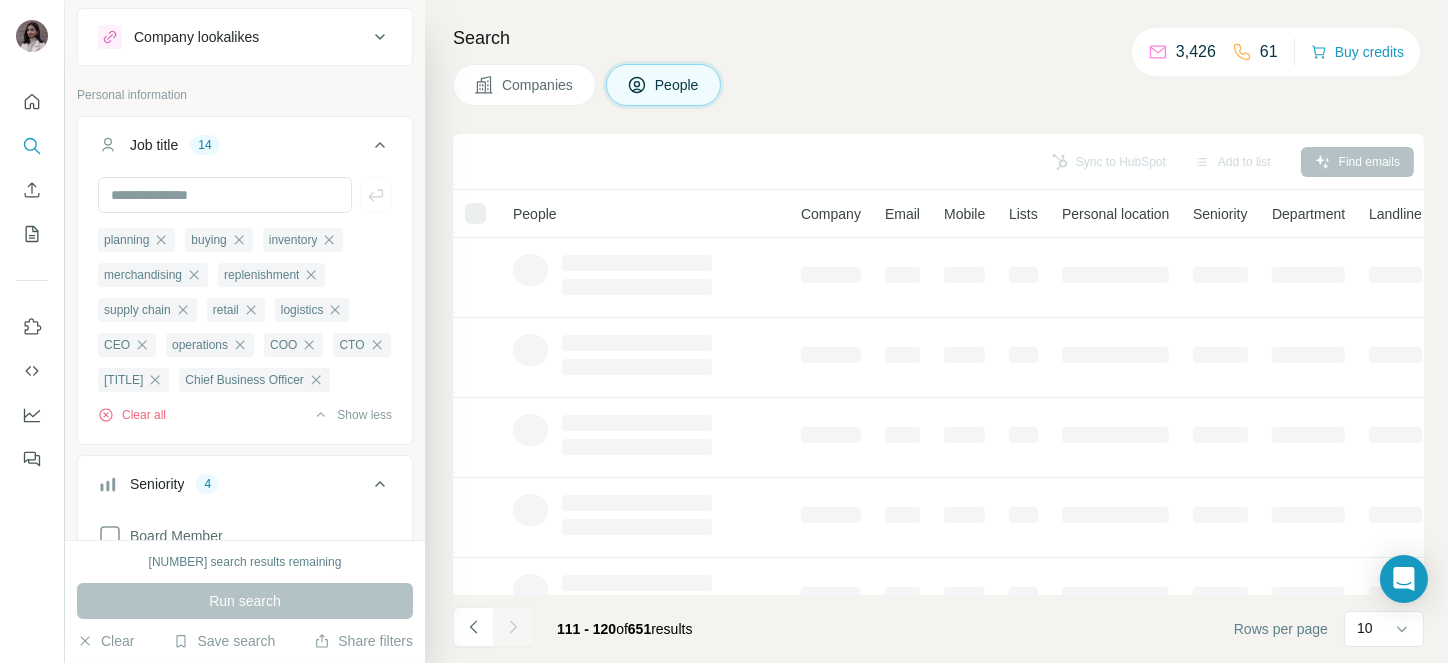 click at bounding box center (513, 627) 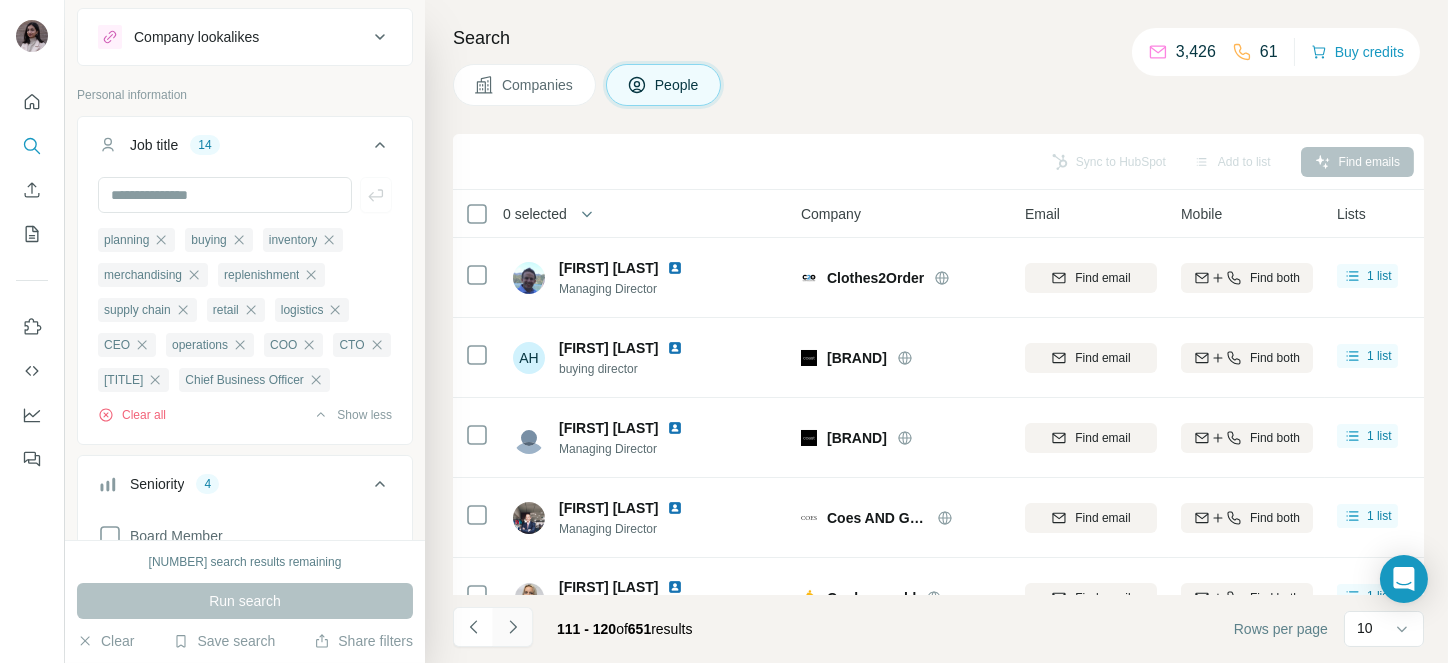 click 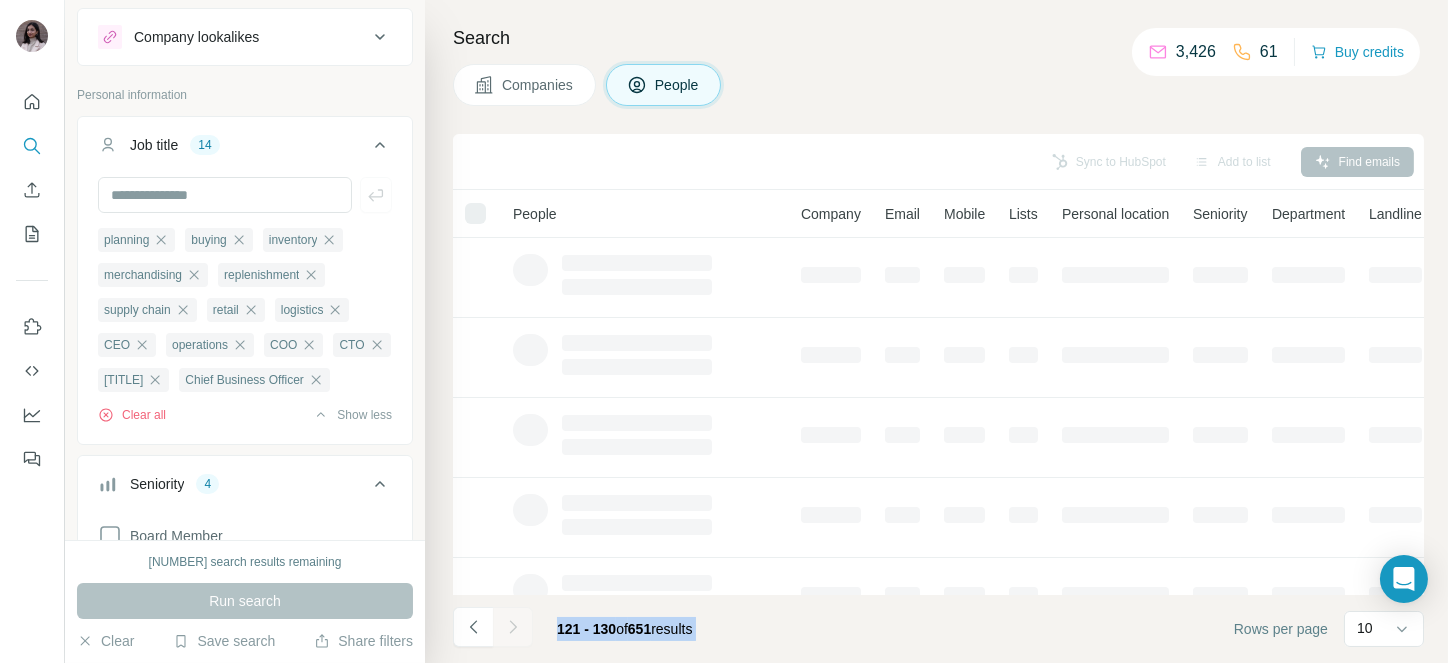 click at bounding box center [513, 627] 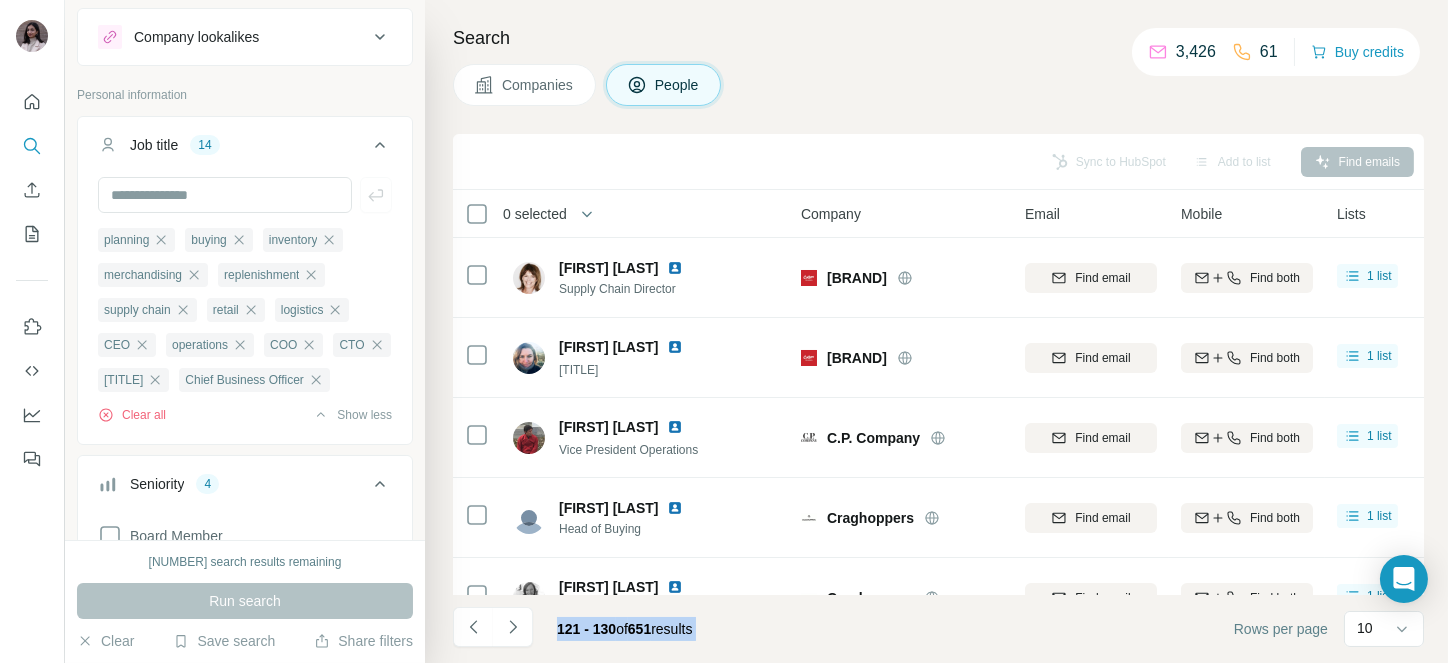 click 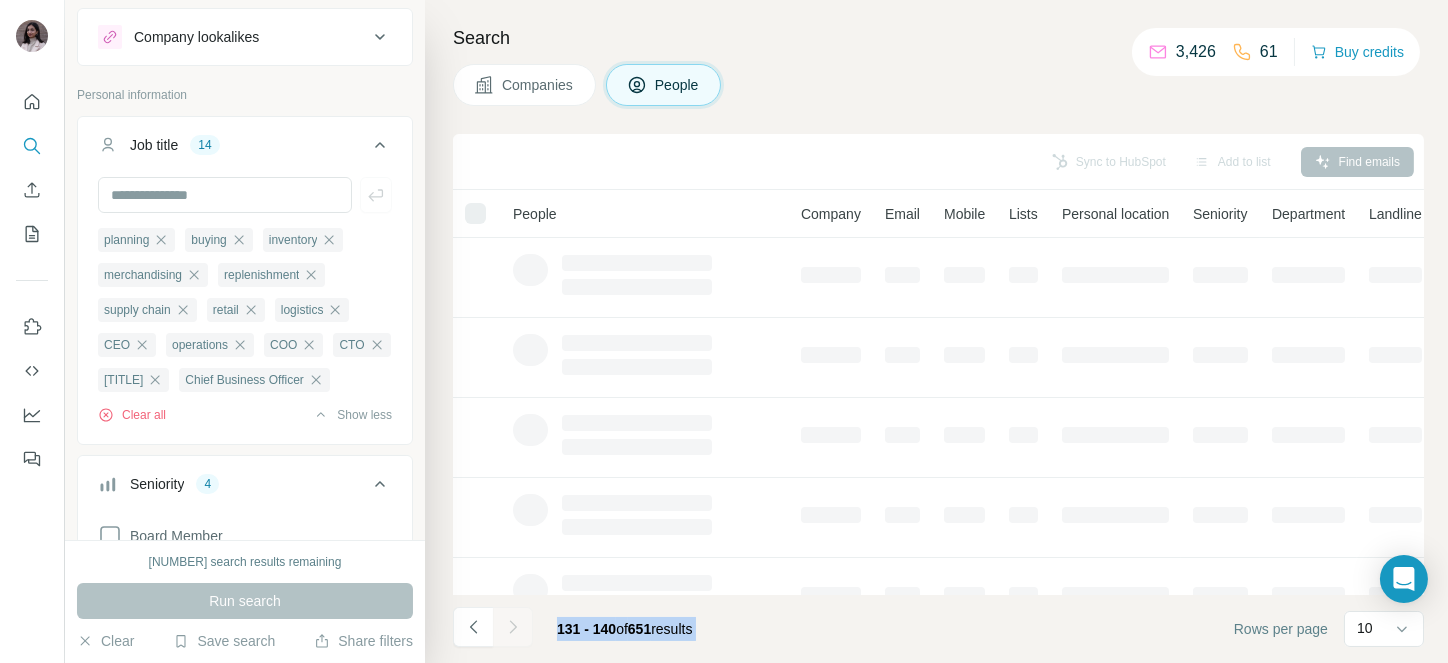 click at bounding box center (513, 627) 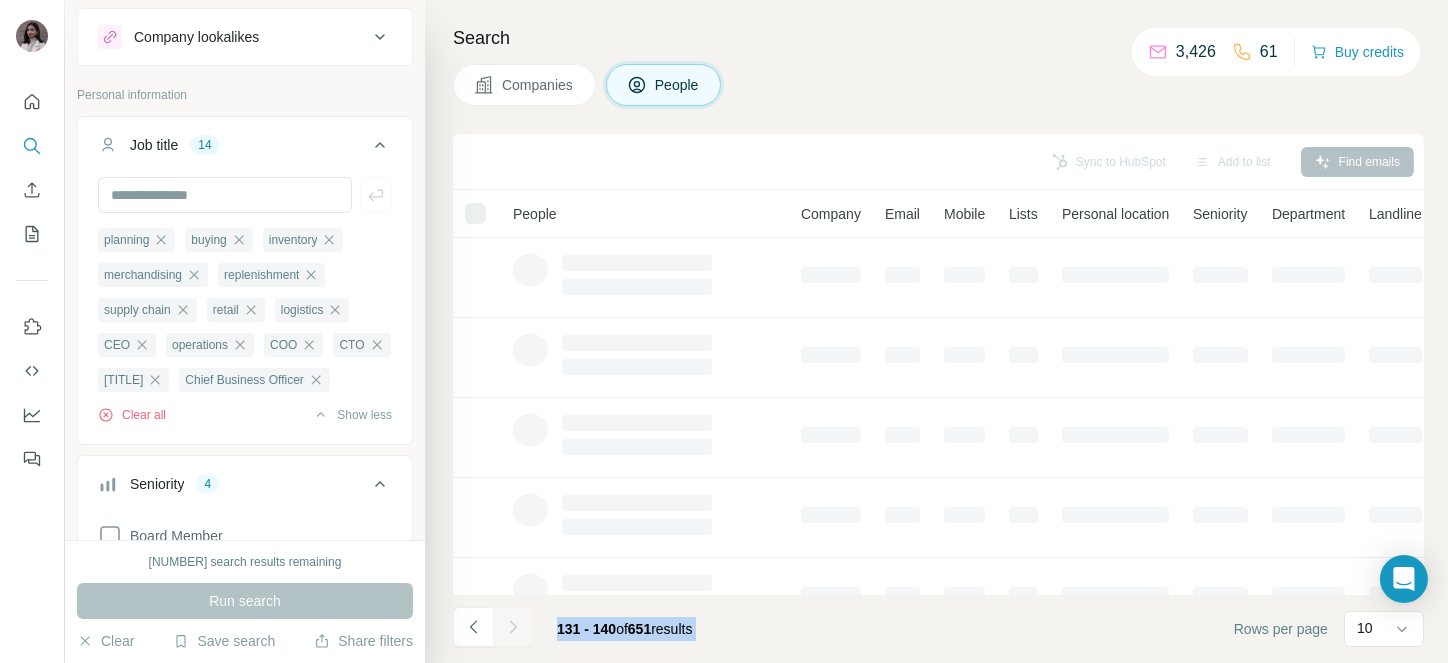 click at bounding box center [513, 627] 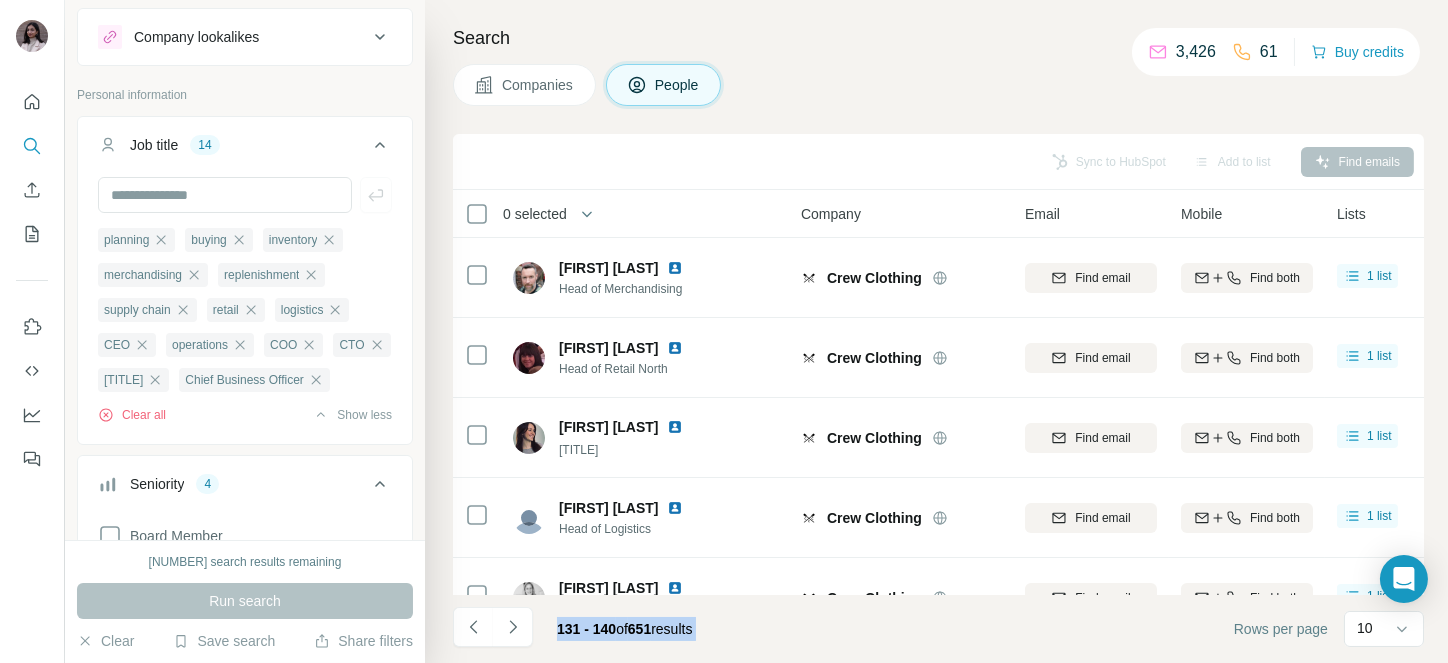 click 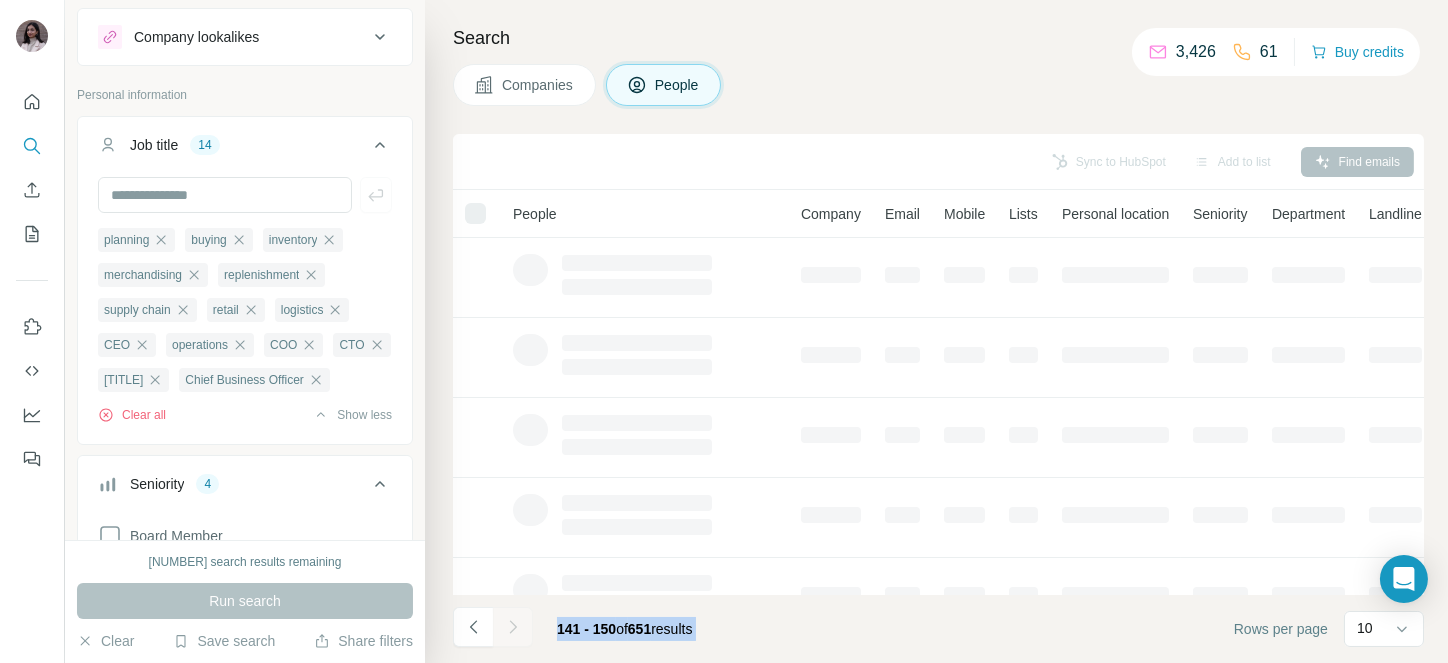 click at bounding box center [513, 627] 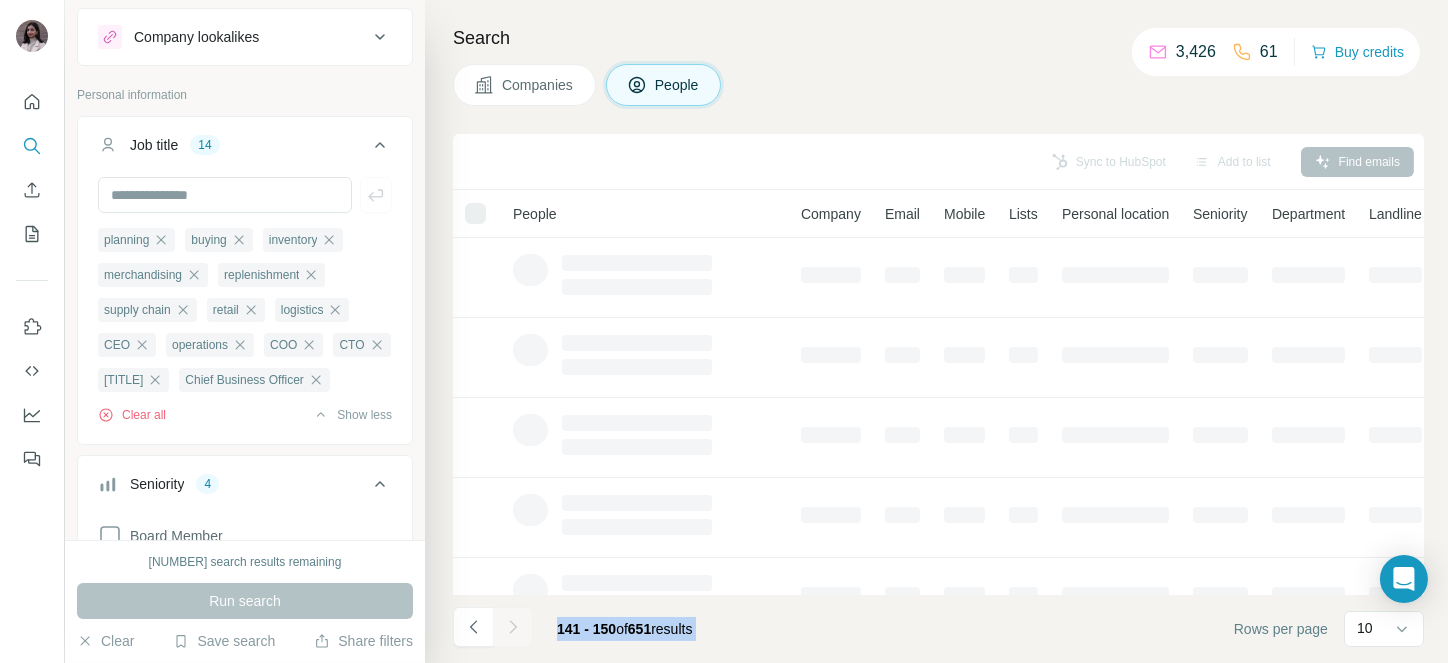 click at bounding box center [513, 627] 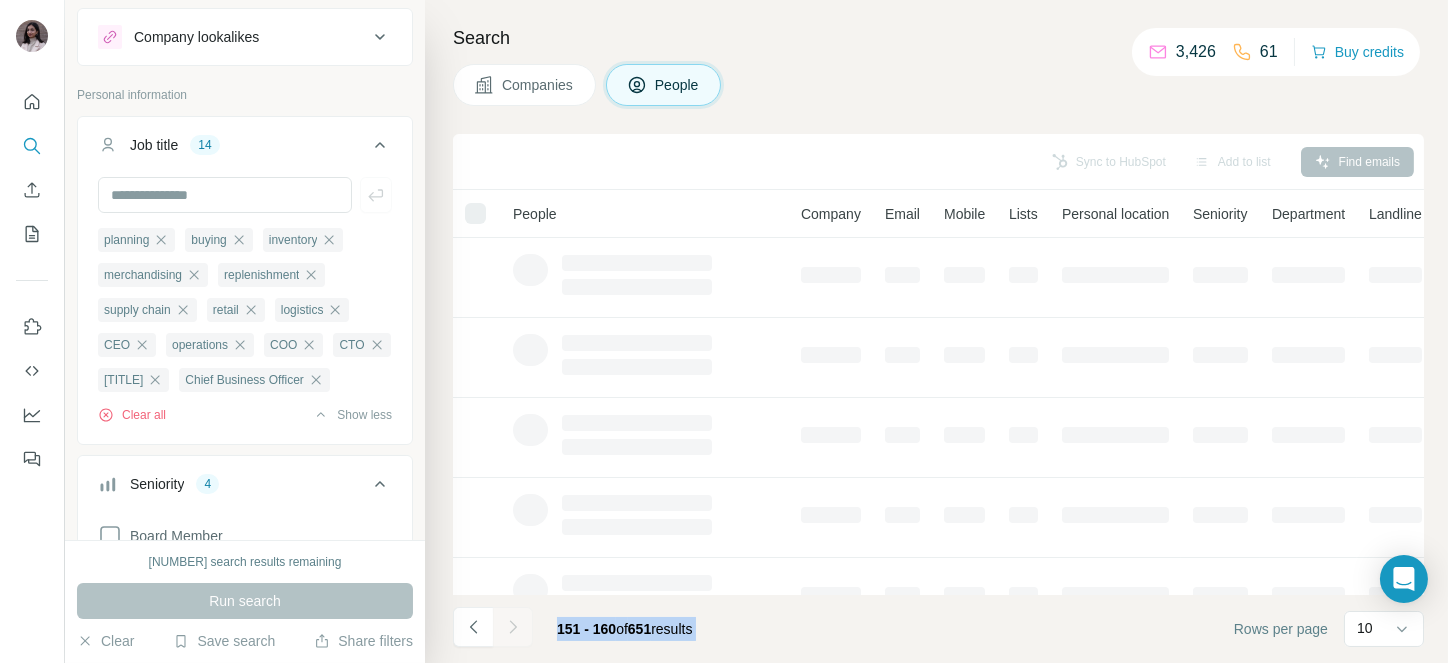 click at bounding box center (513, 627) 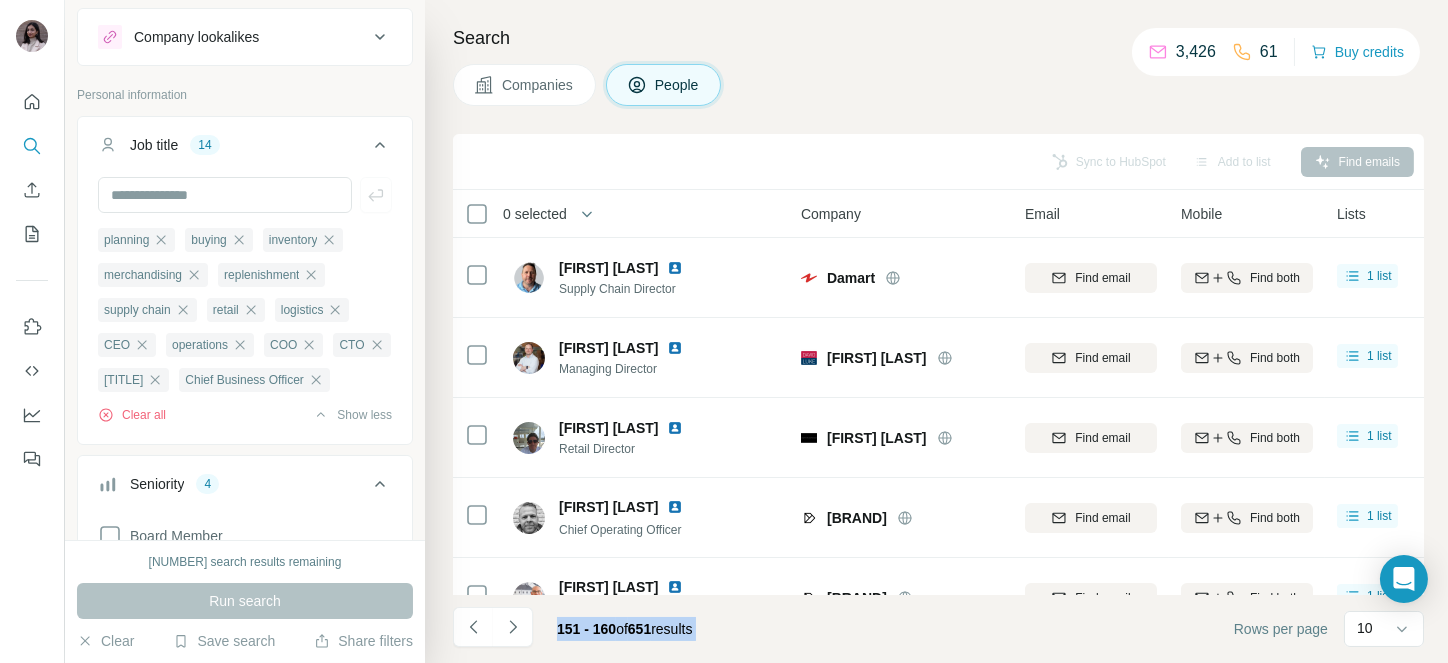 click 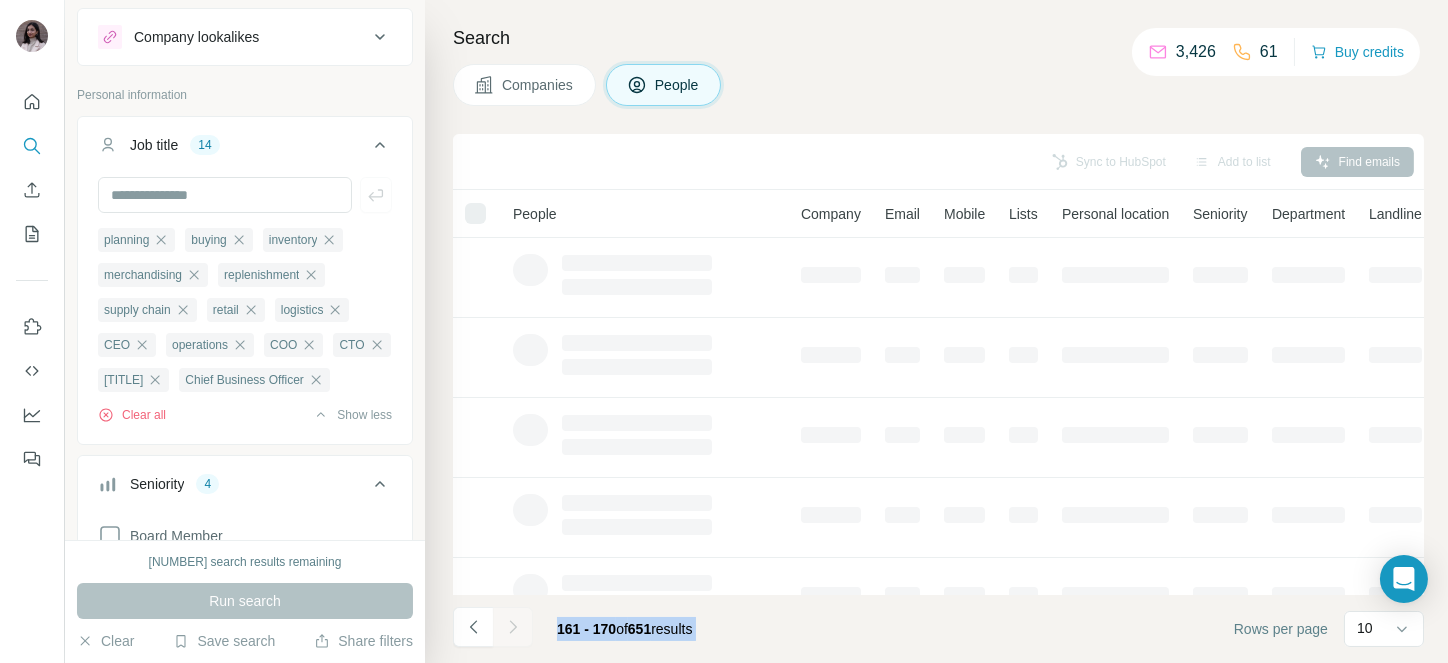 click at bounding box center (513, 627) 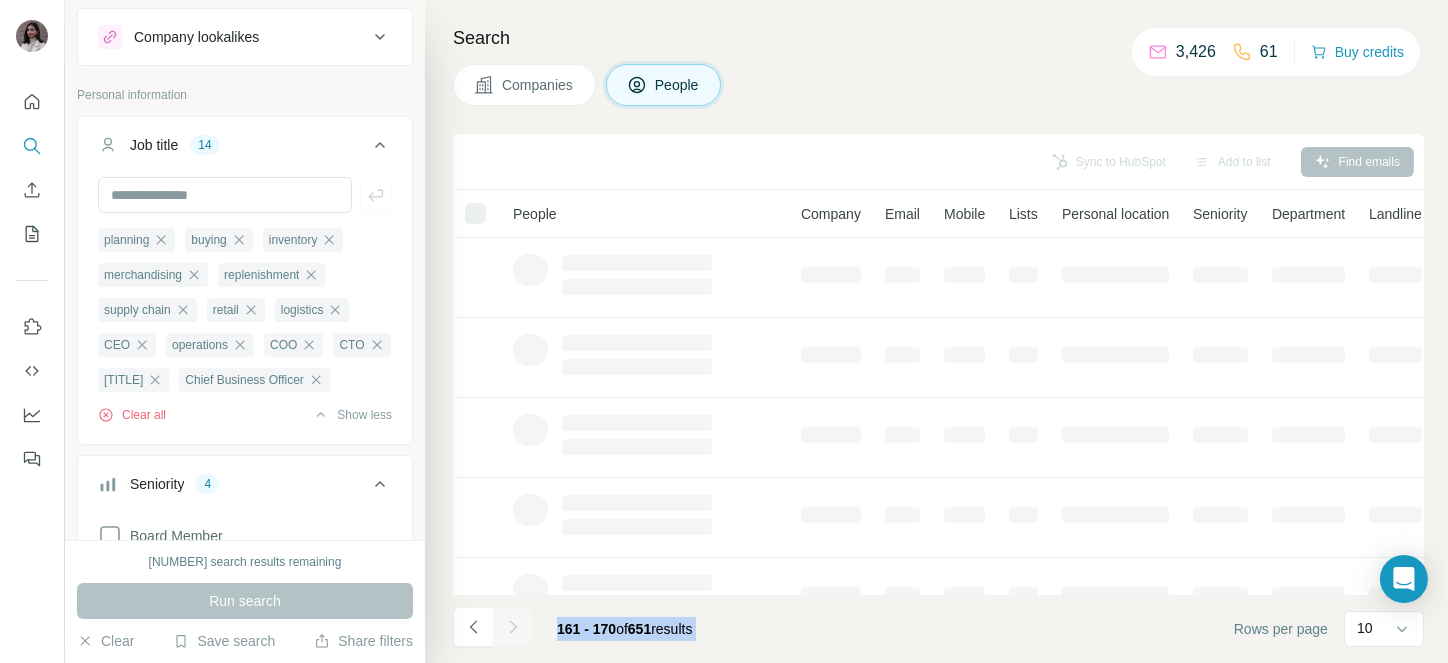 click at bounding box center (513, 627) 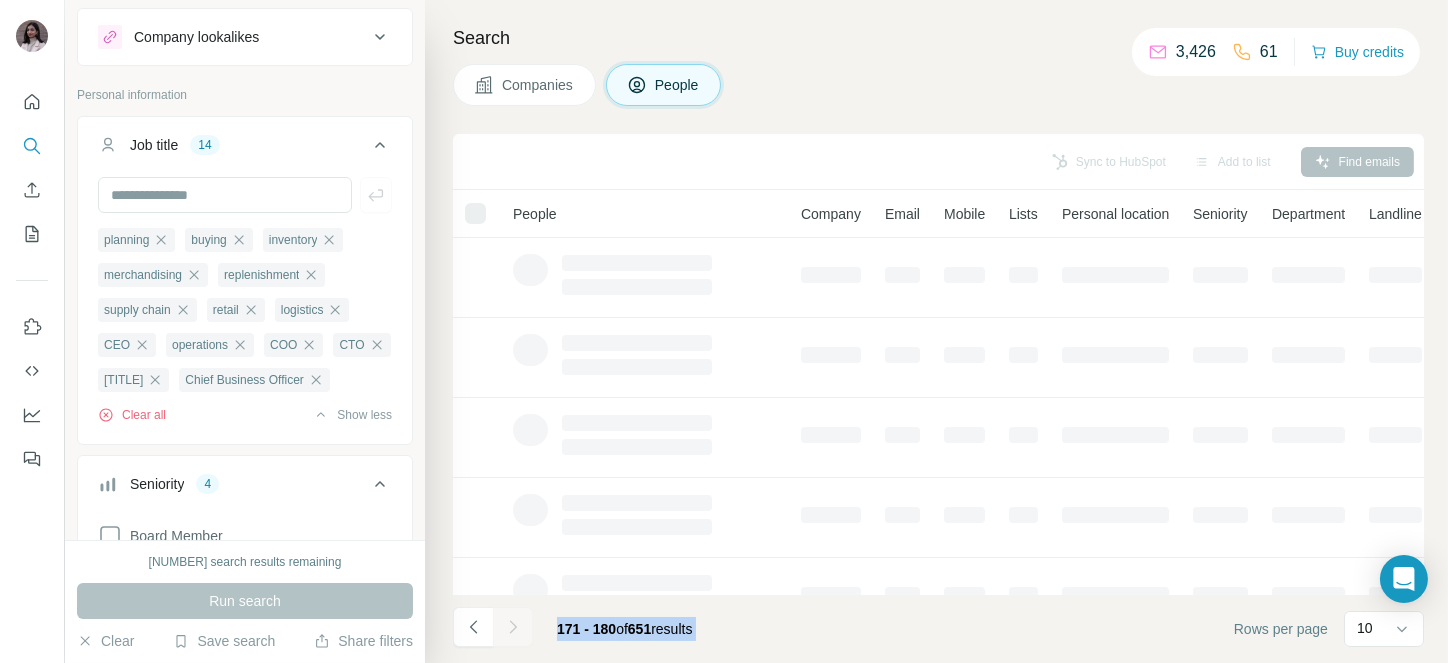 click at bounding box center [513, 627] 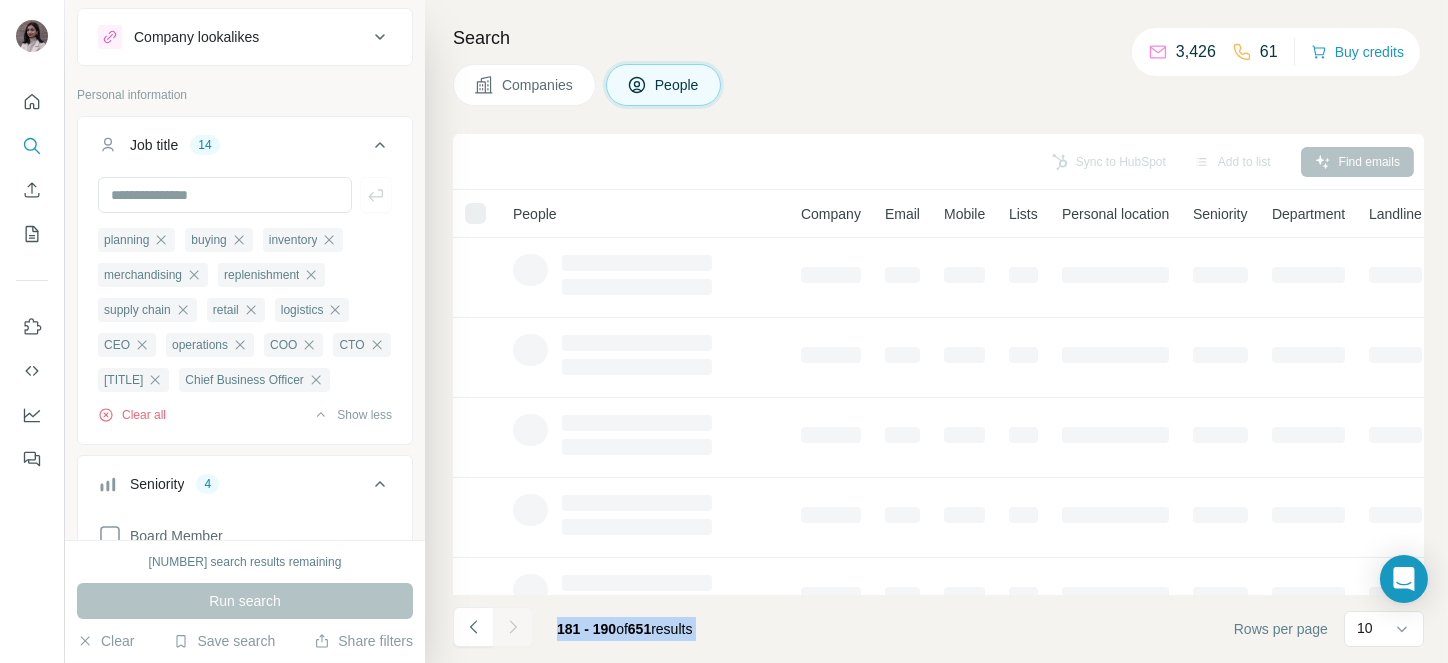 click at bounding box center [513, 627] 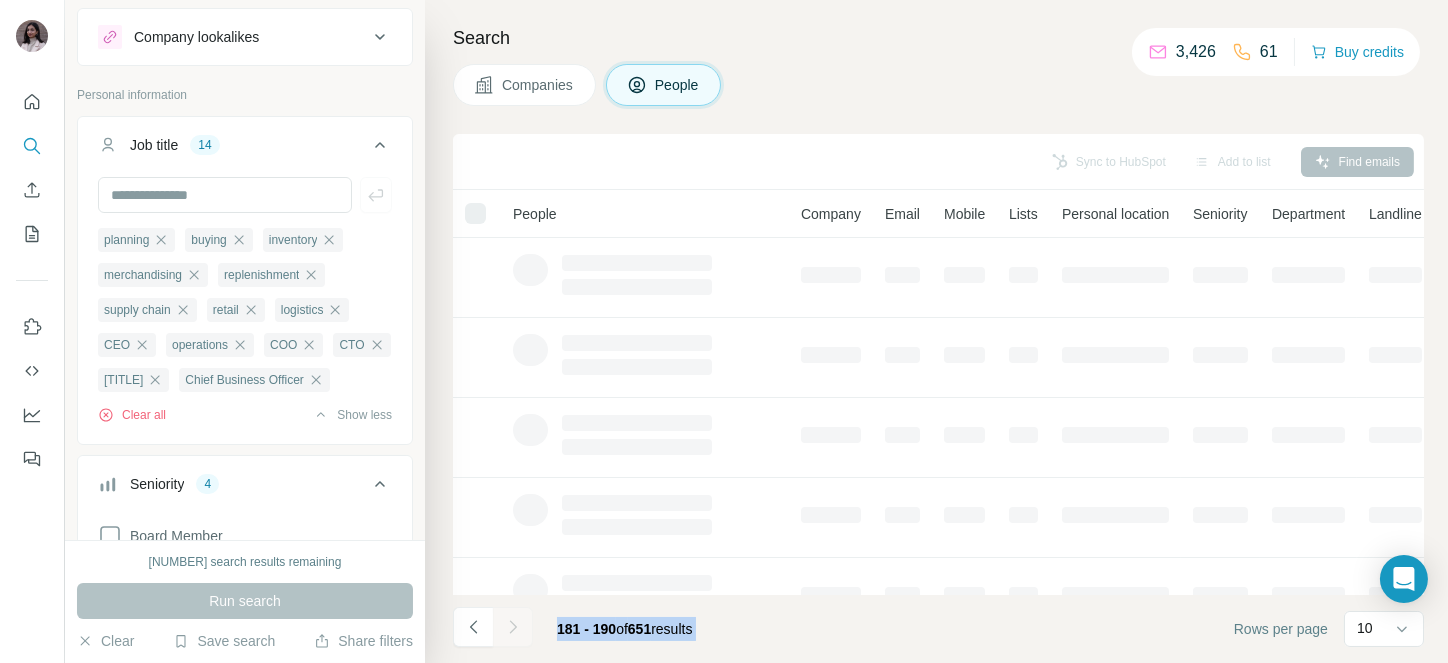 click at bounding box center (513, 627) 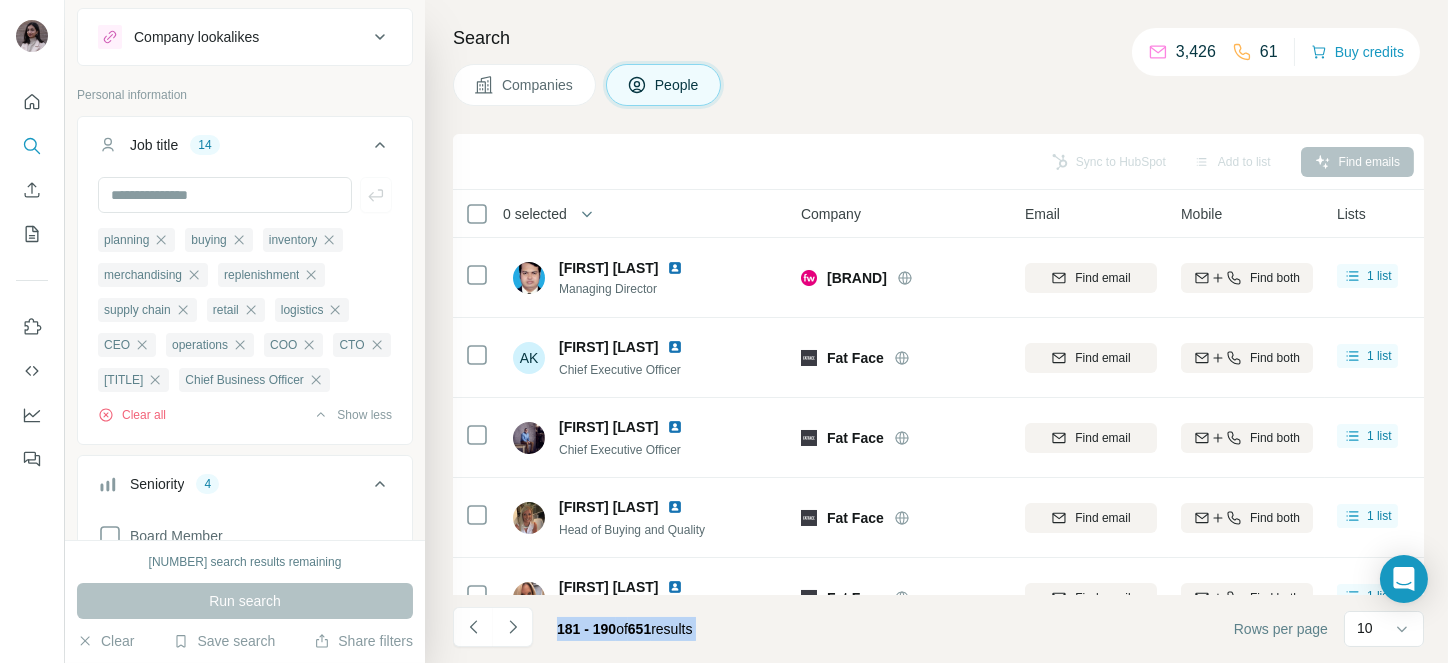 click 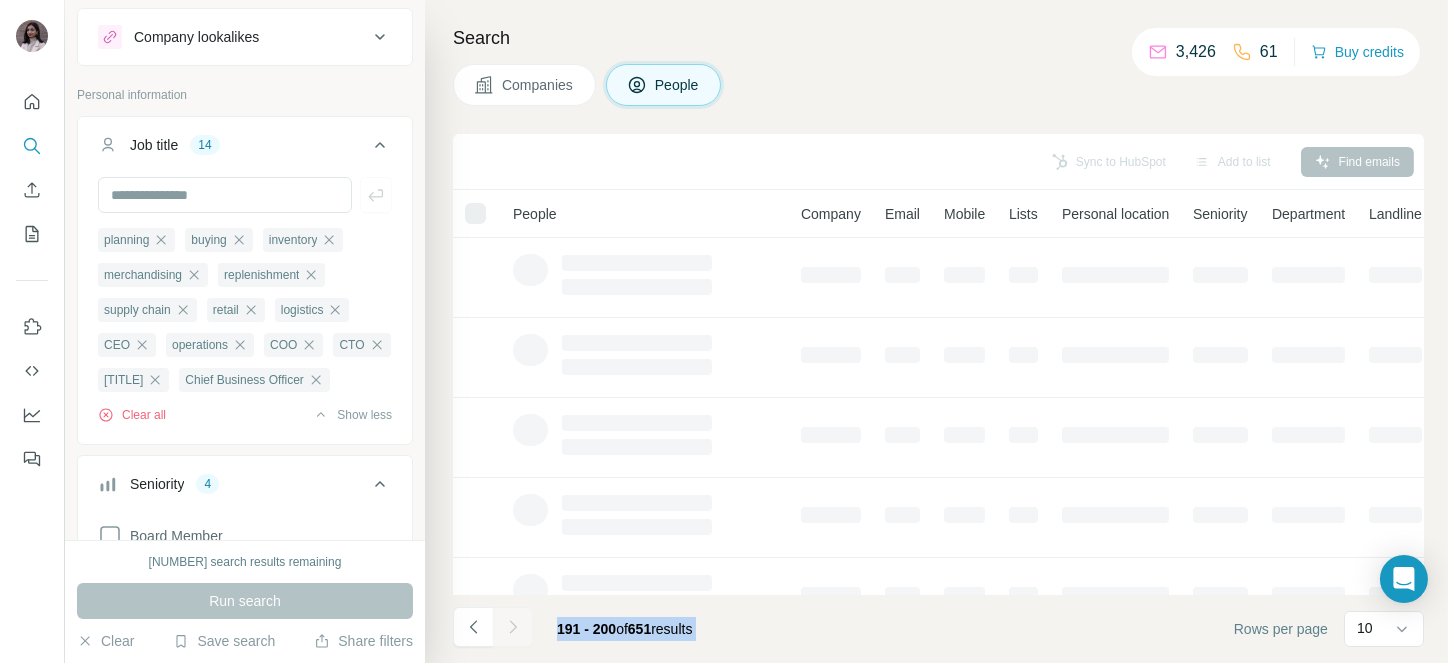 click at bounding box center [513, 627] 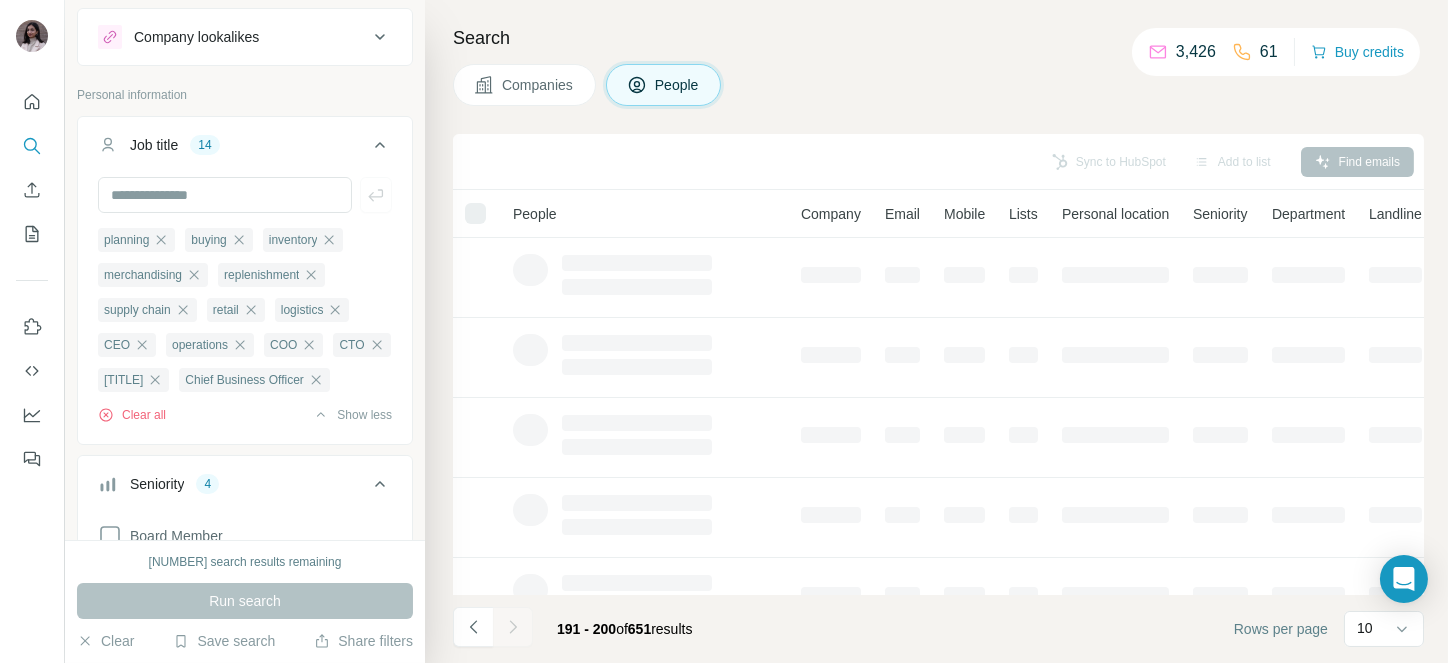 click at bounding box center [513, 627] 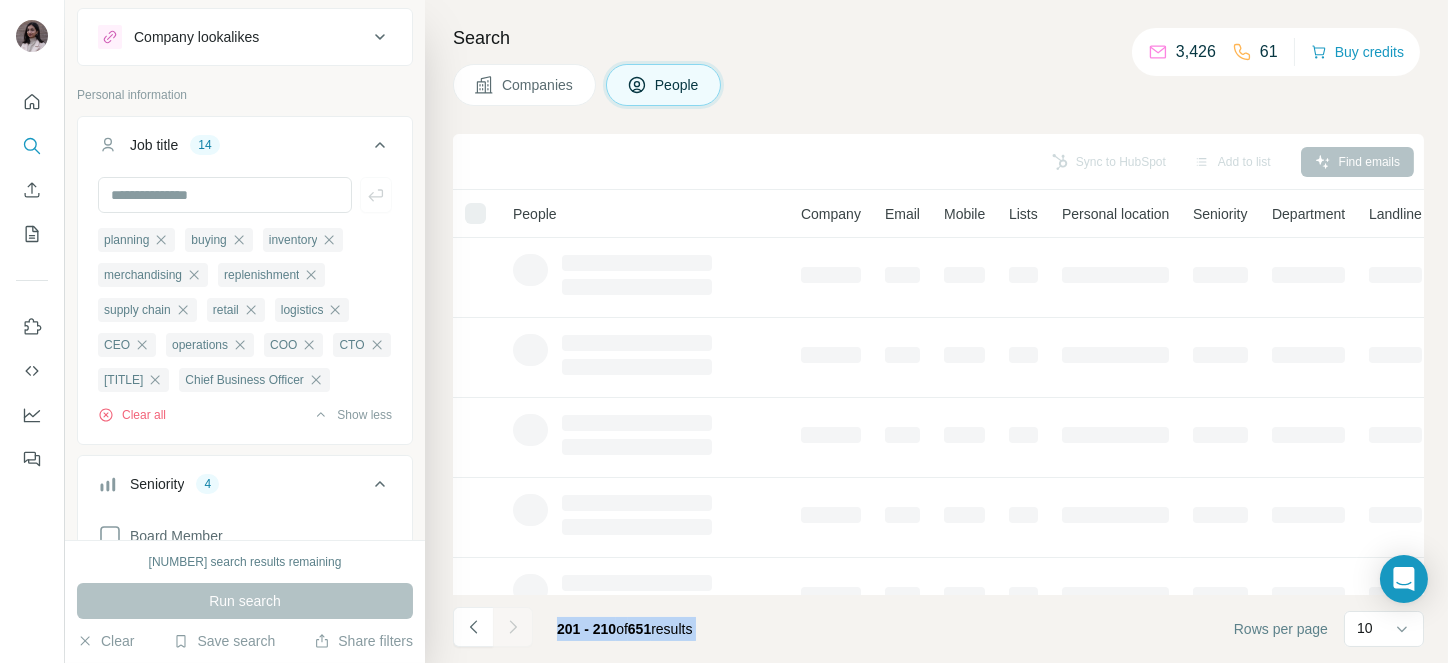 click at bounding box center [513, 627] 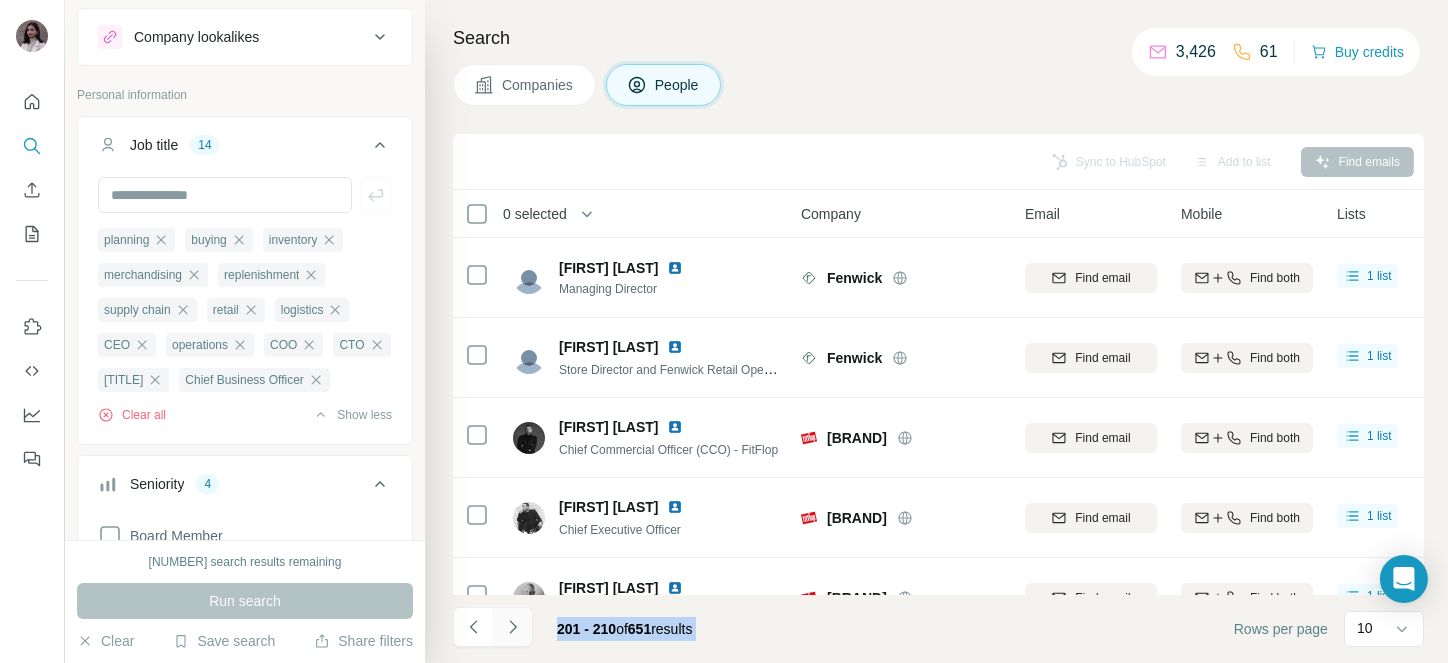 click 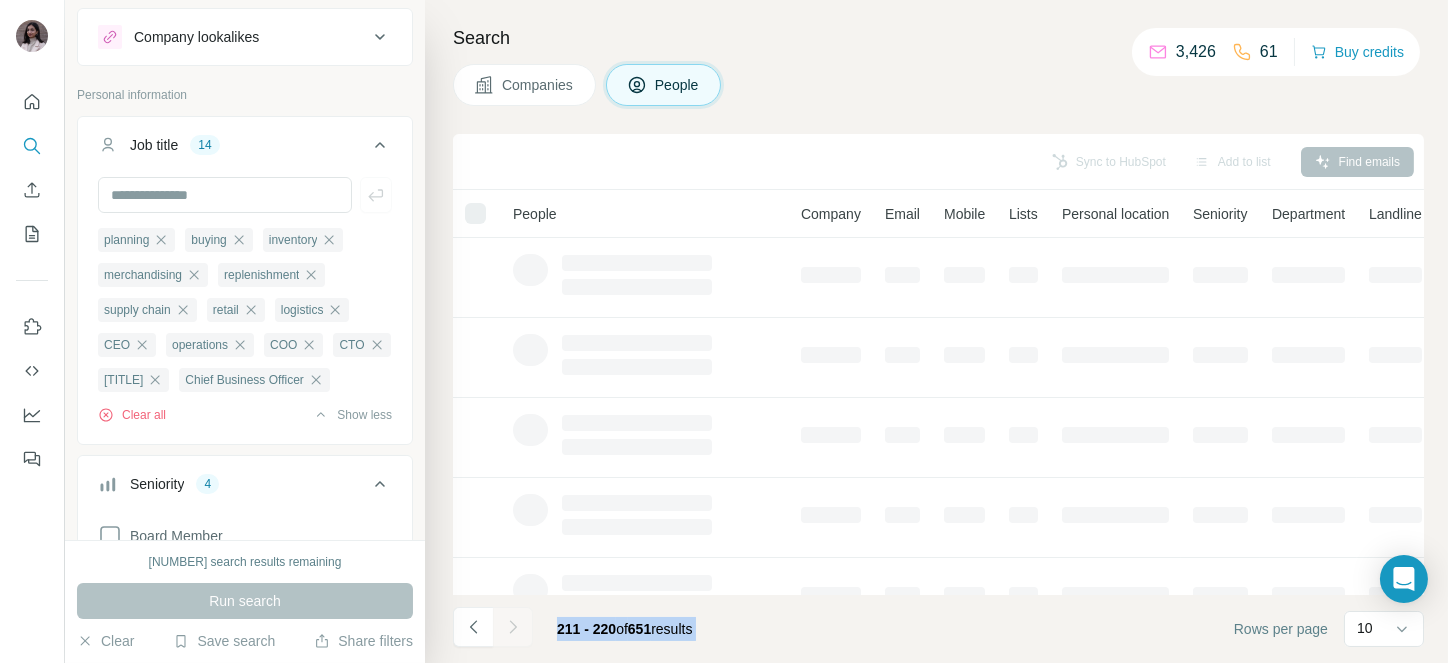click at bounding box center [513, 627] 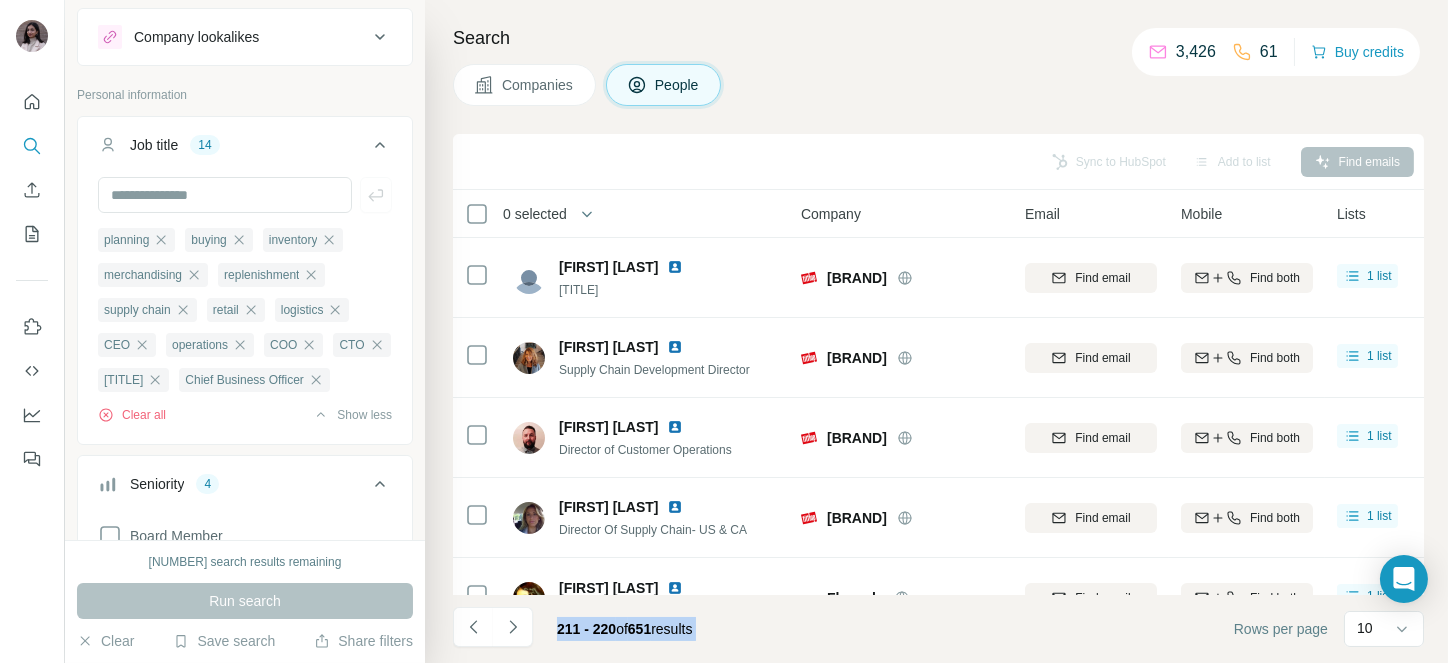 click 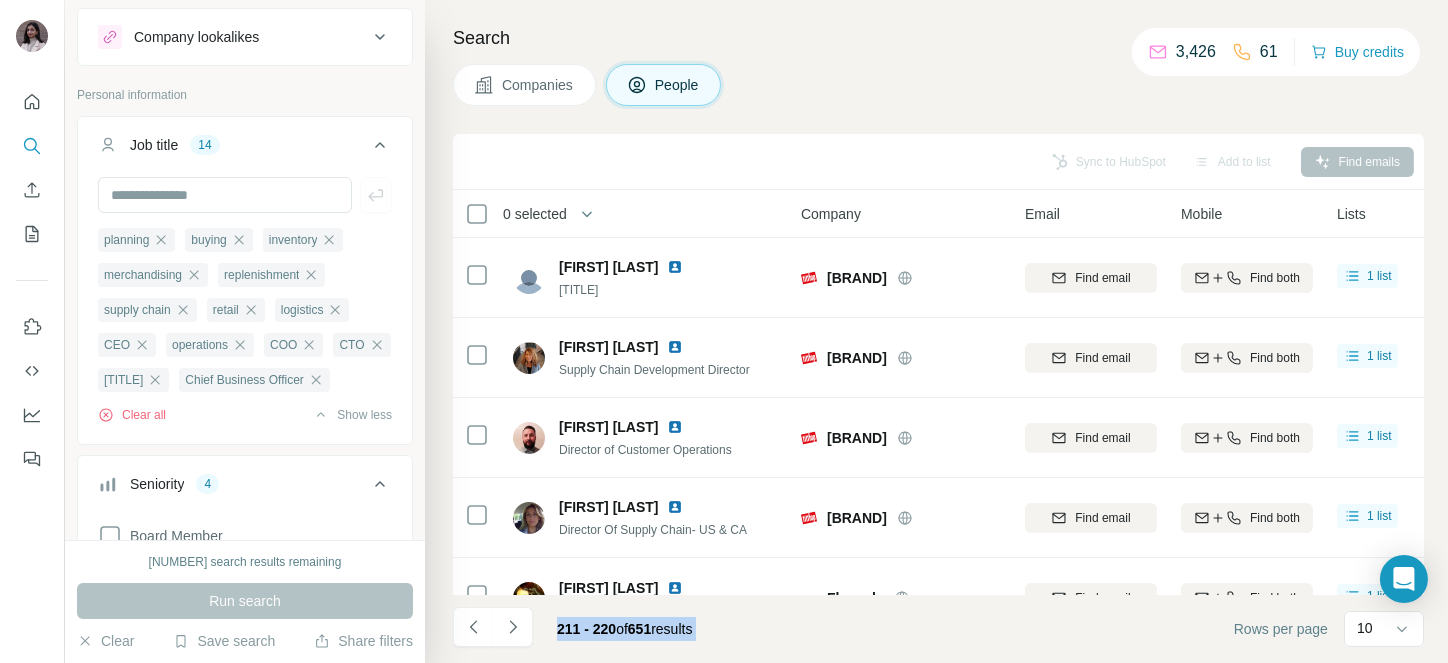 click at bounding box center [513, 627] 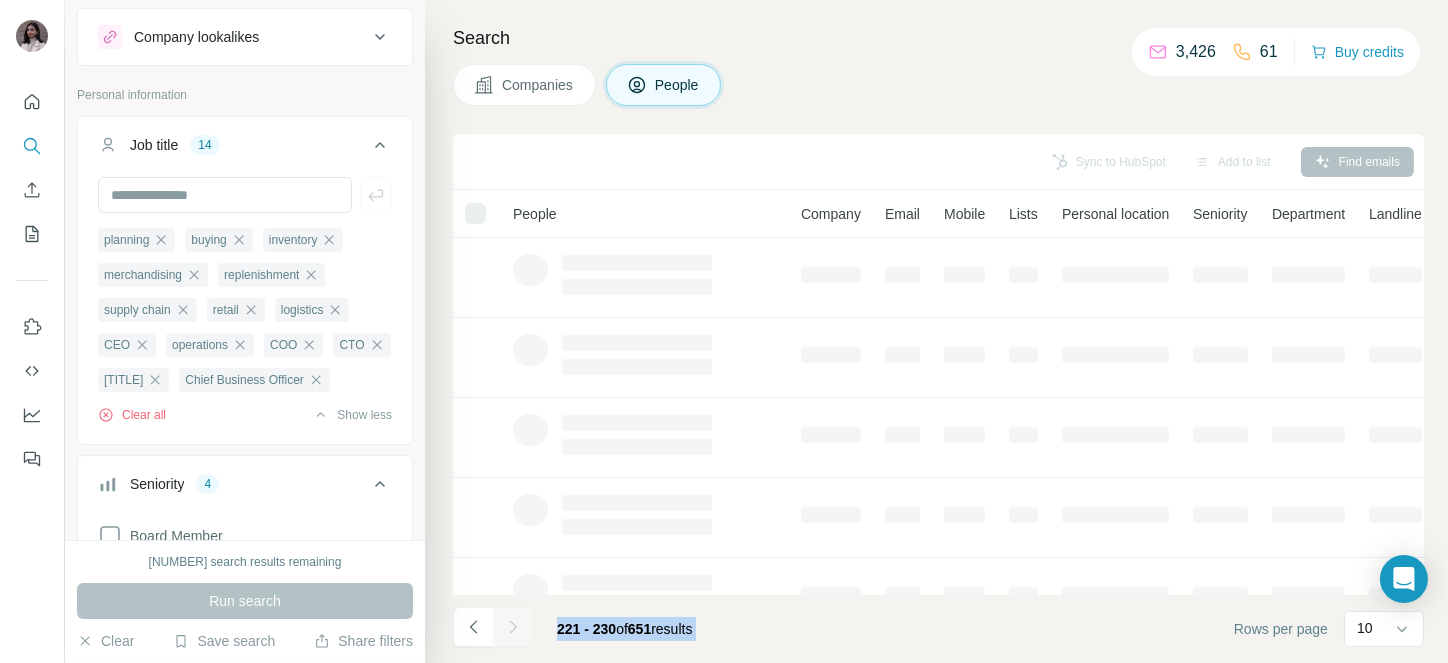 click at bounding box center (513, 627) 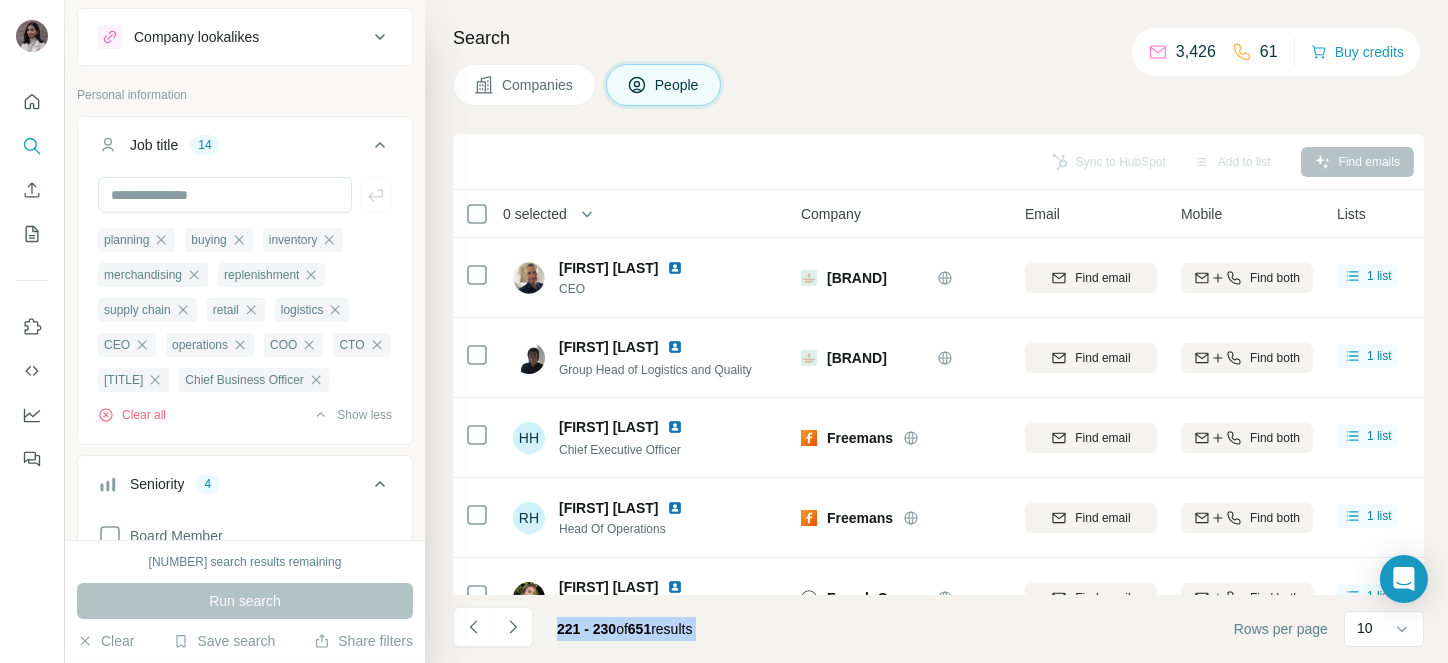 click 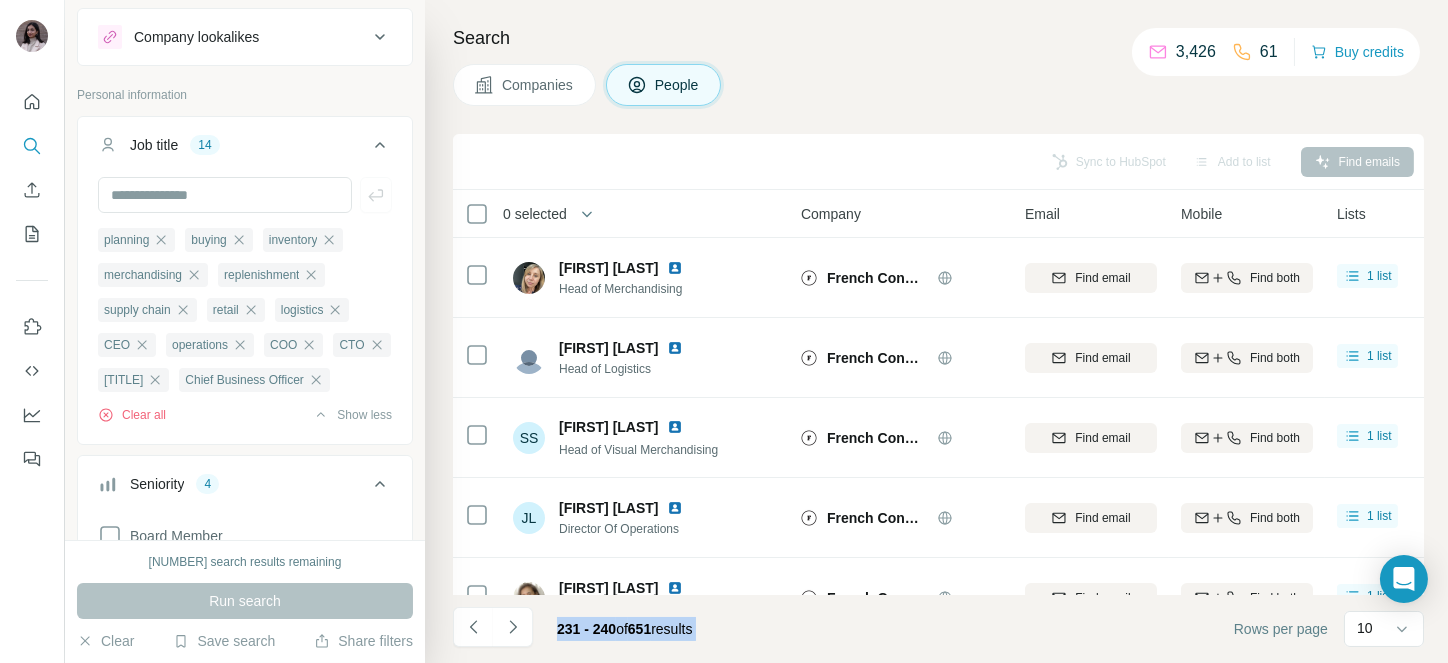 click 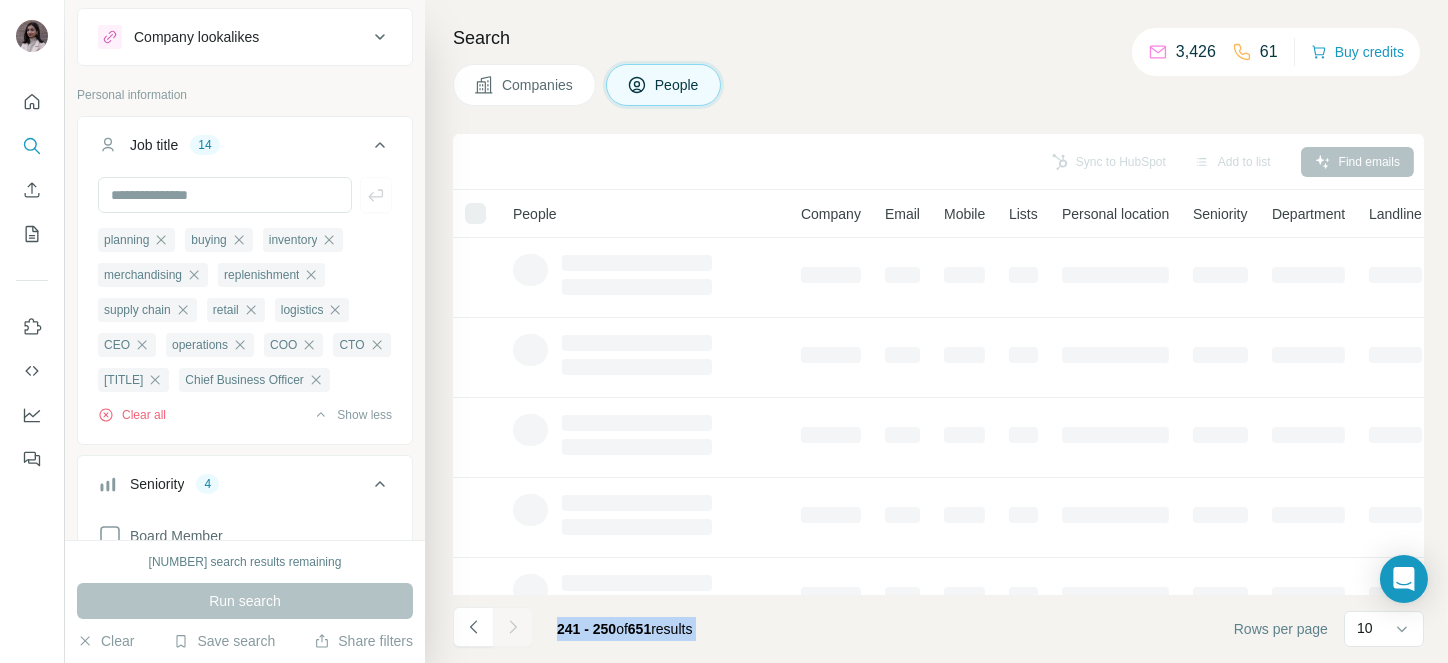 click at bounding box center (513, 627) 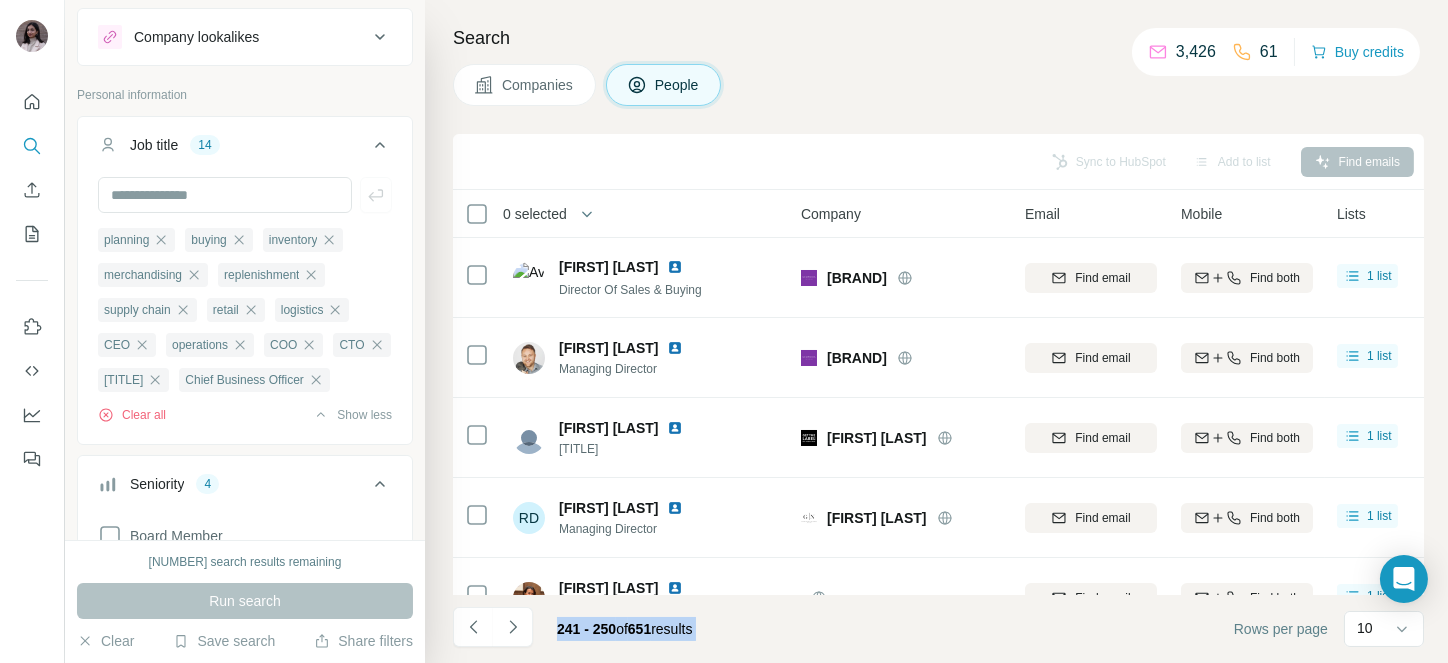 click 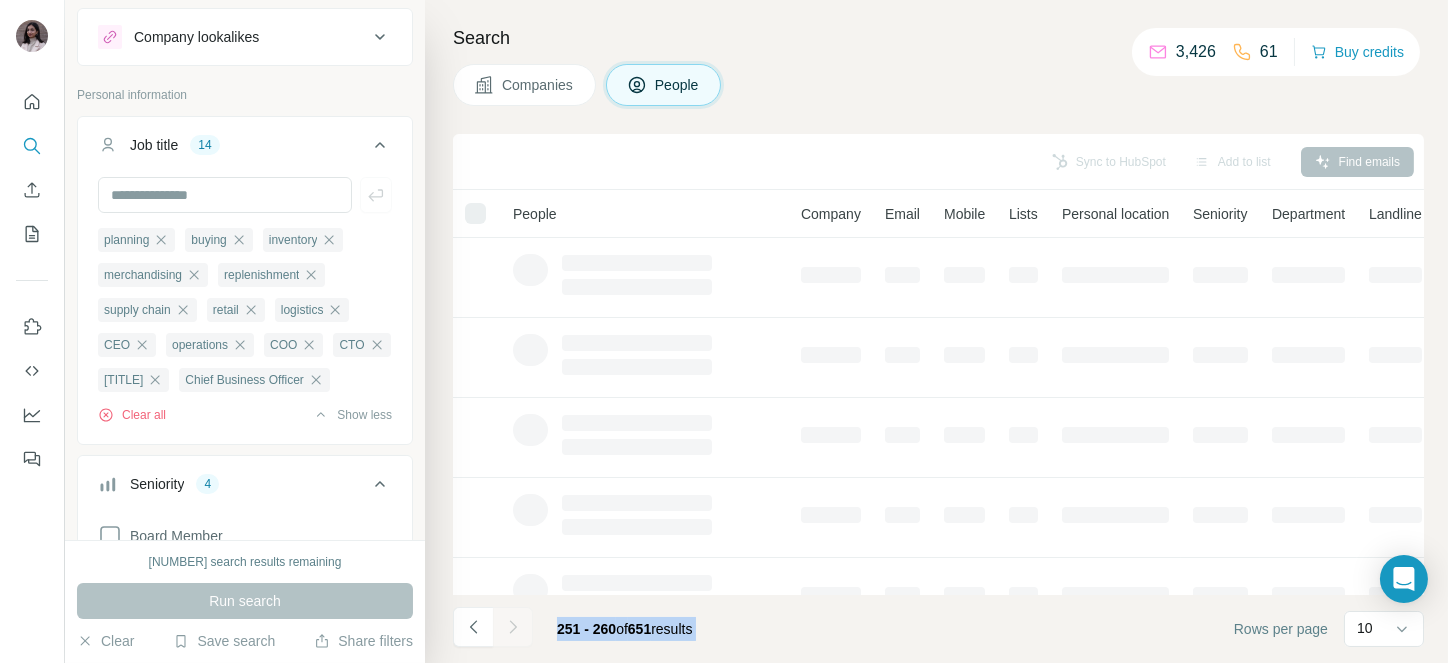 click at bounding box center (513, 627) 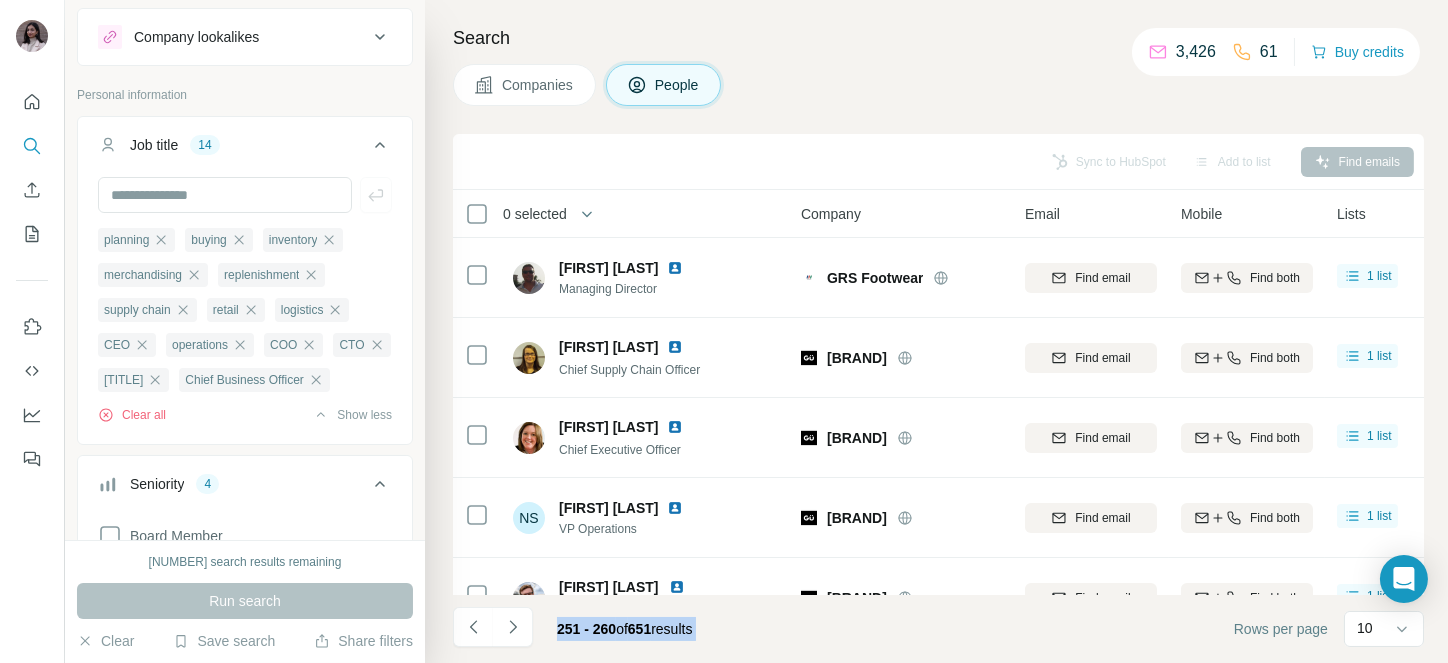 click 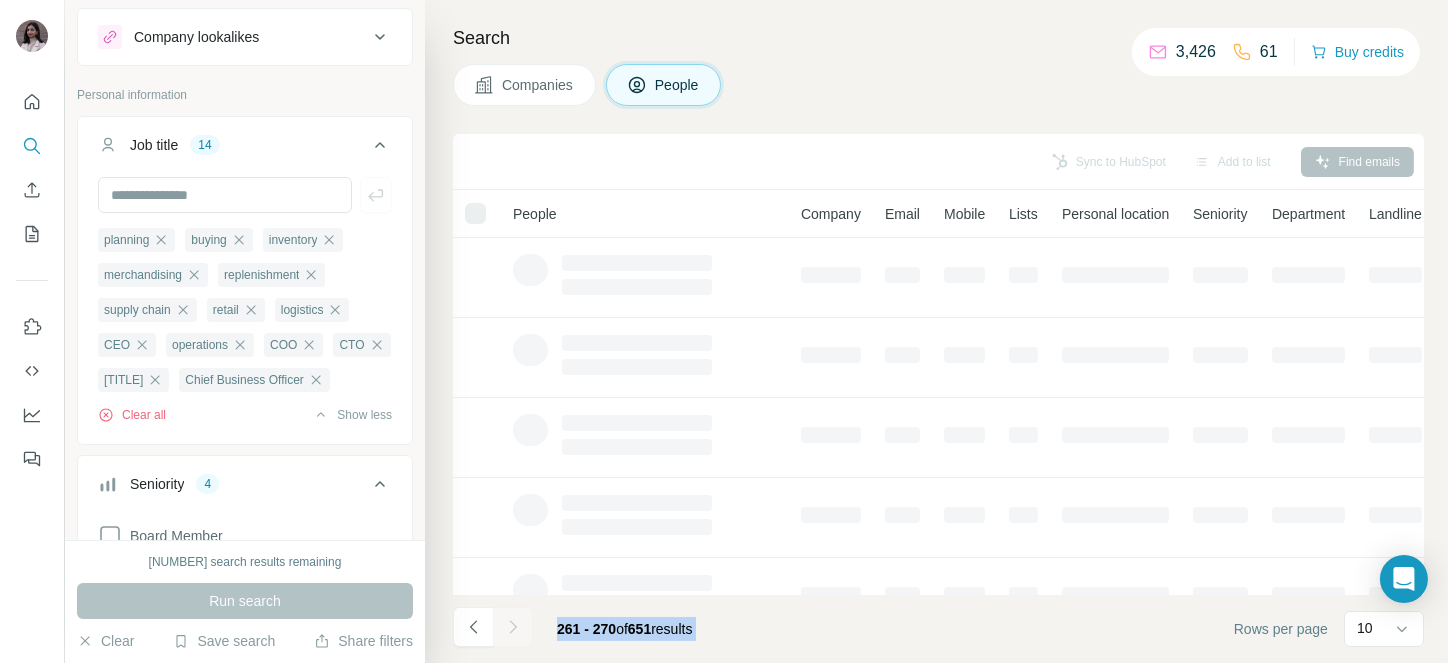 click at bounding box center [513, 627] 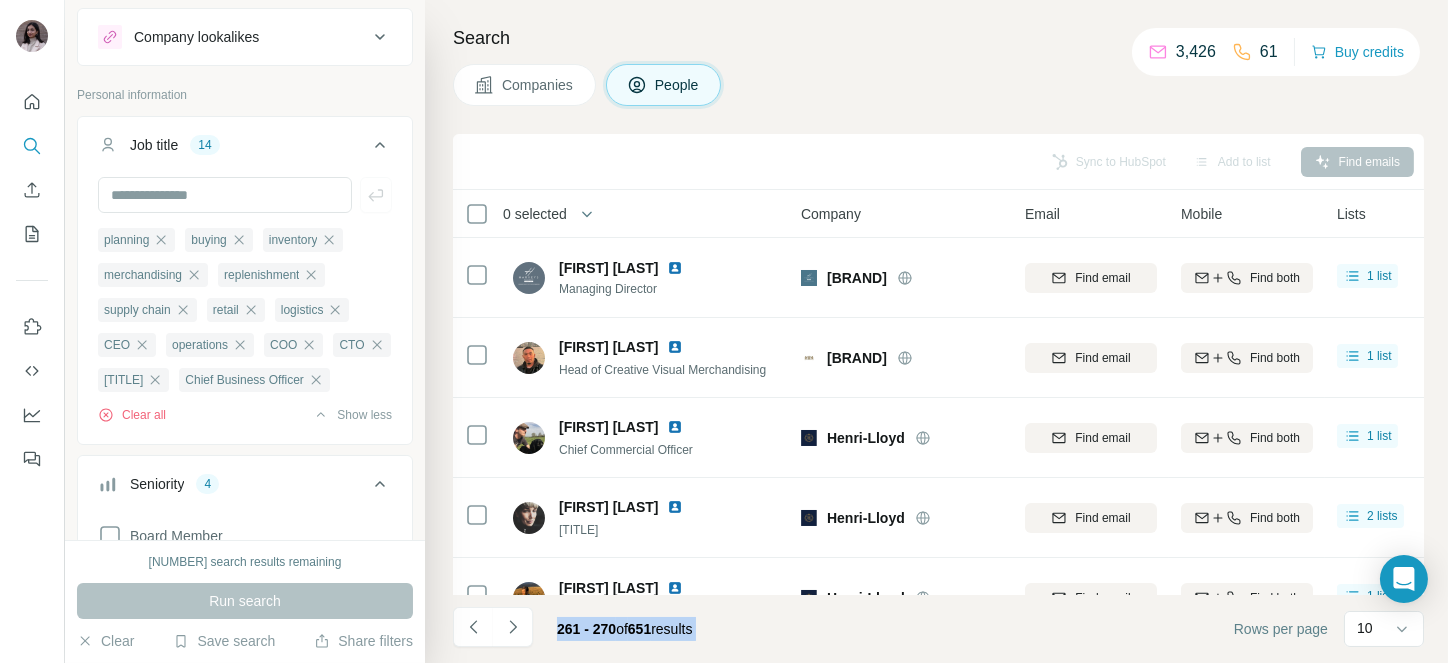 click 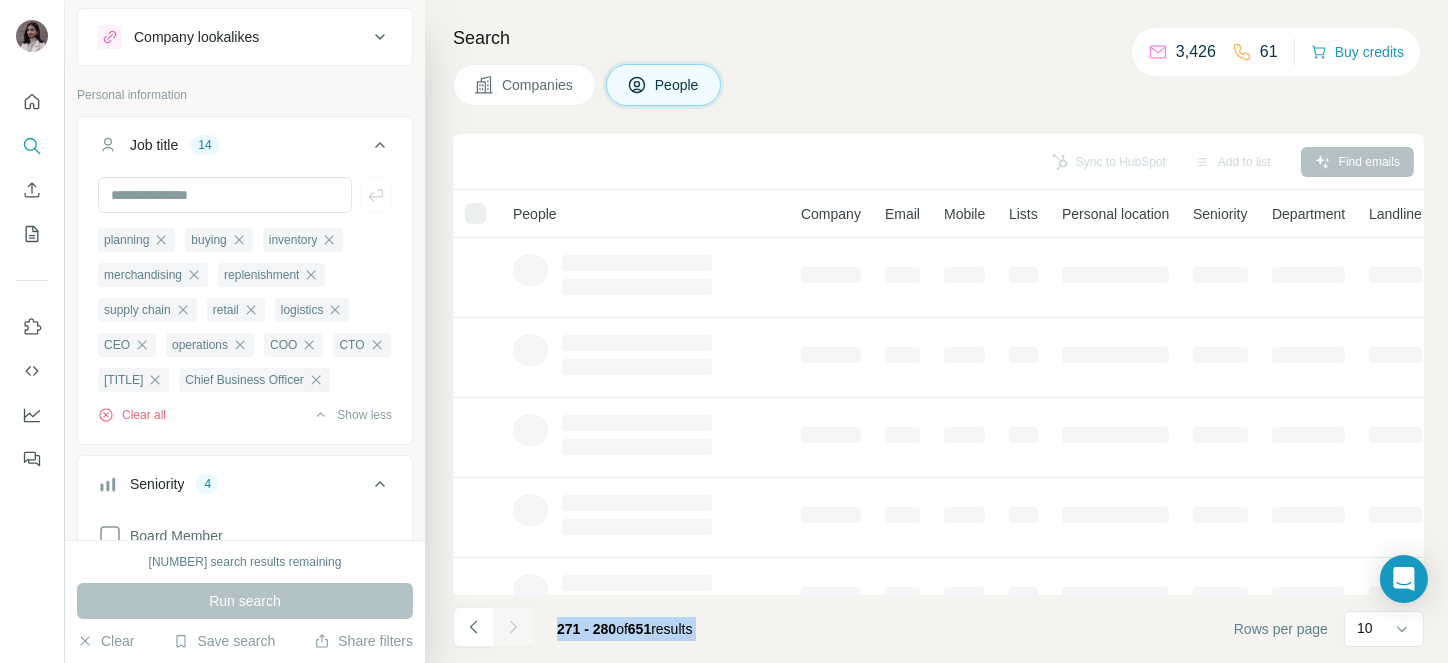 click at bounding box center [513, 627] 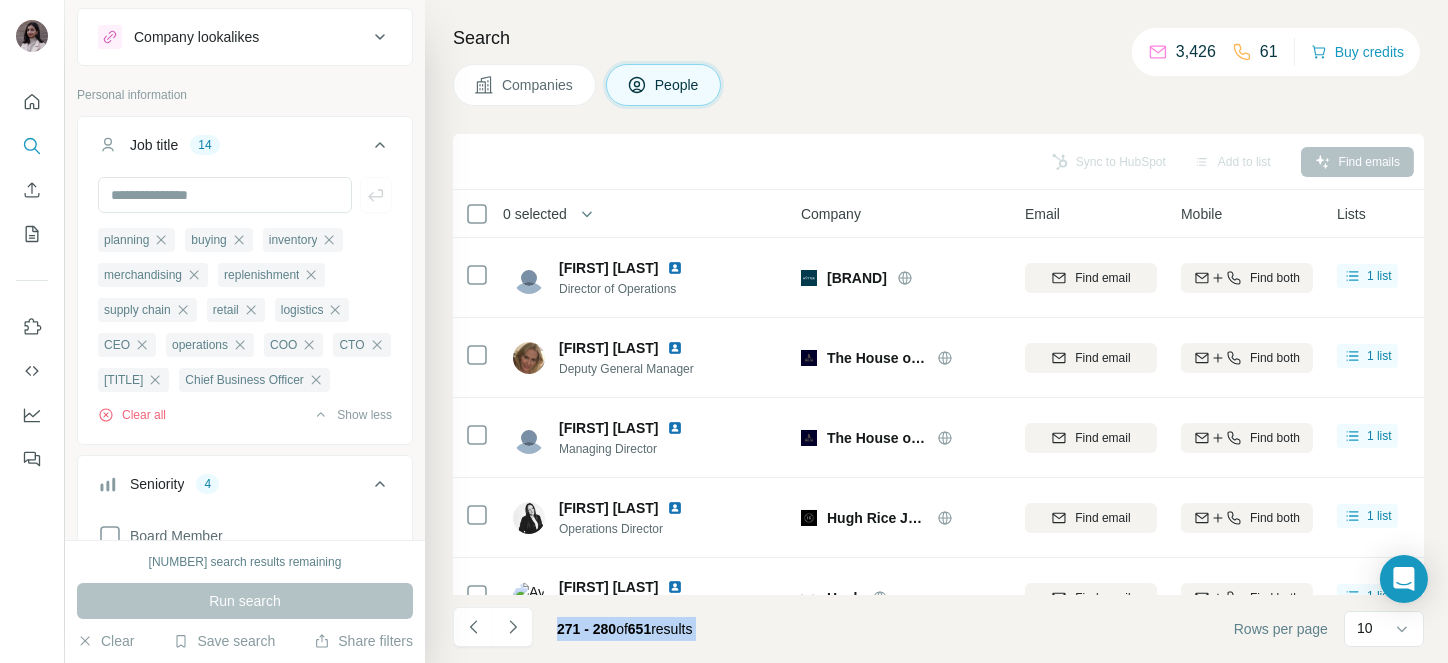 click 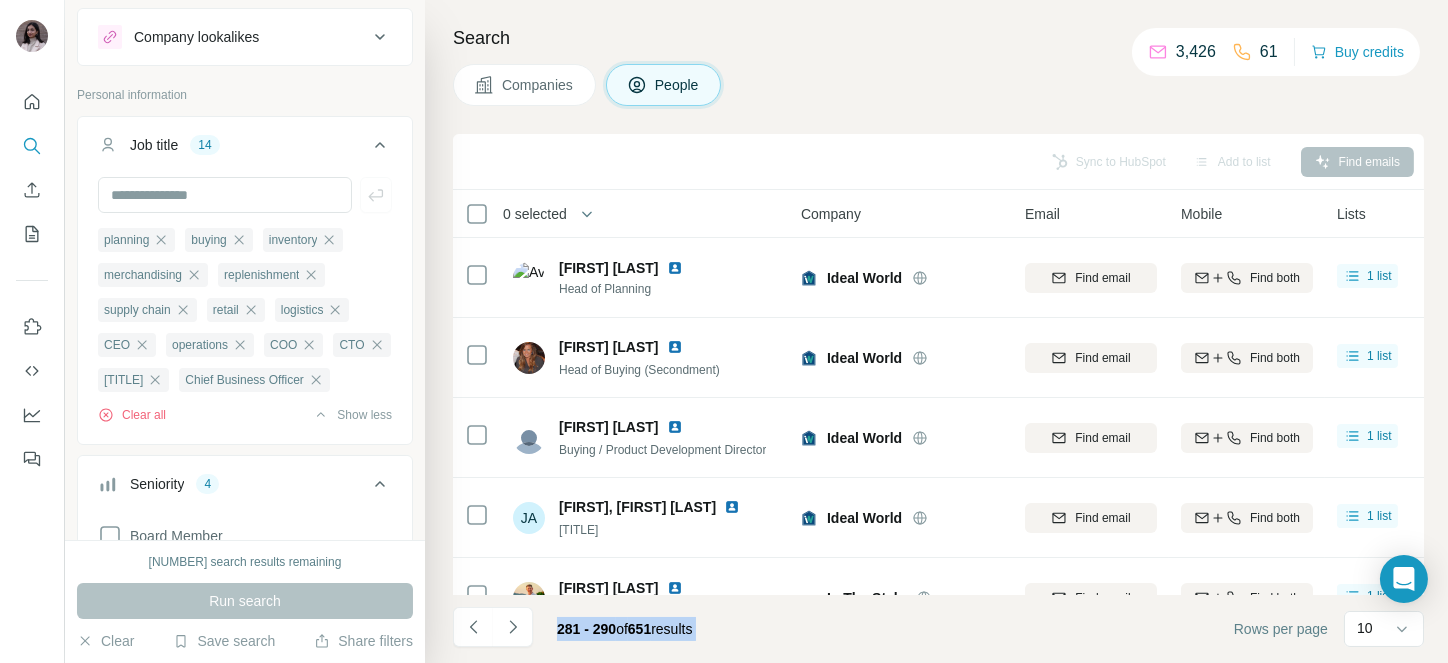 click 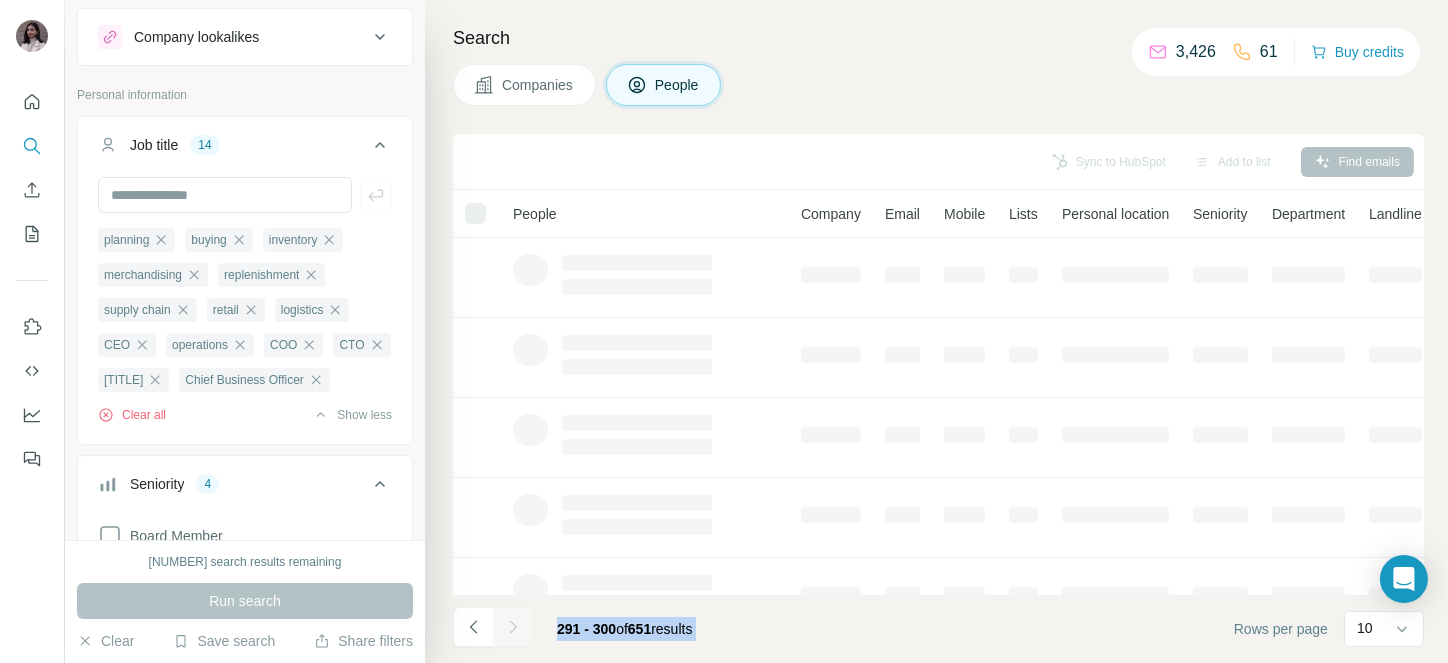 click at bounding box center [513, 627] 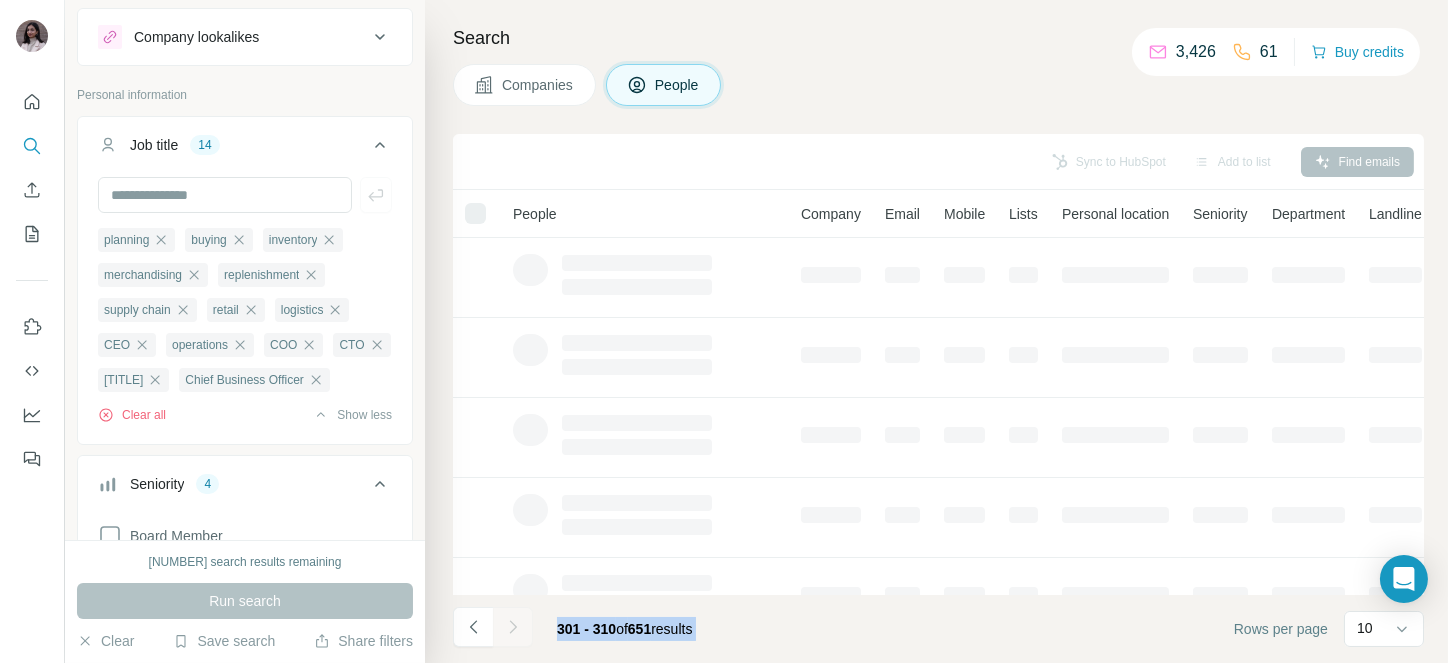 click at bounding box center [513, 627] 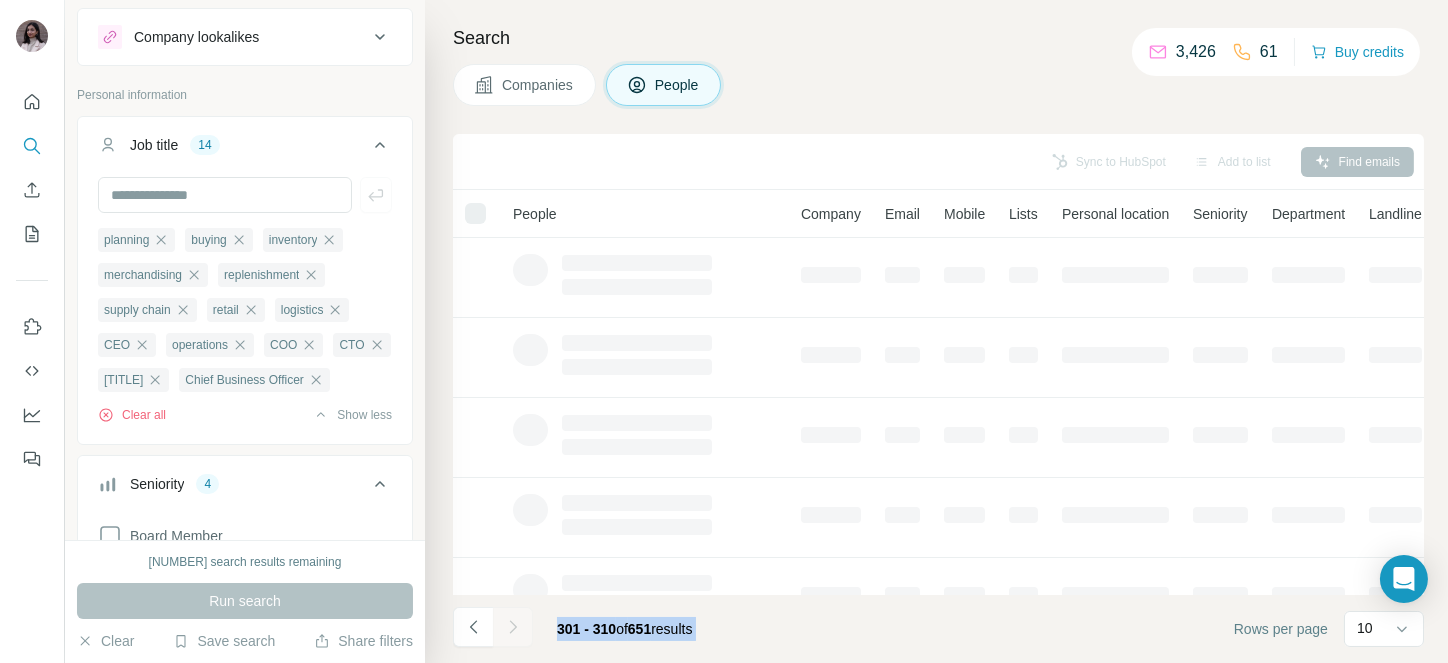 click at bounding box center (513, 627) 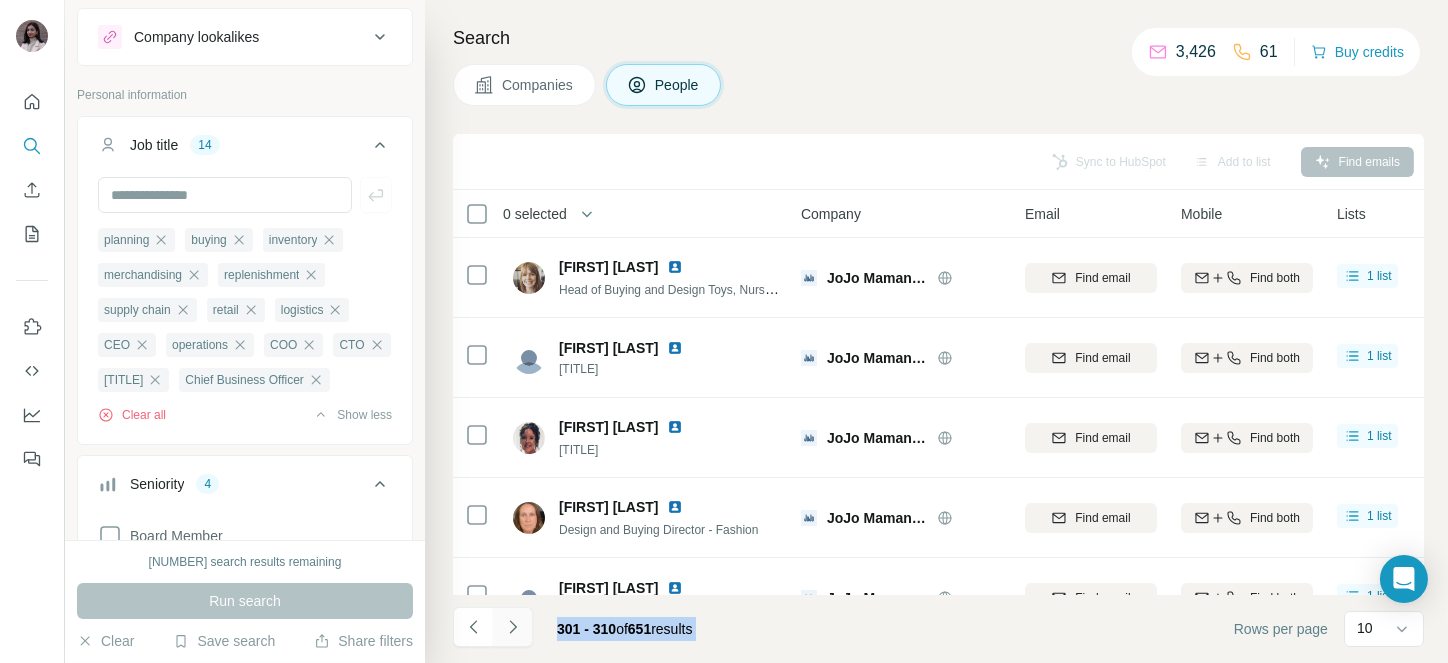 click 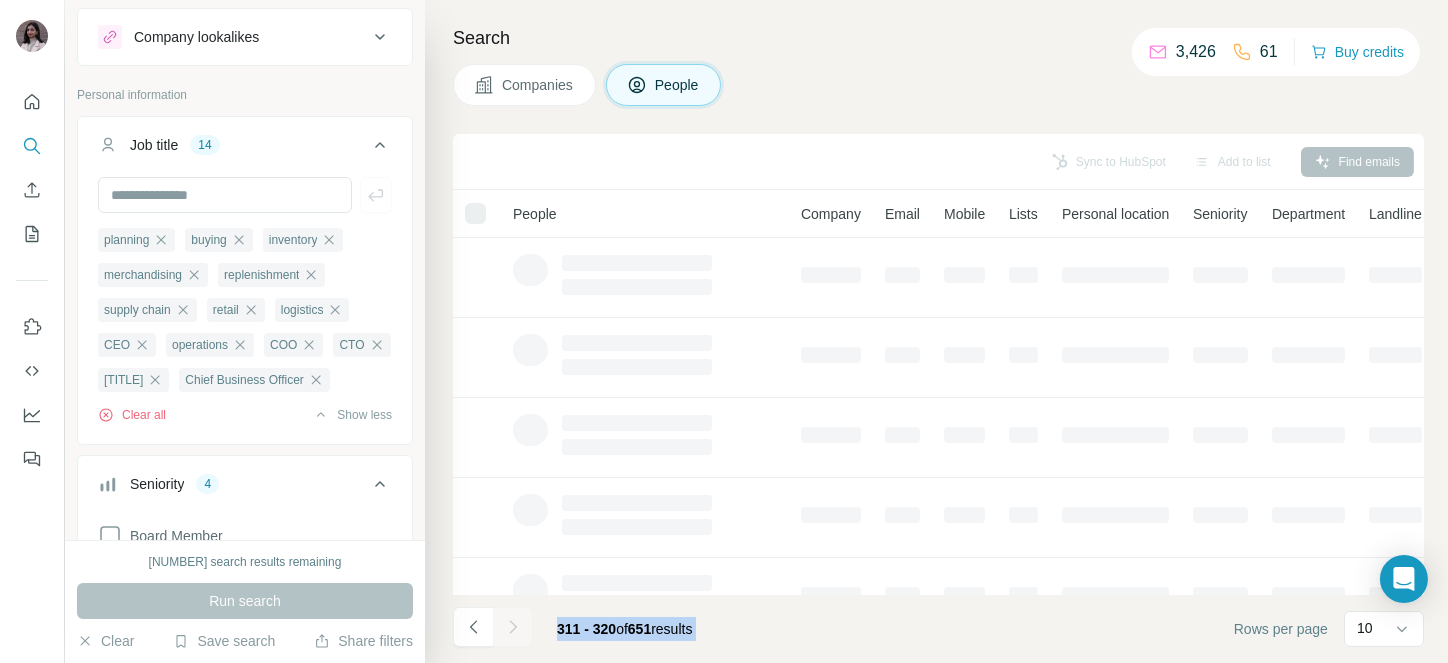 click at bounding box center [513, 627] 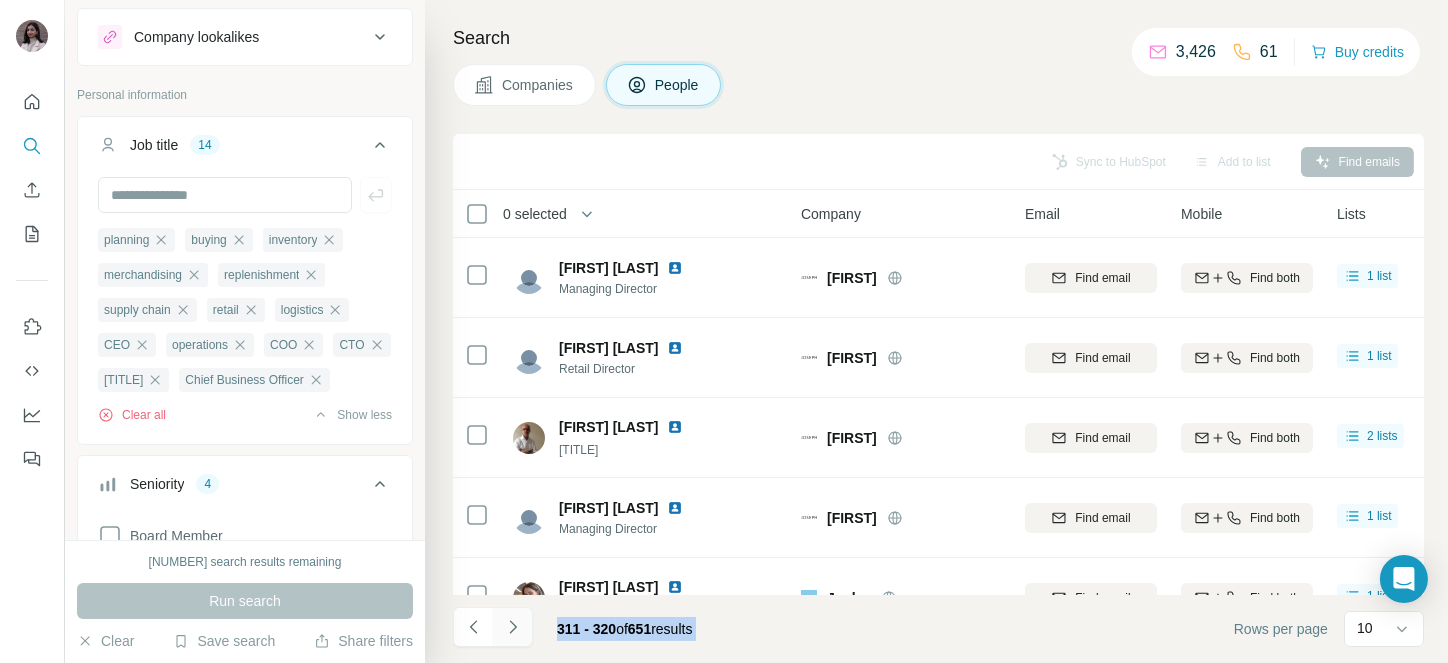 click 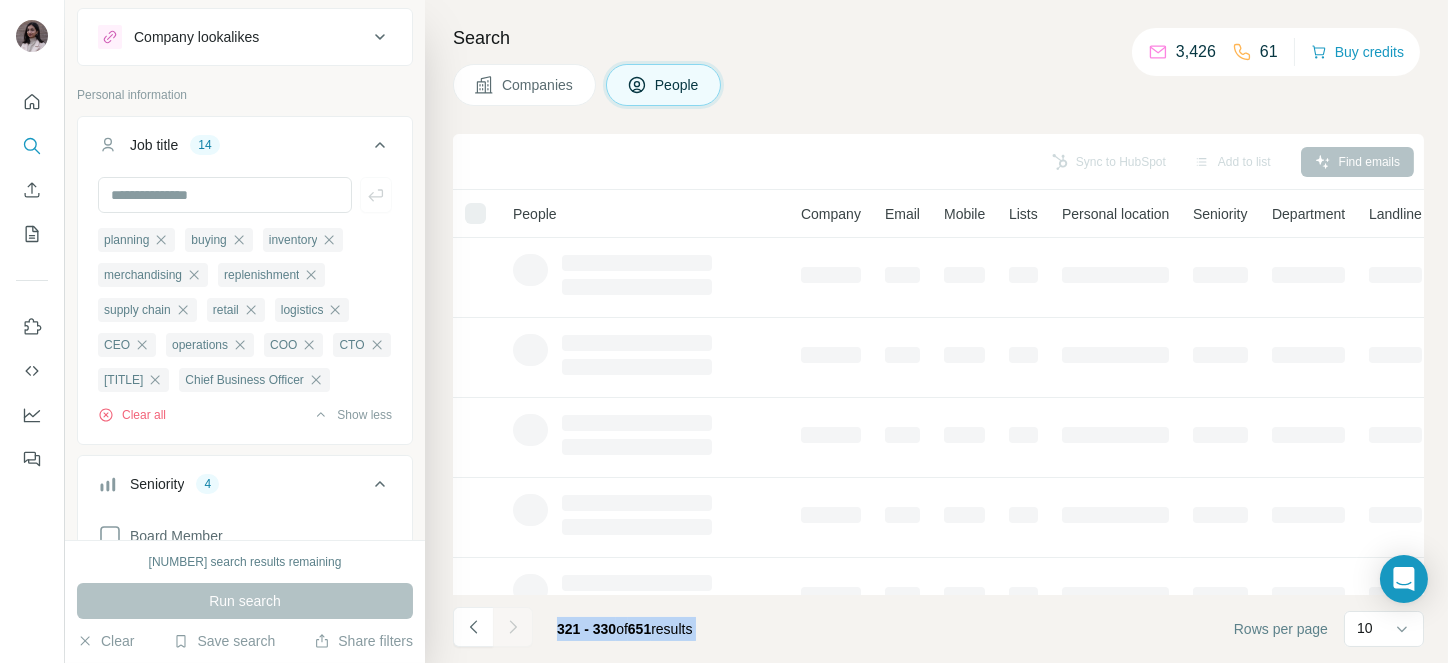 click at bounding box center [513, 627] 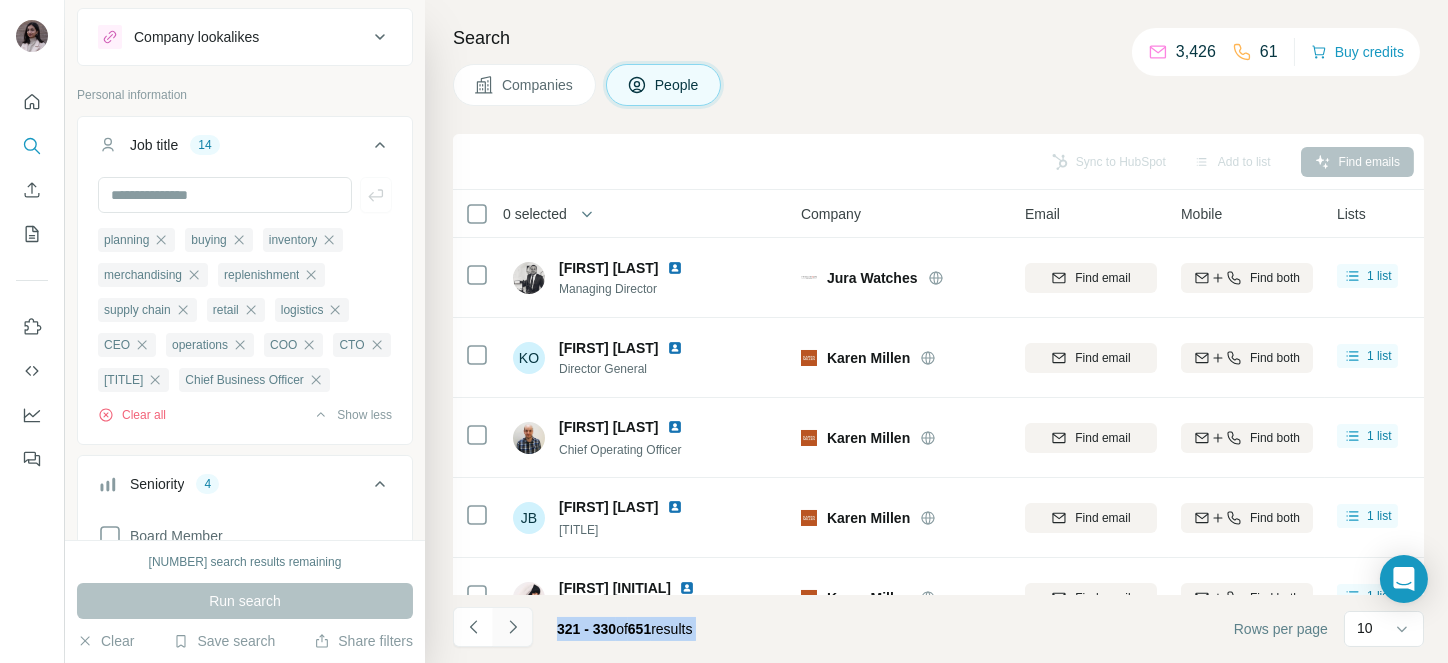 click 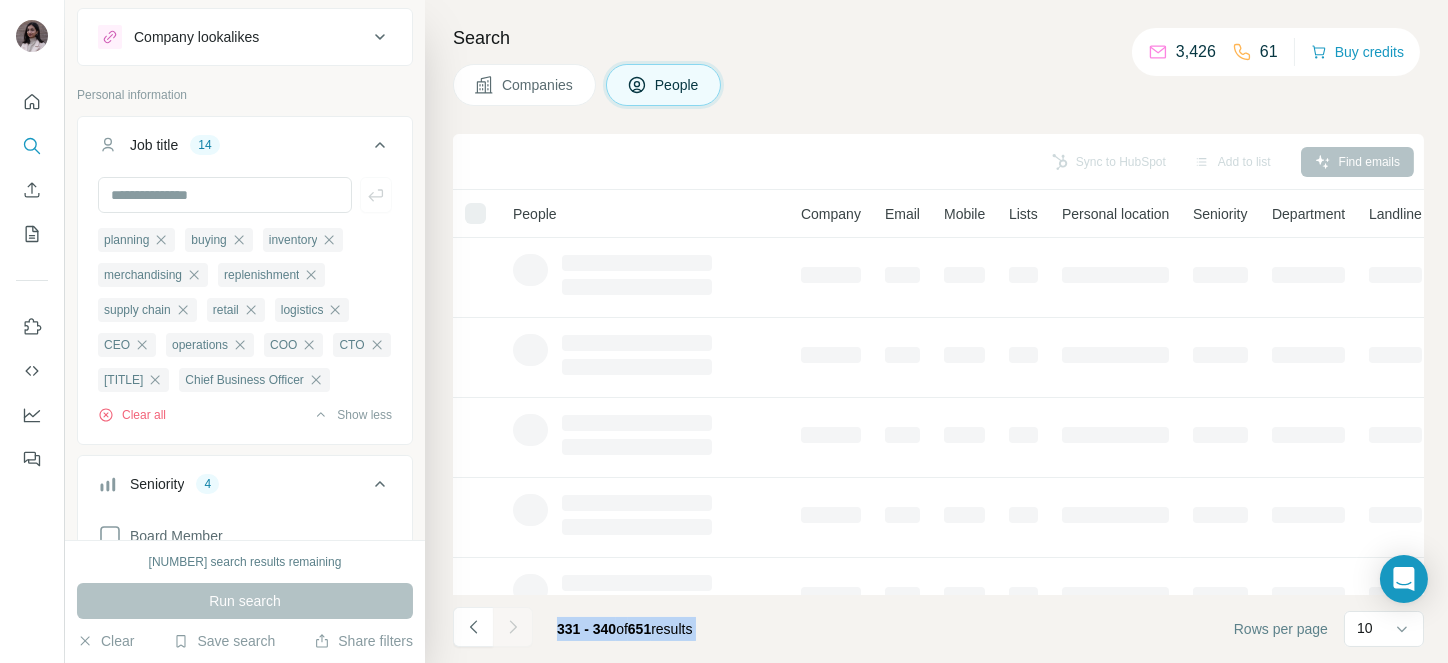 click at bounding box center (513, 627) 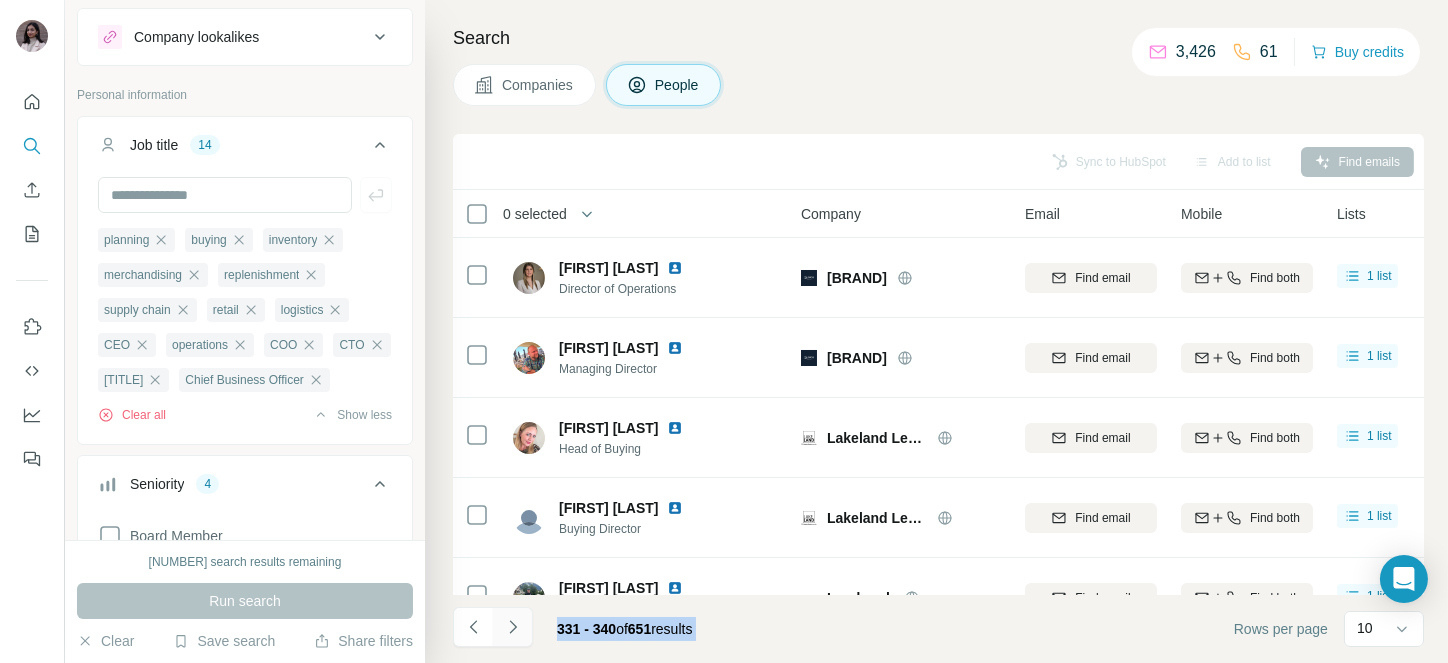 click 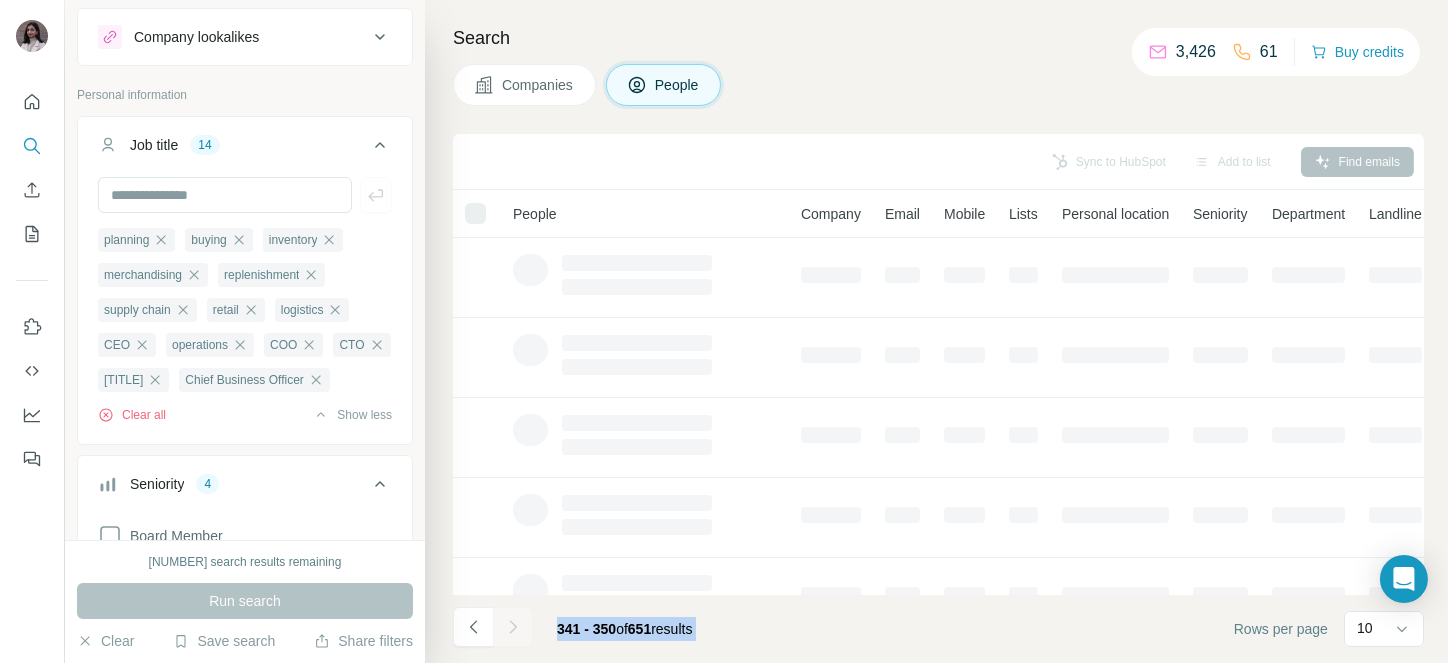 click at bounding box center [513, 627] 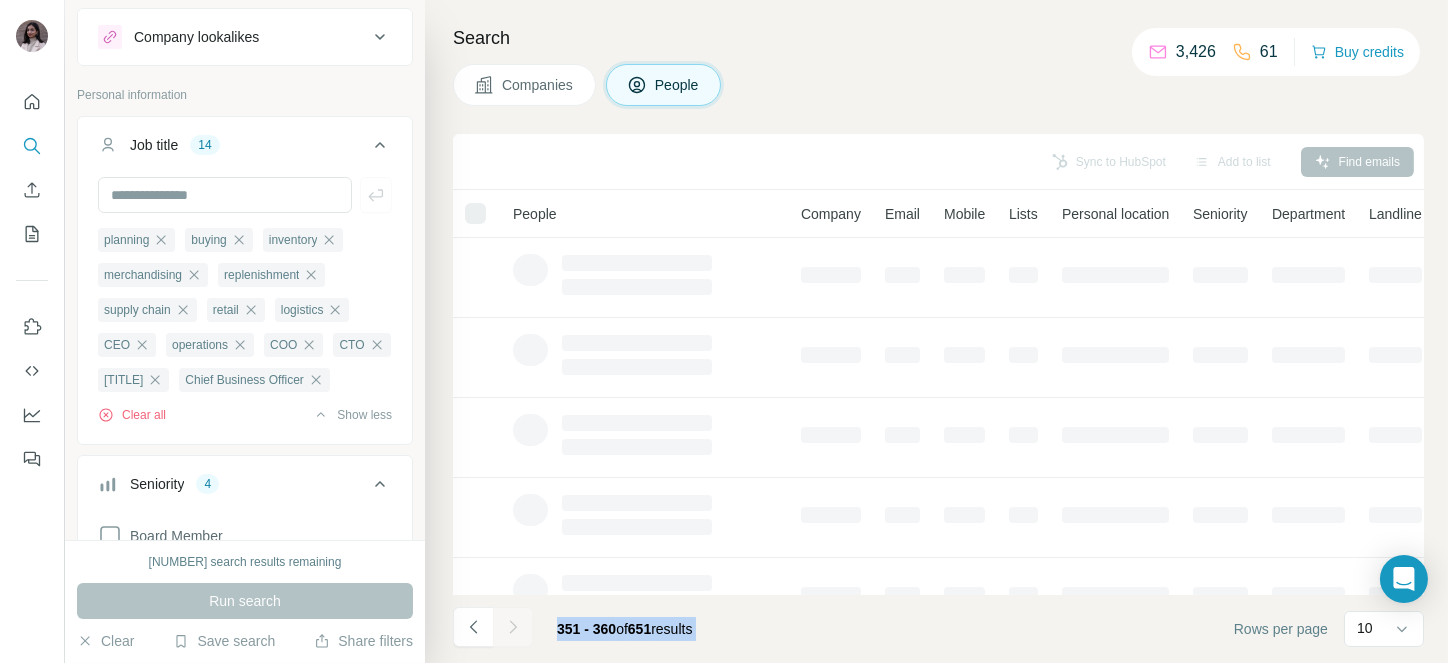 click at bounding box center [513, 627] 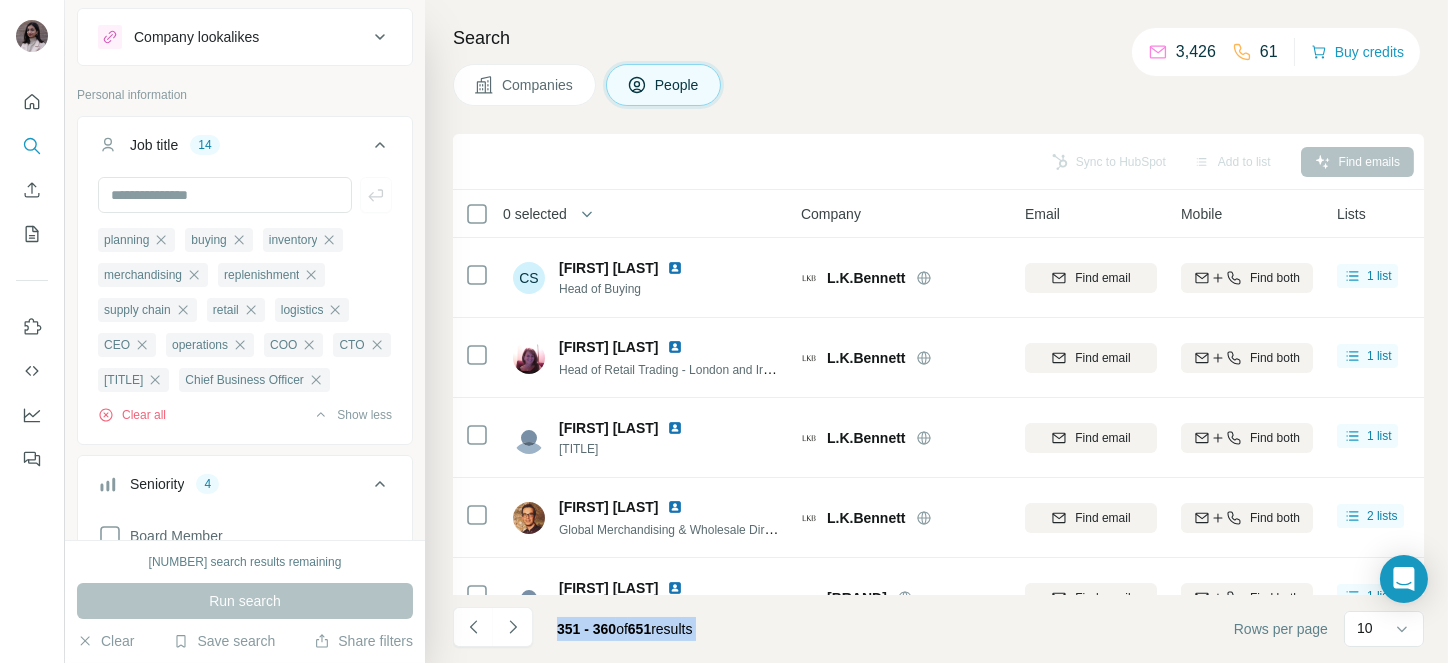 click 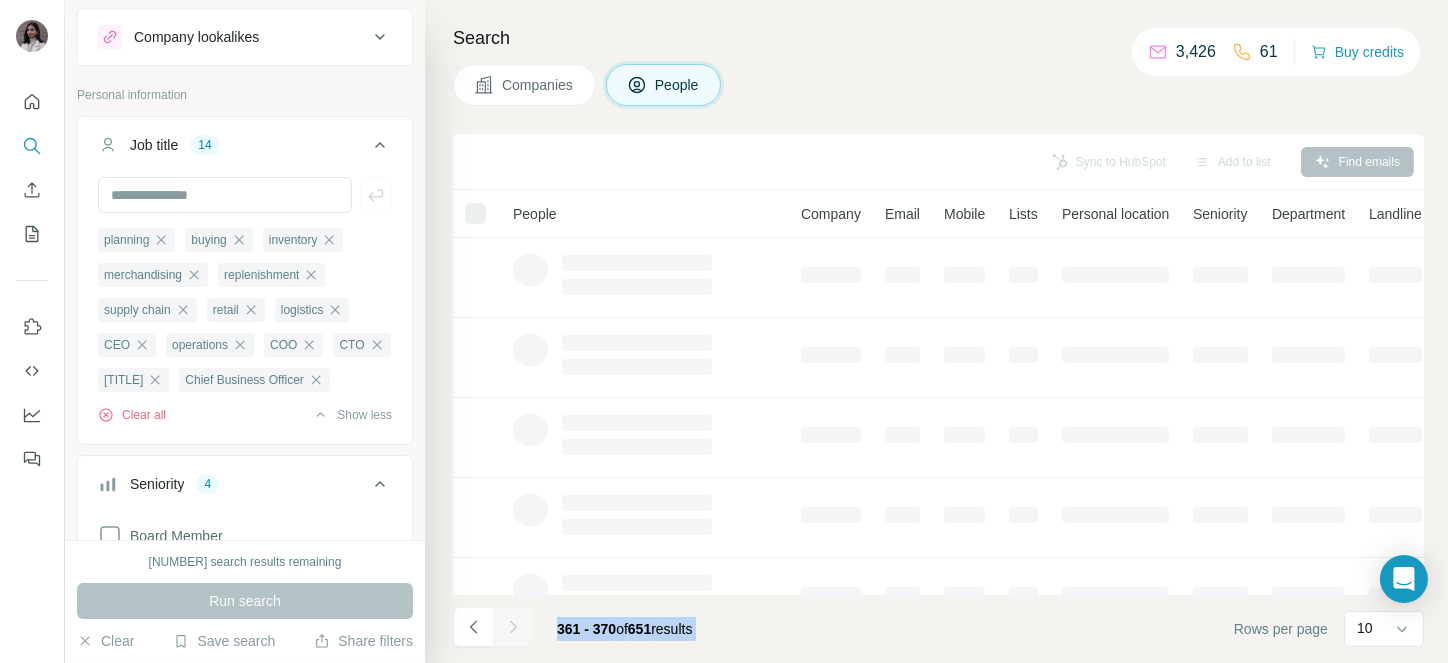 click at bounding box center (513, 627) 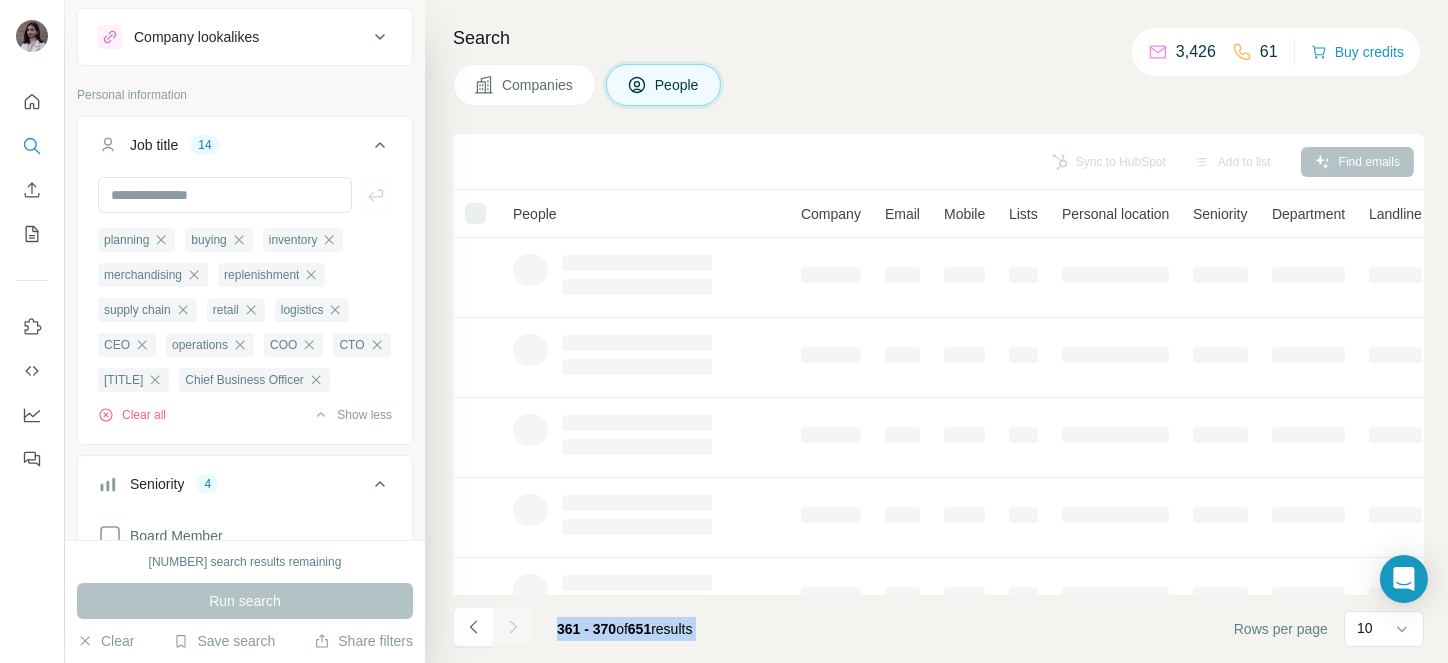 click at bounding box center (513, 627) 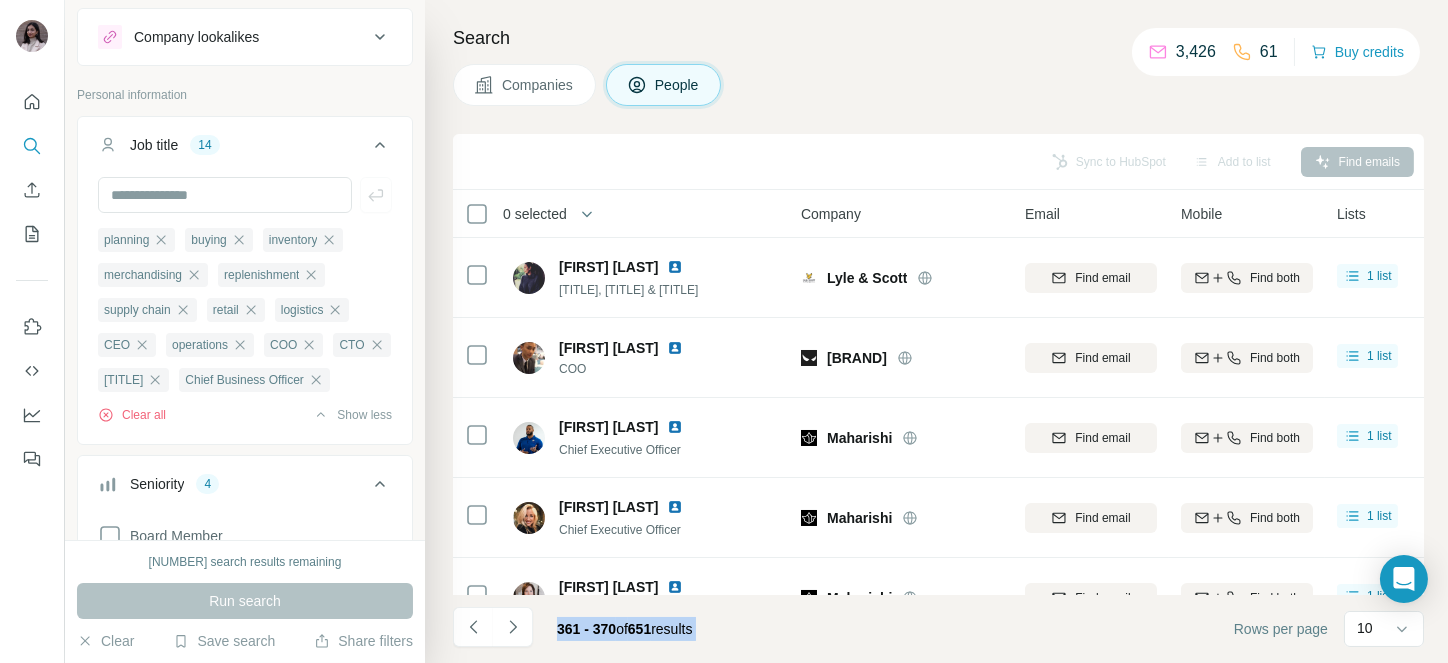 click 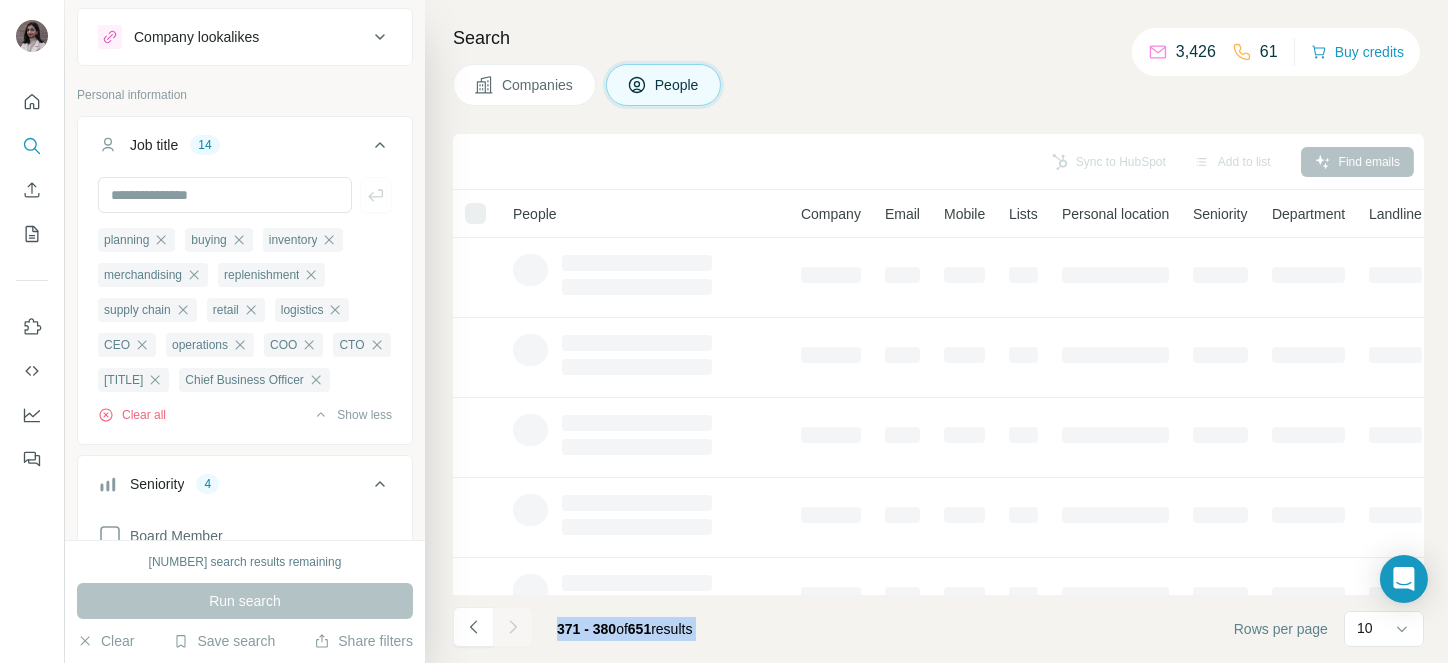 click at bounding box center (513, 627) 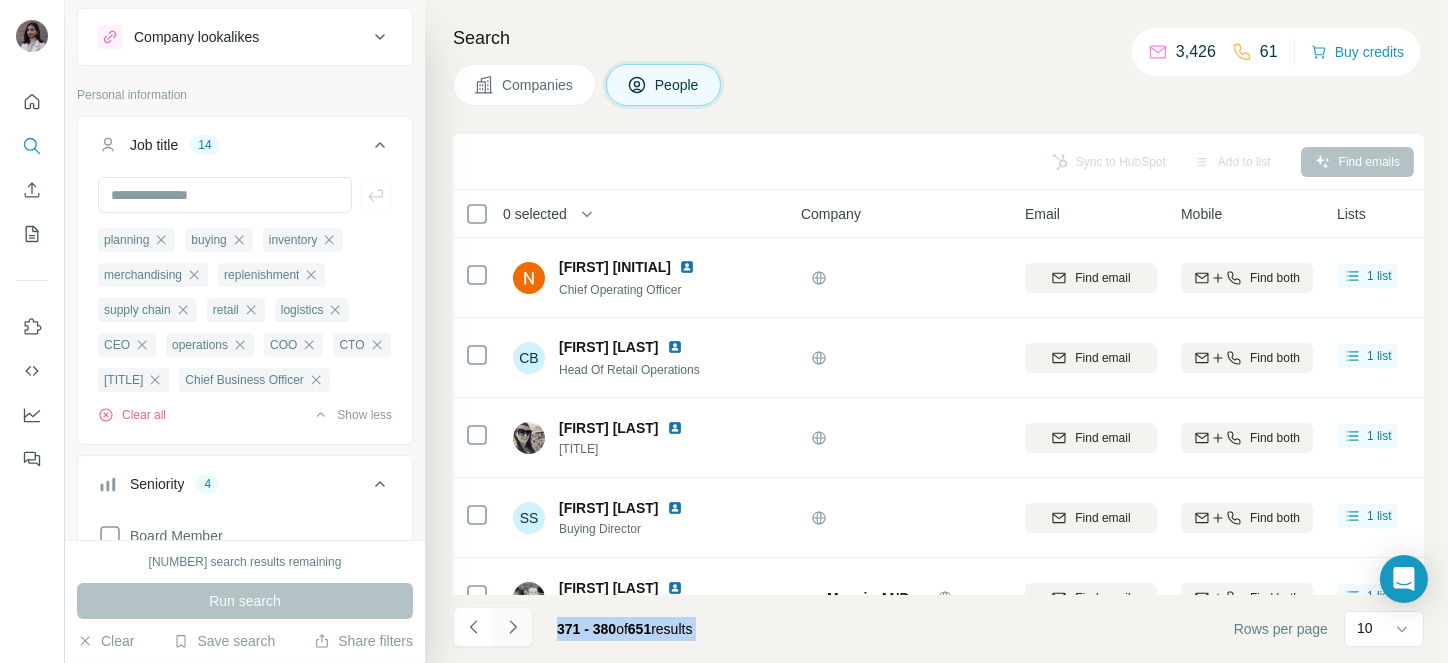 click 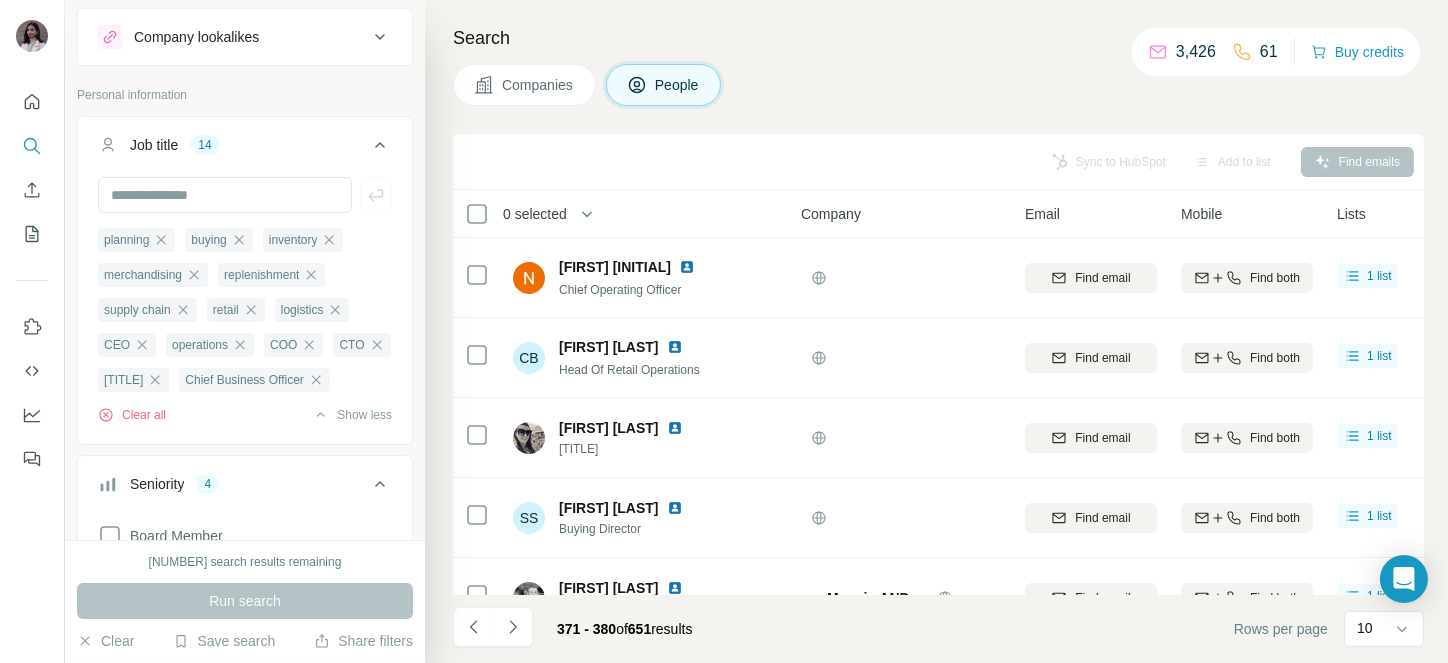 click at bounding box center [513, 627] 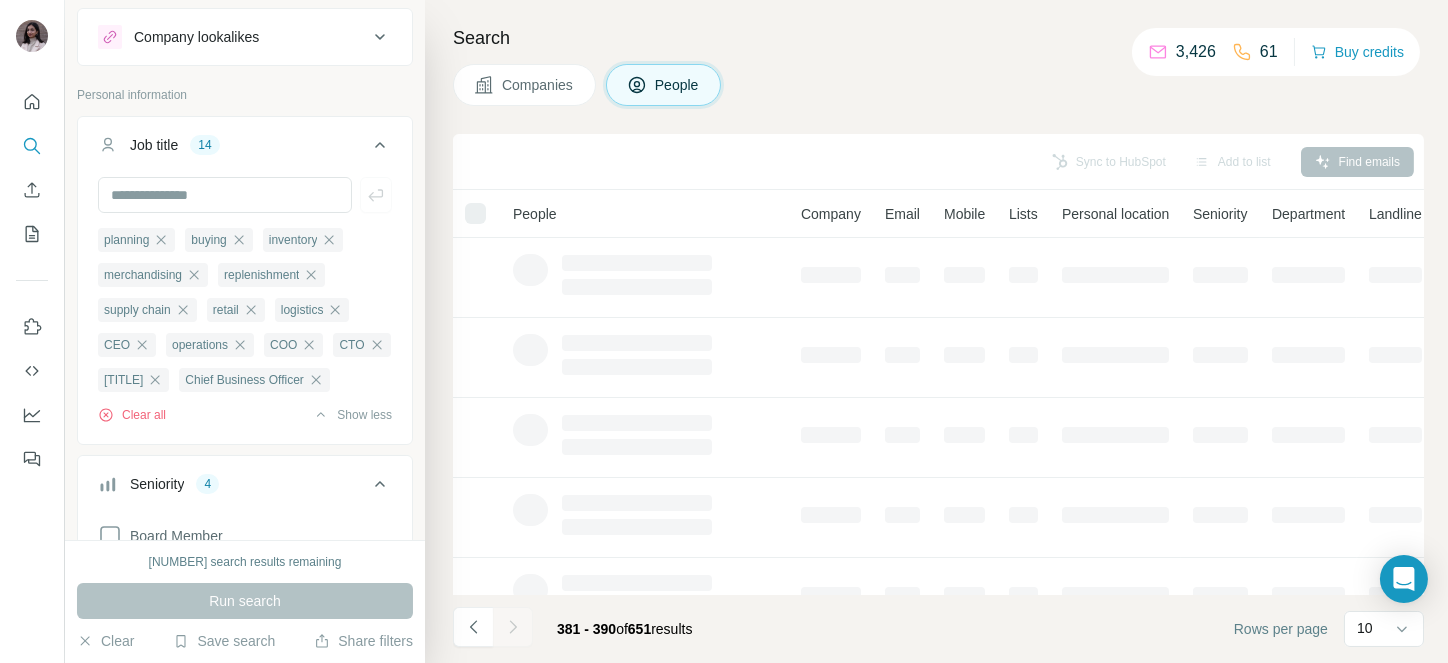 click at bounding box center (513, 627) 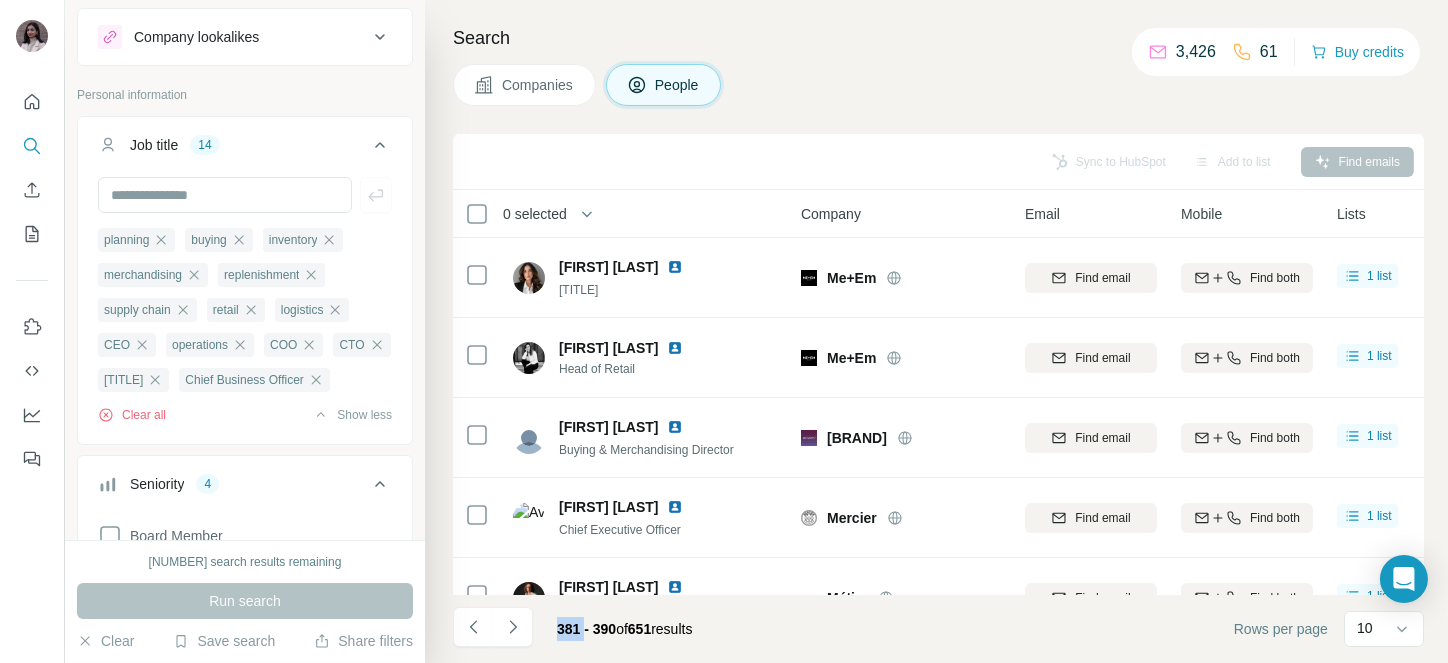 click 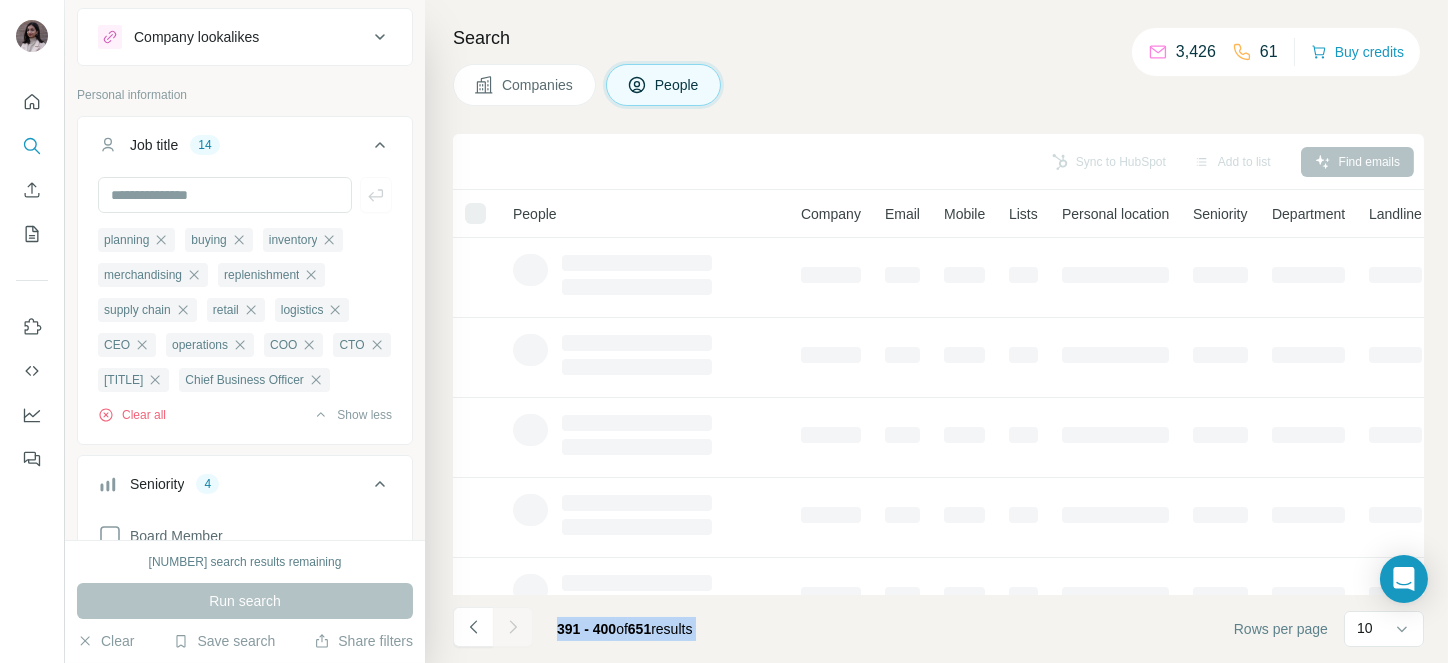 click at bounding box center [513, 627] 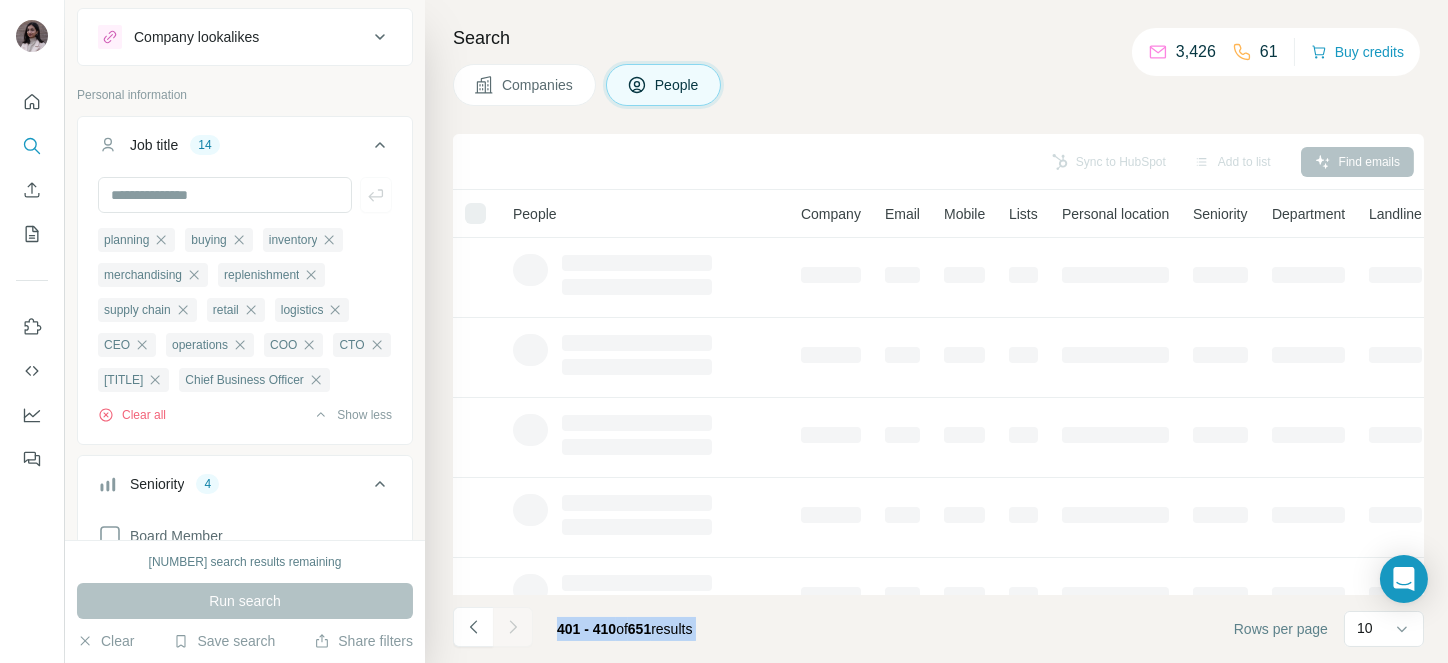 click at bounding box center [513, 627] 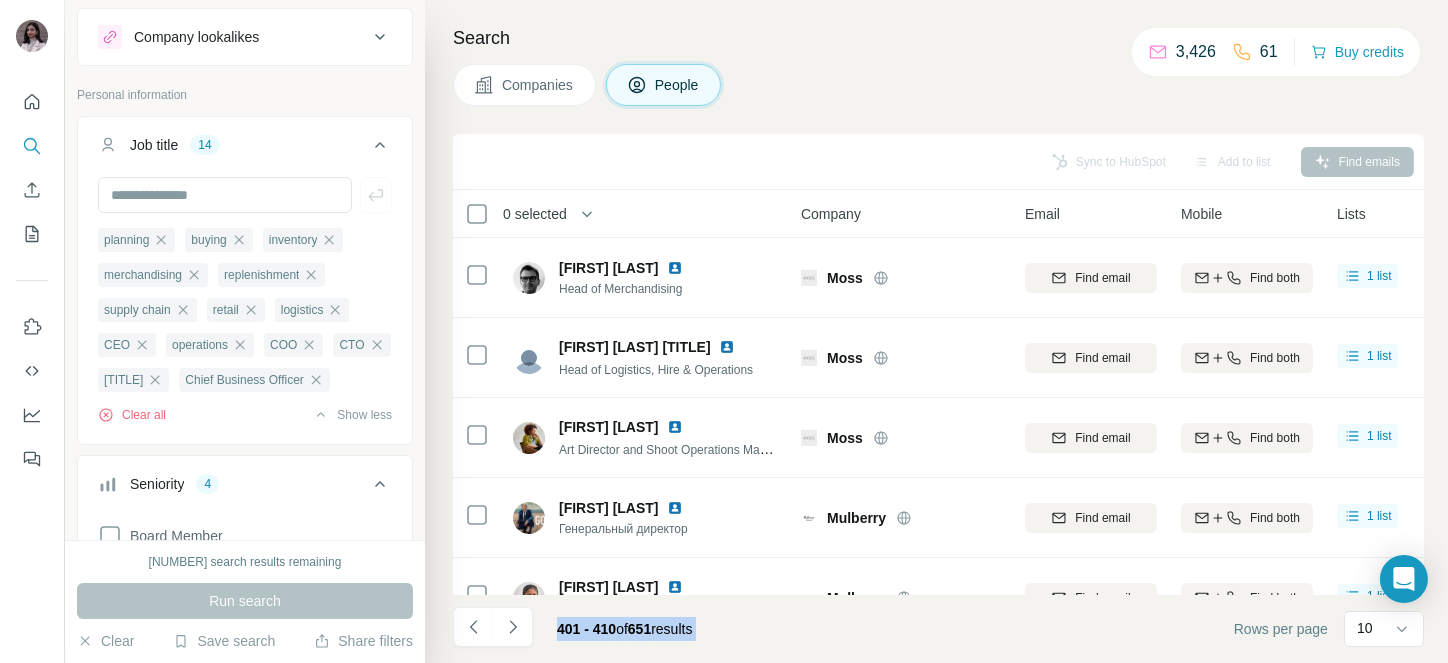click 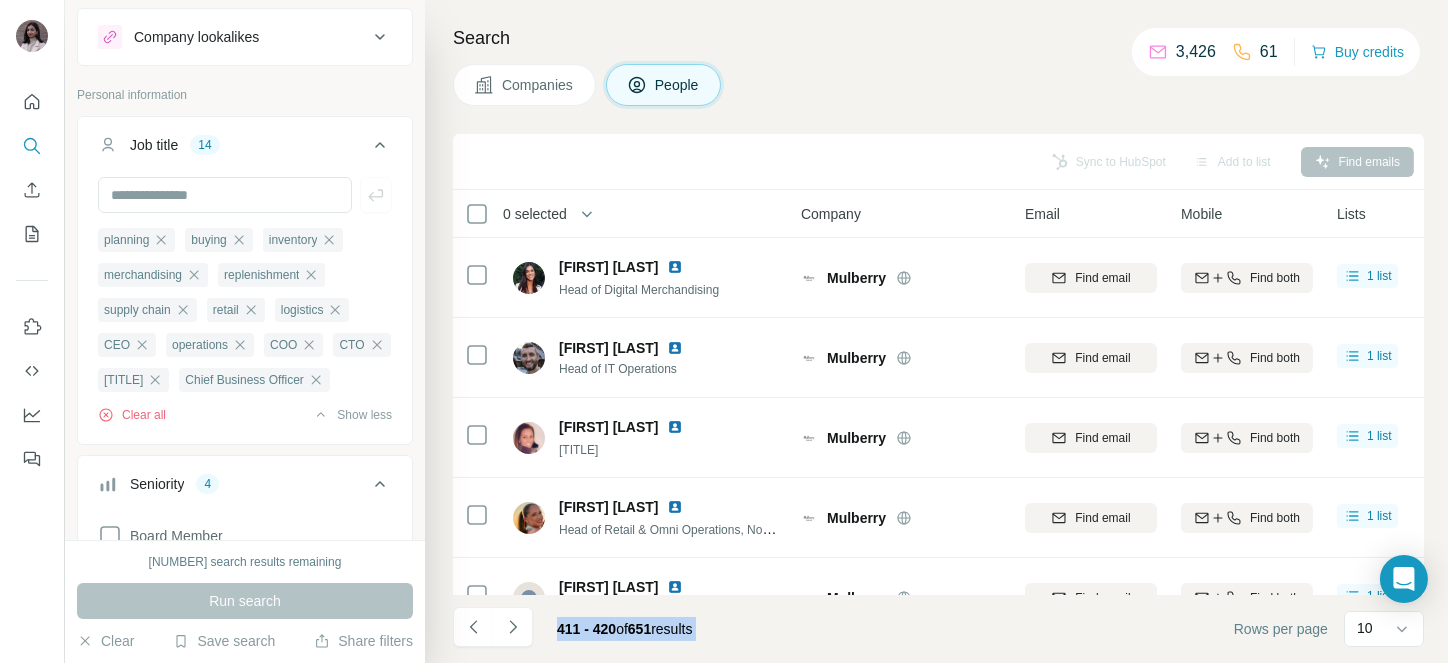 click at bounding box center [513, 627] 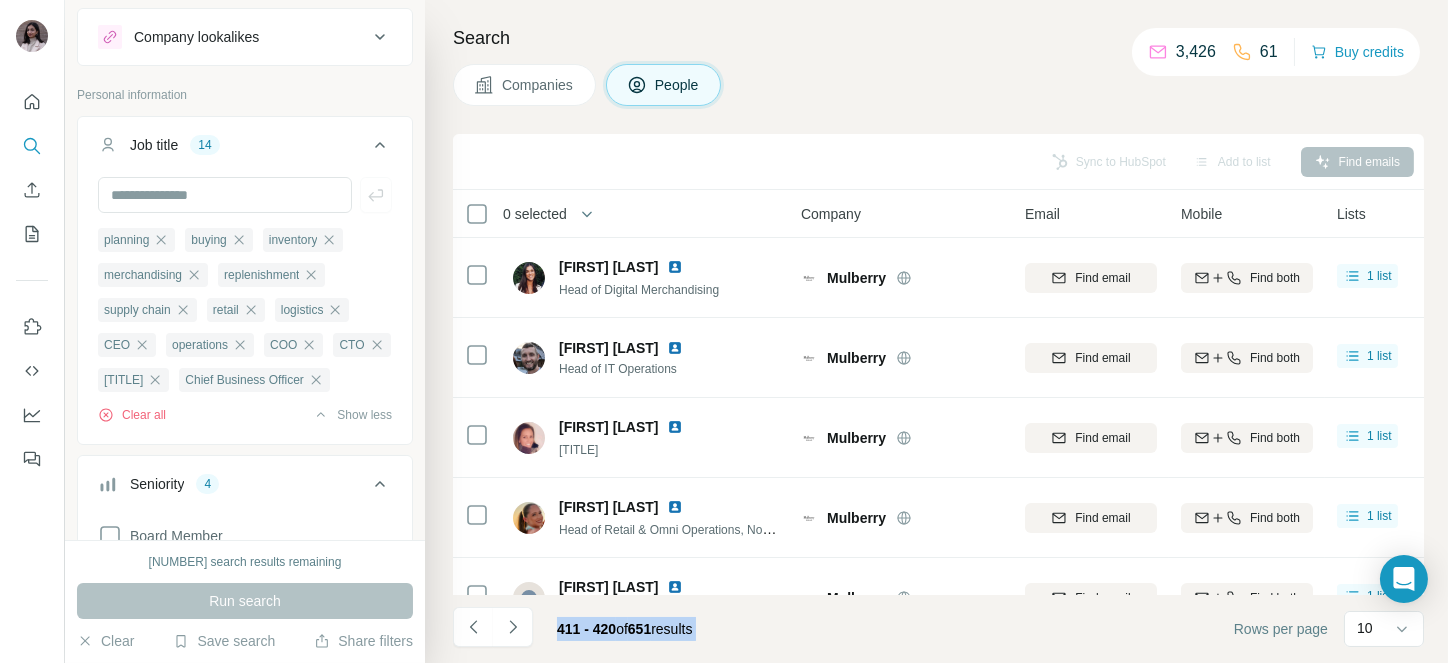 click 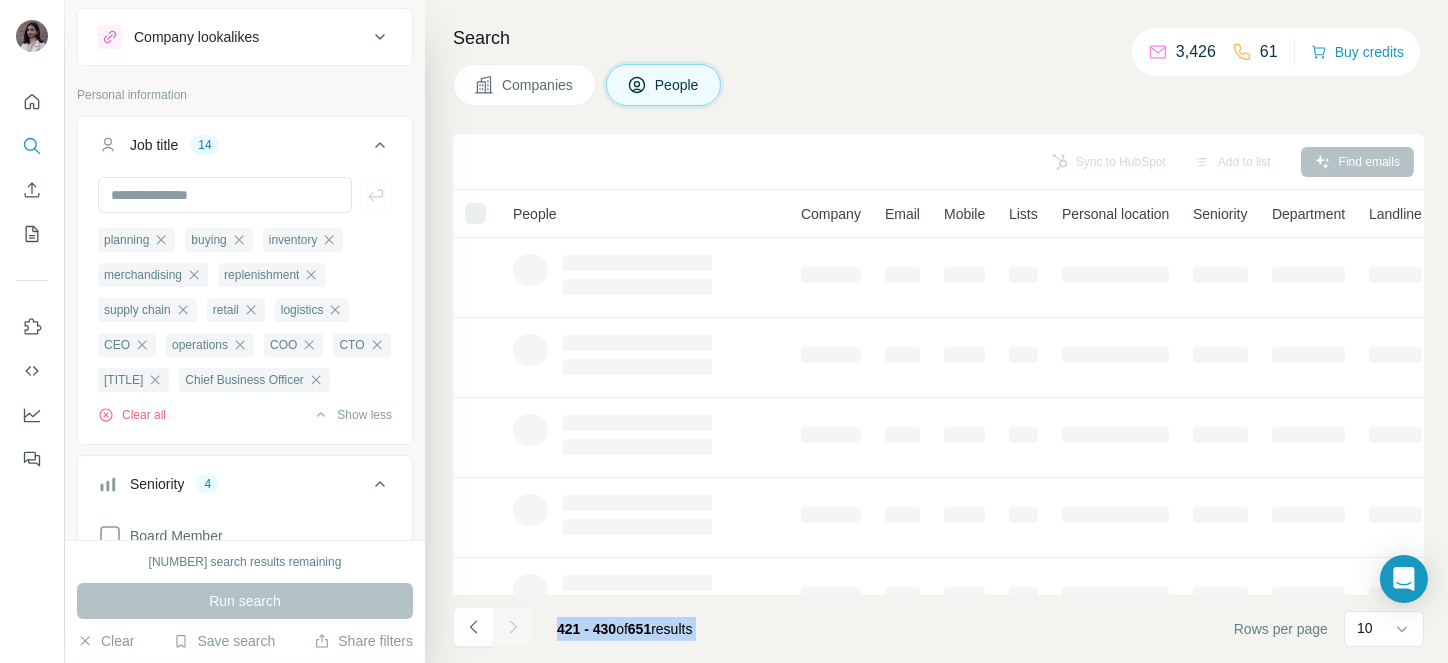 click at bounding box center [513, 627] 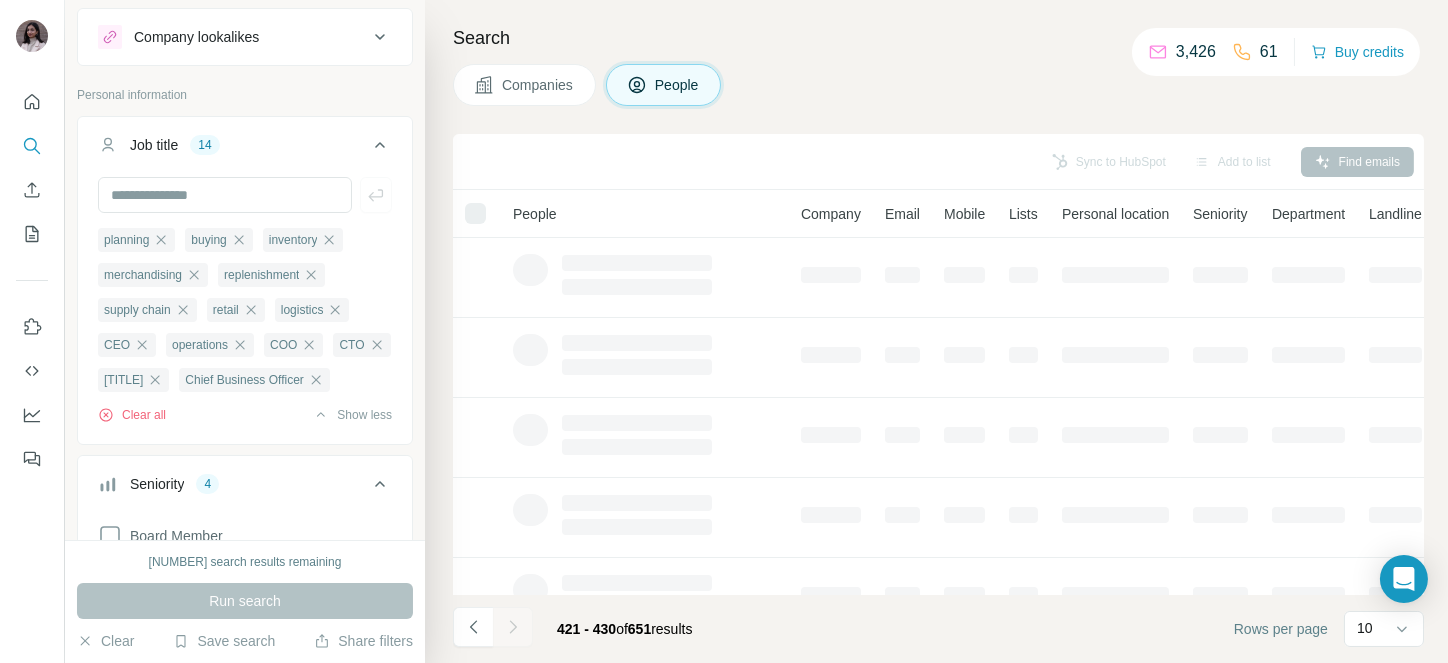 click at bounding box center [513, 627] 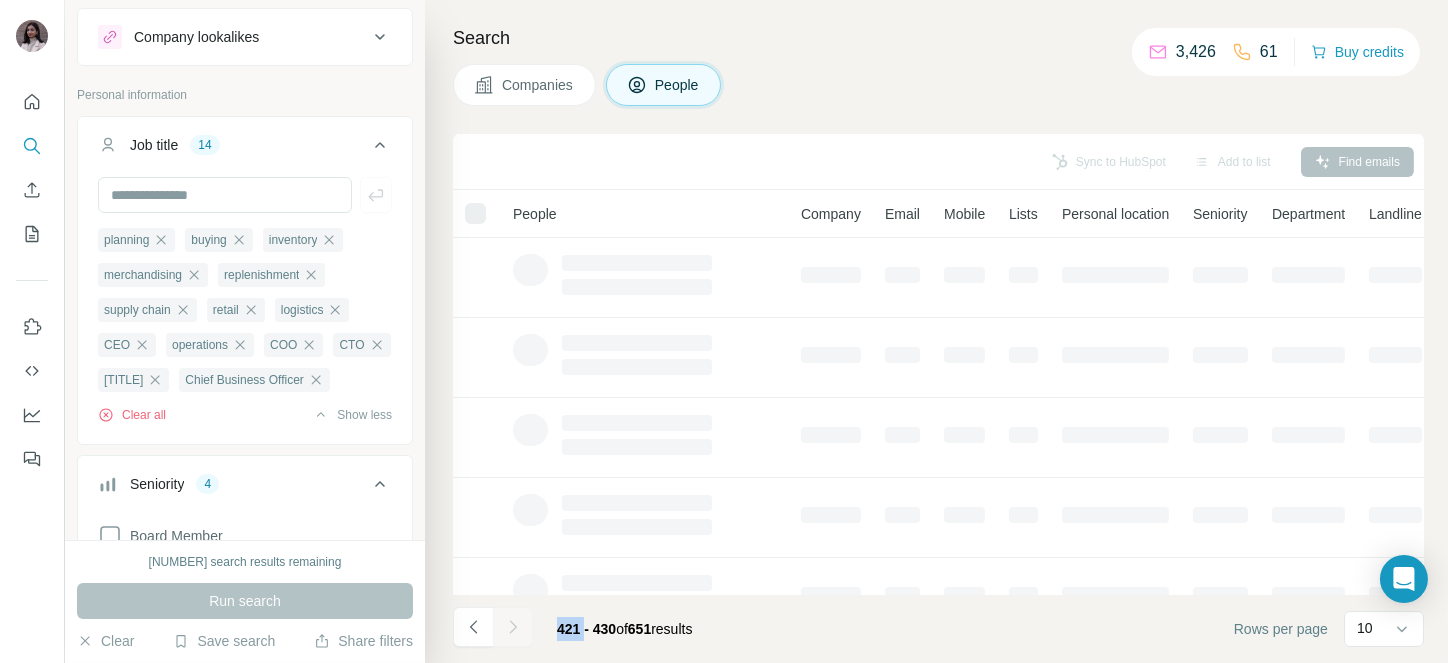 click at bounding box center (513, 627) 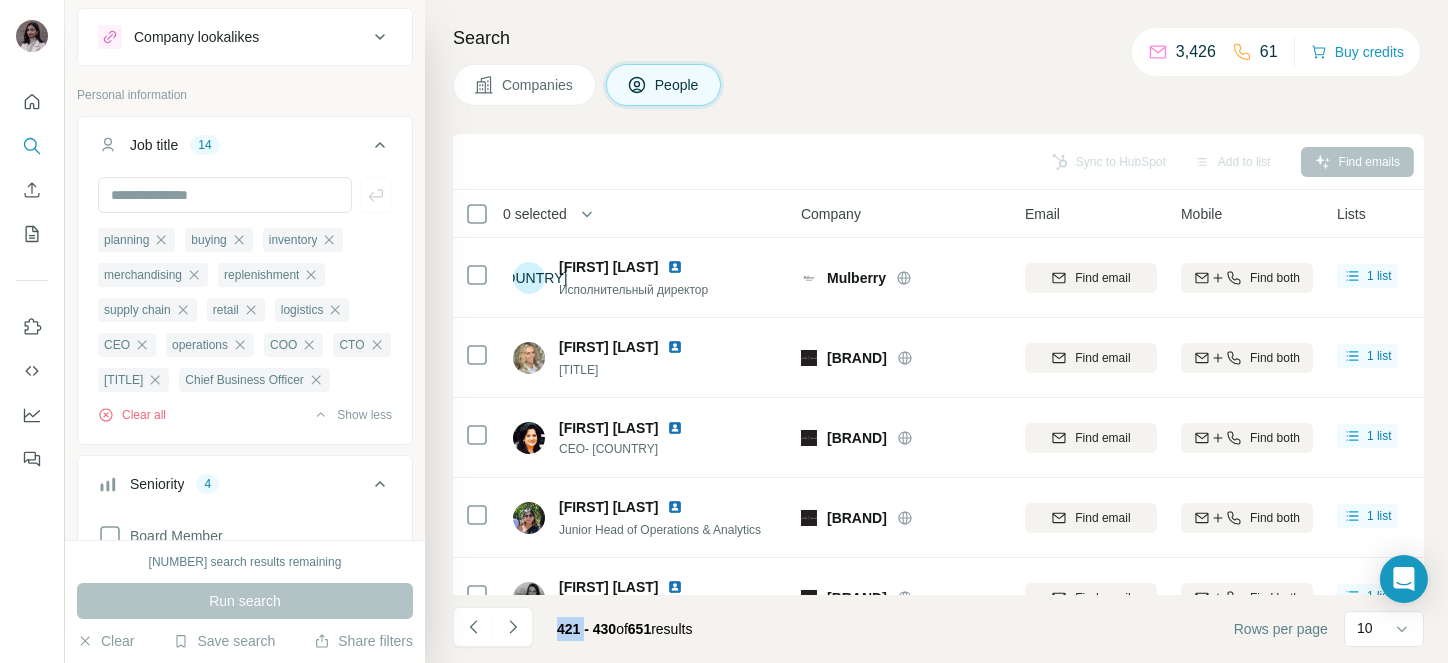 click at bounding box center (513, 627) 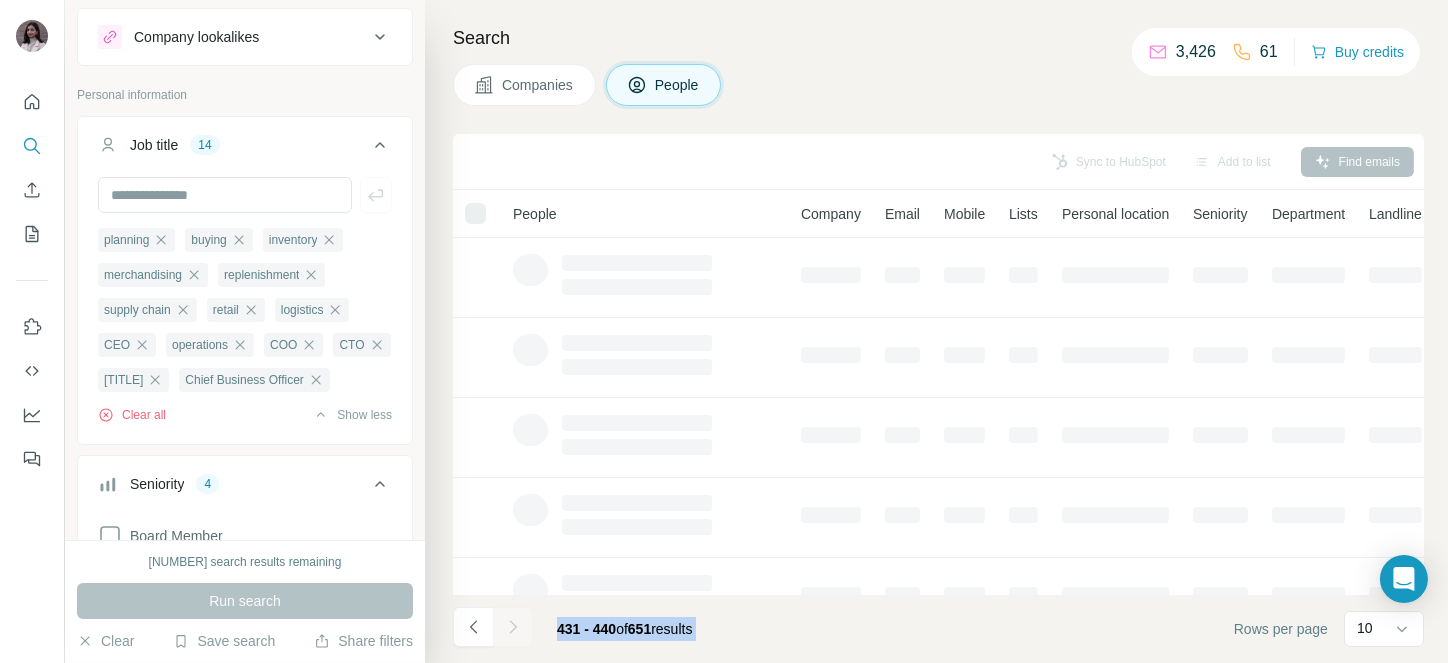 click at bounding box center (513, 627) 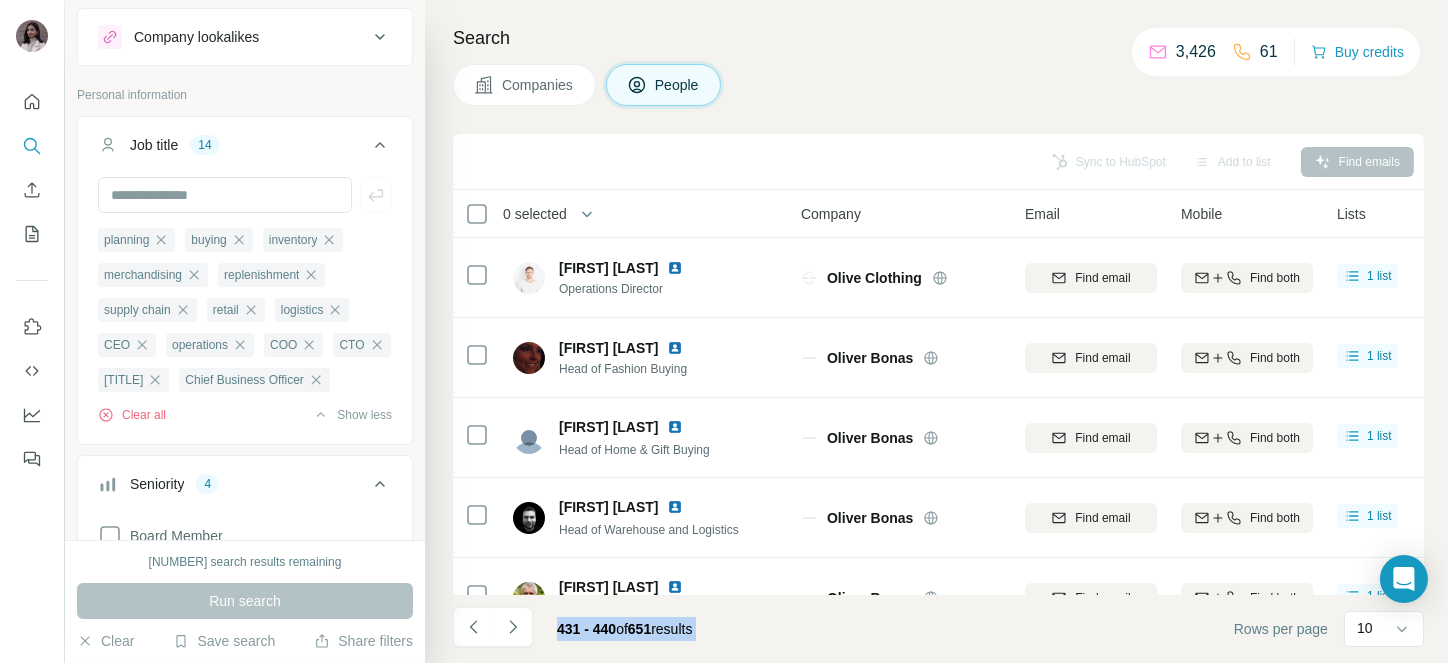 click at bounding box center (513, 627) 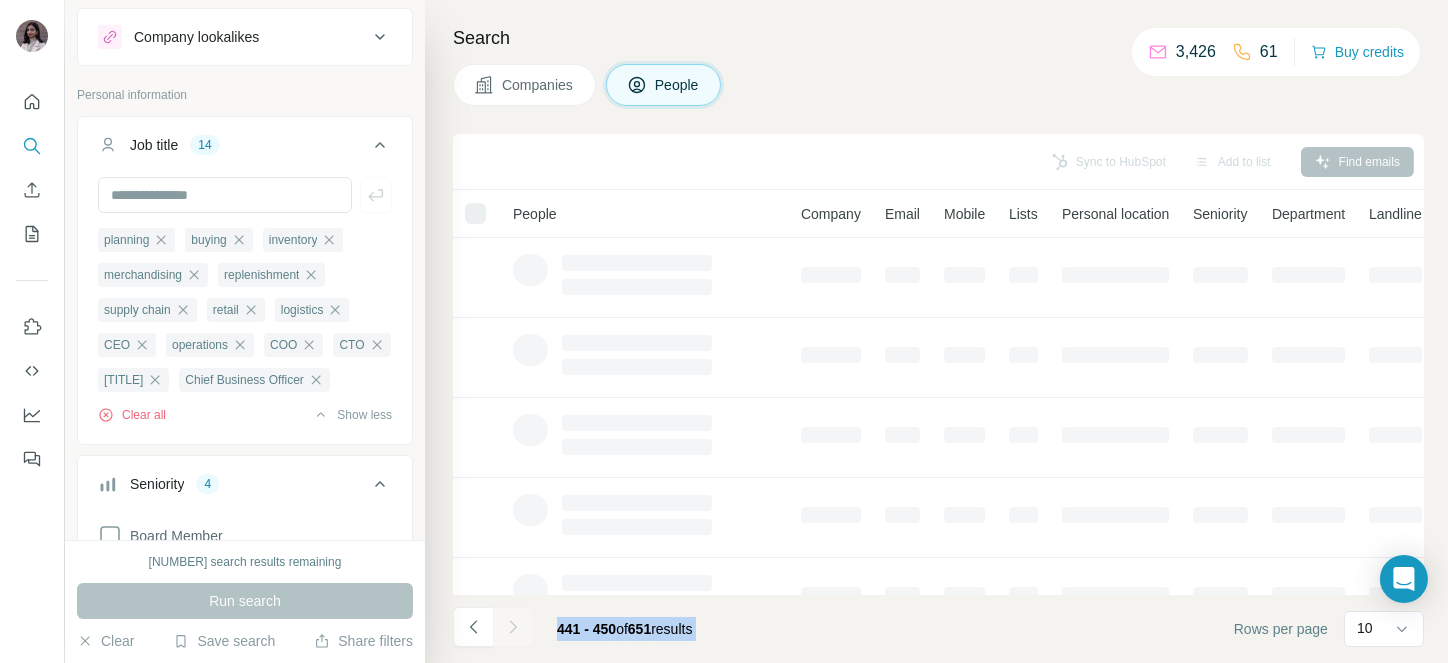 click at bounding box center [513, 627] 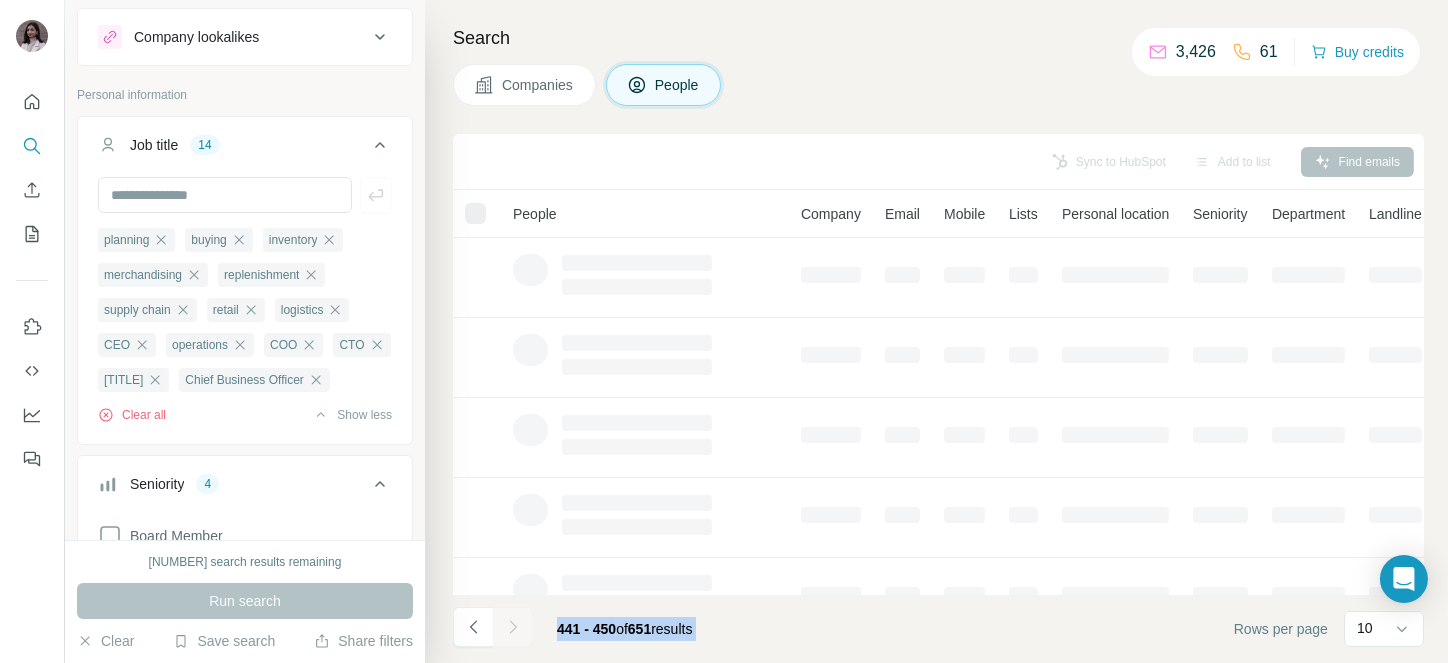 click at bounding box center [513, 627] 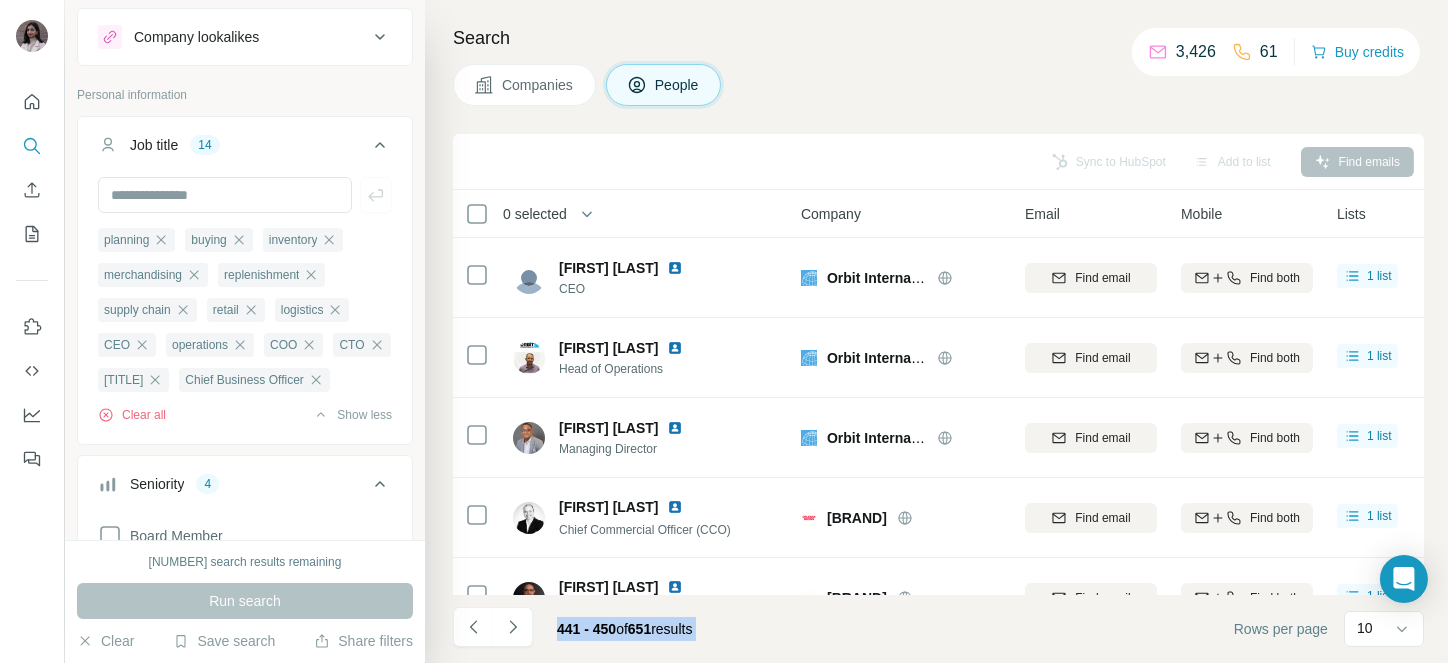 click at bounding box center [513, 627] 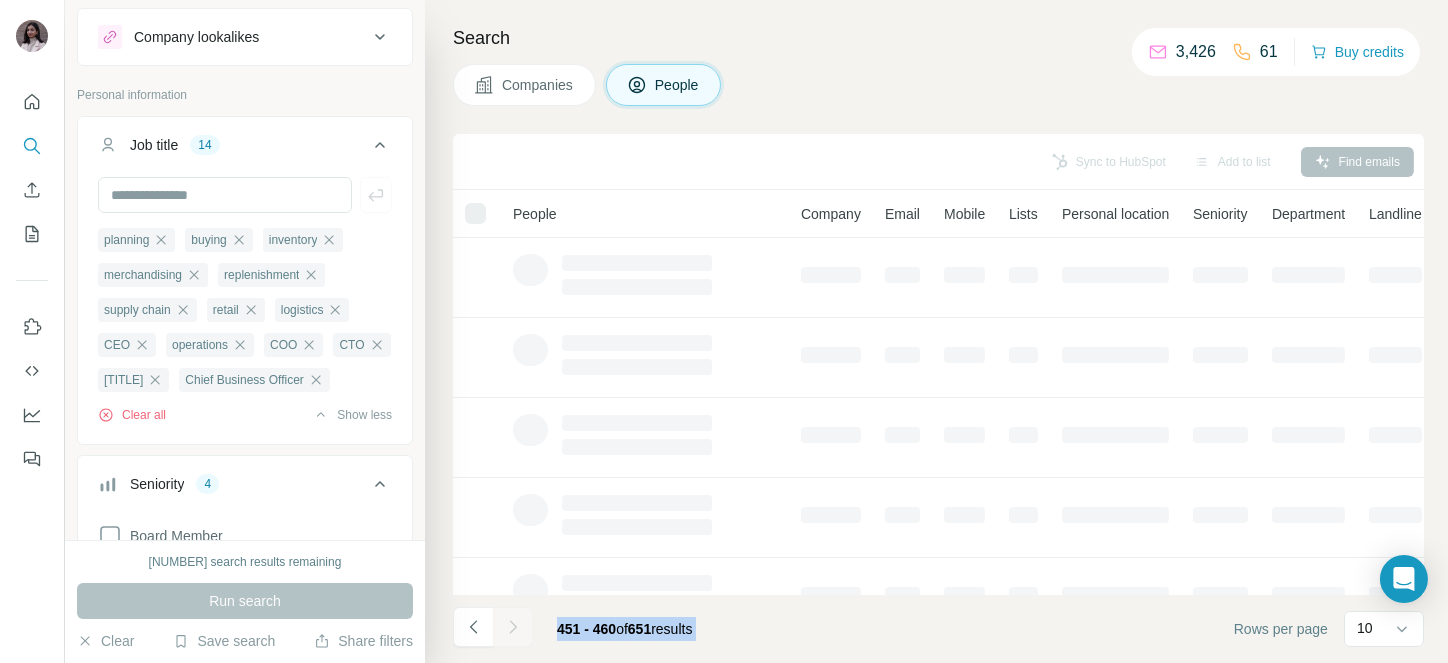 click at bounding box center (513, 627) 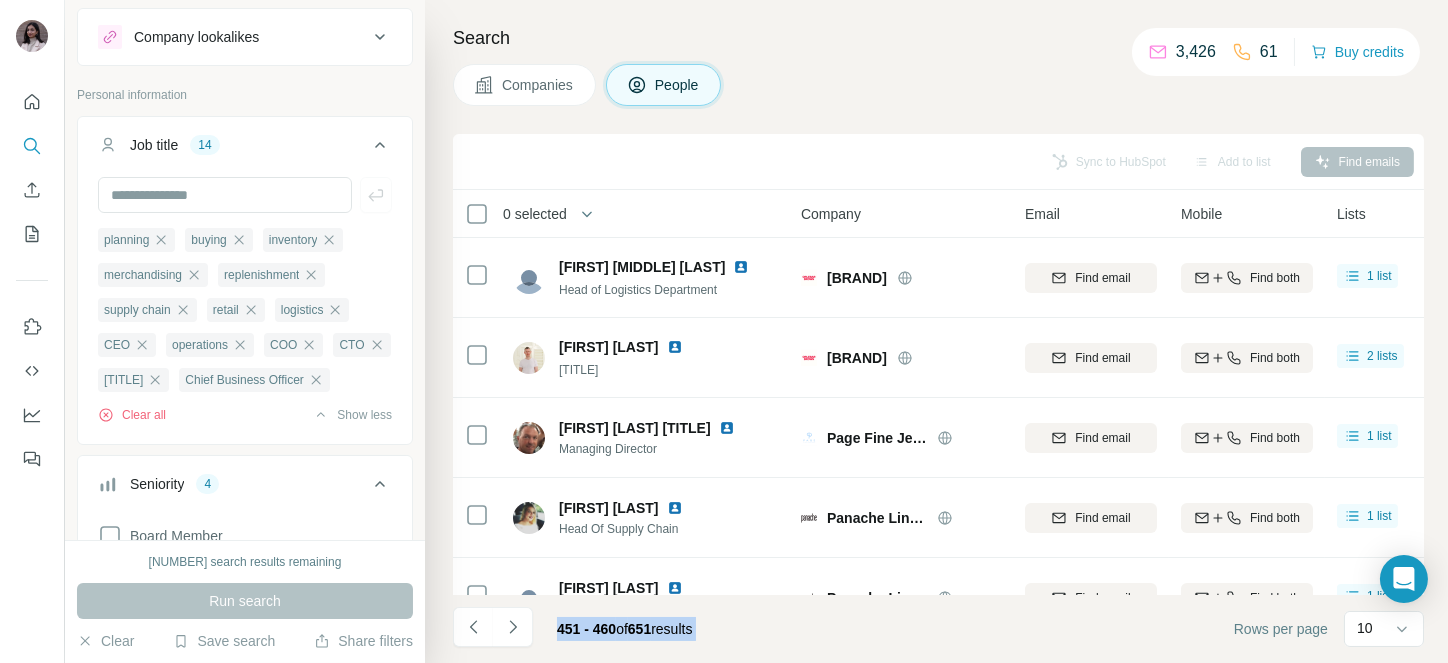 click at bounding box center [513, 627] 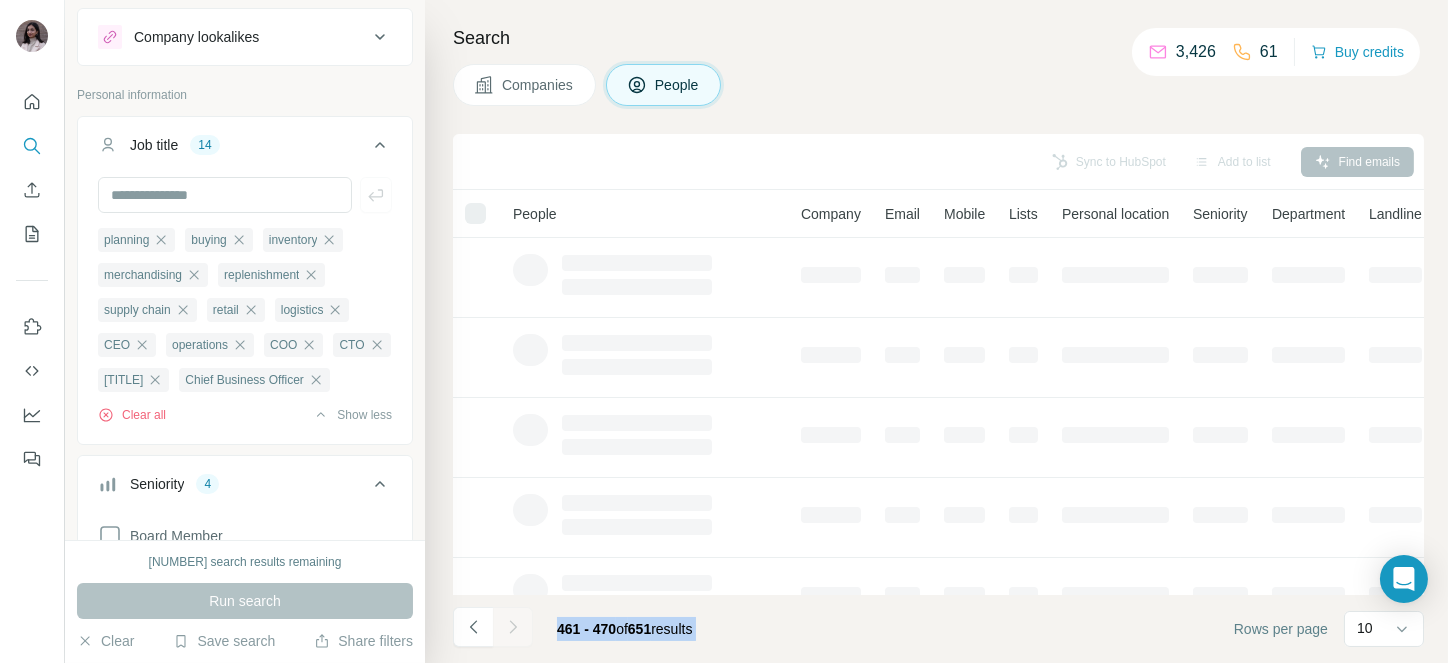 click at bounding box center [513, 627] 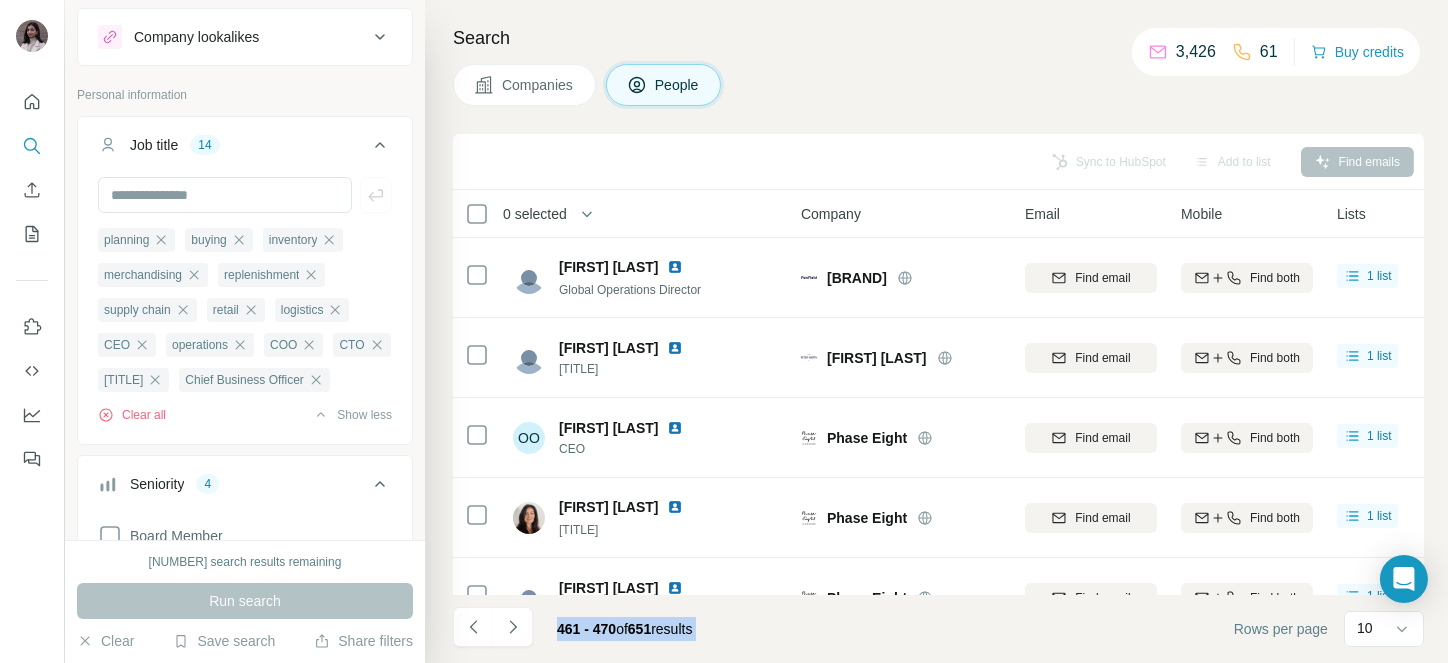 click at bounding box center [513, 627] 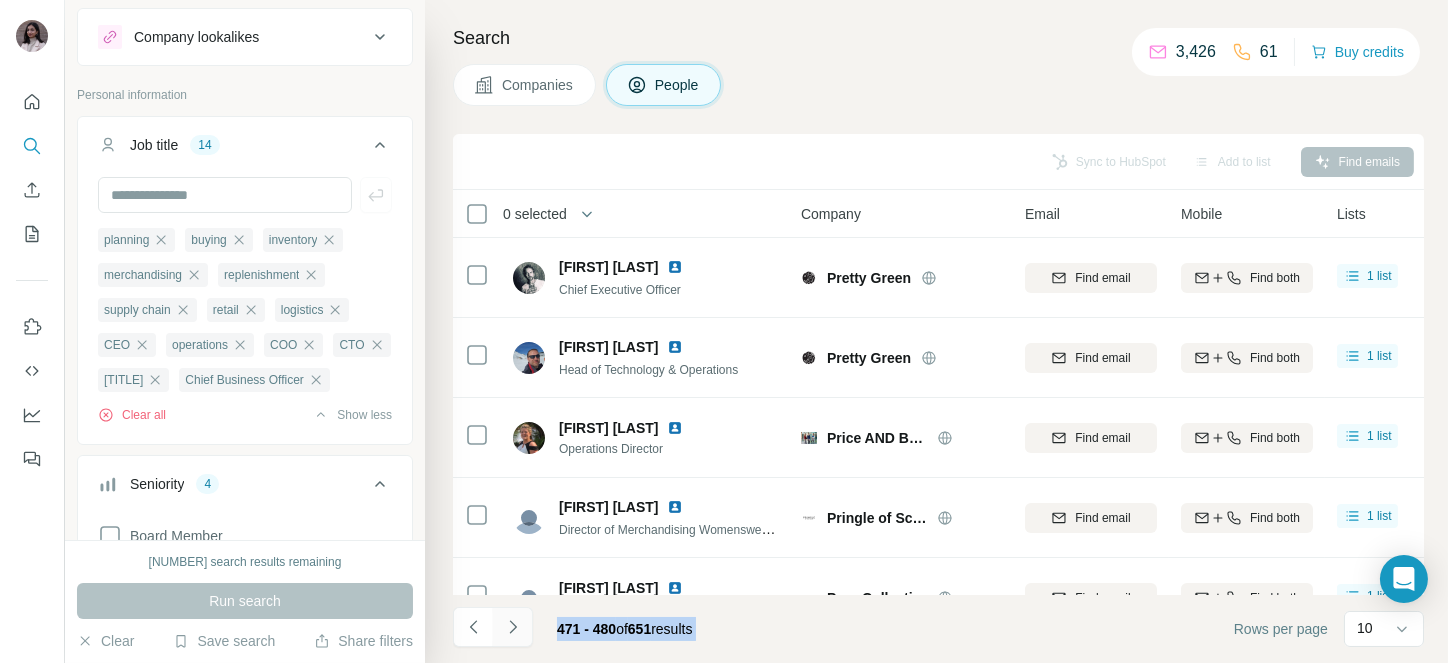 click at bounding box center [513, 627] 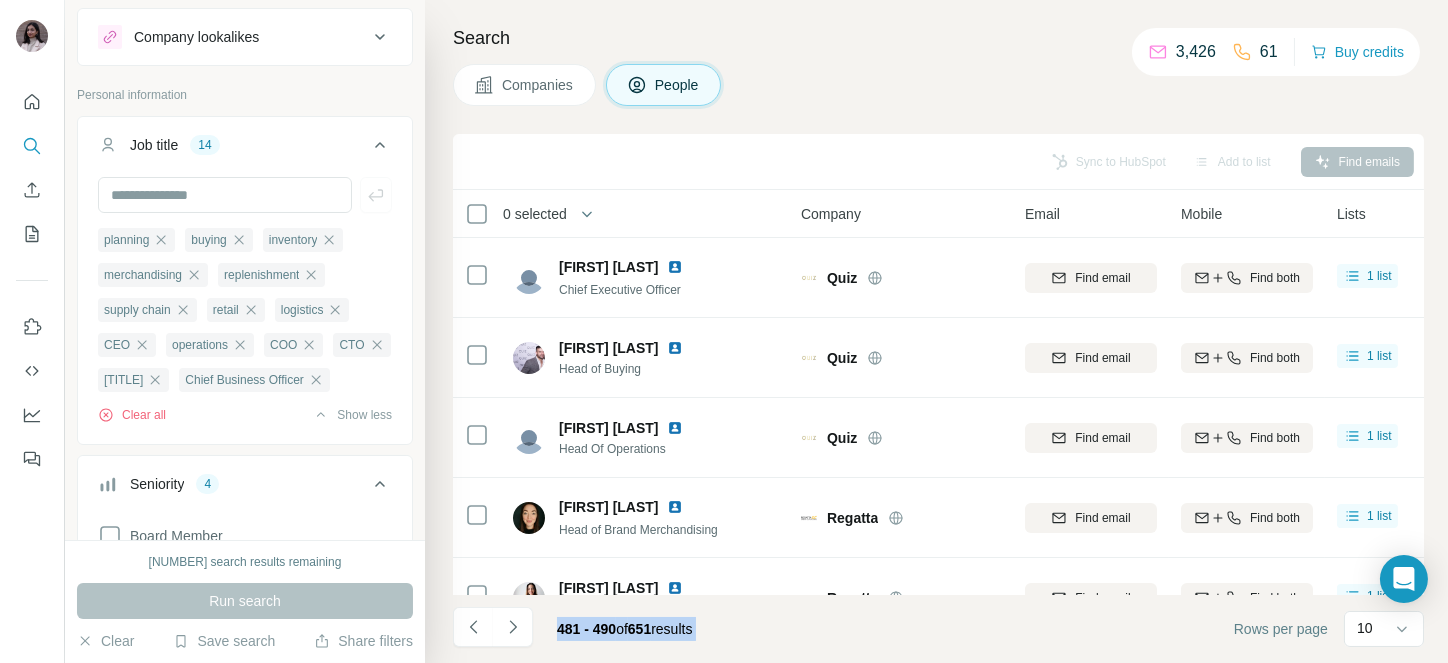 click at bounding box center (513, 627) 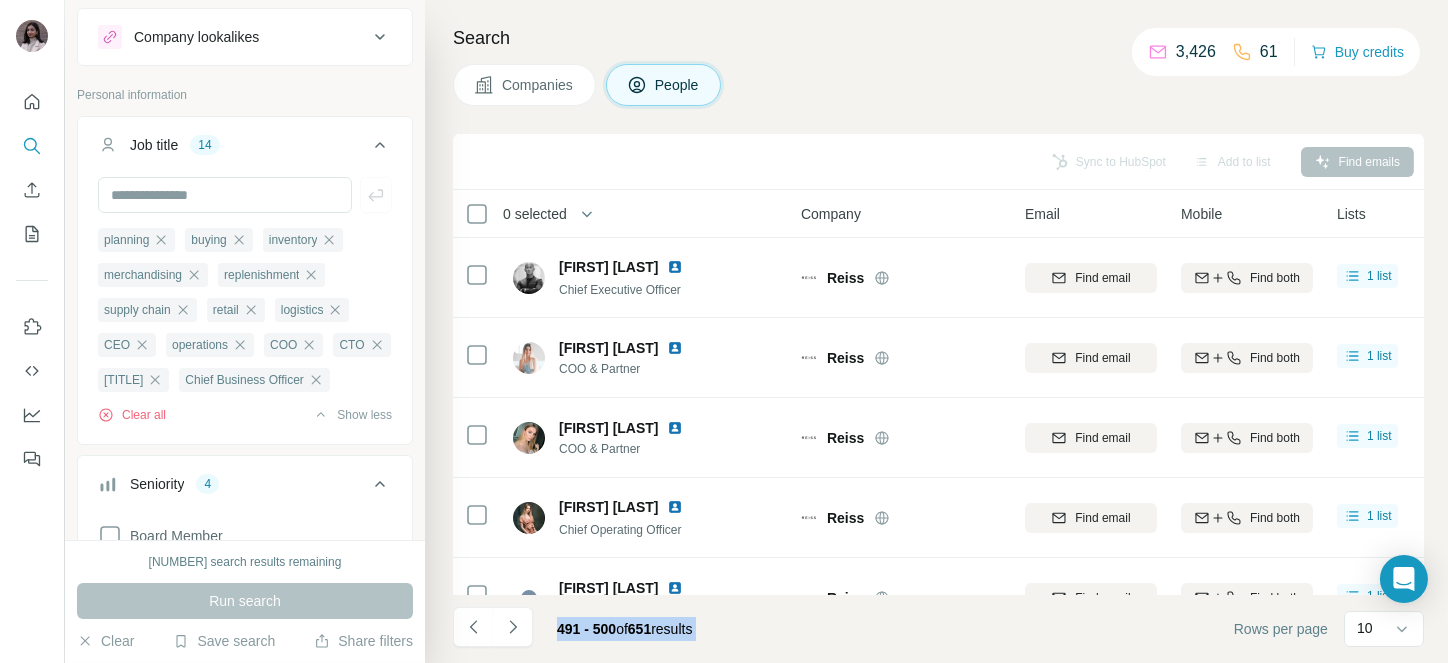 click at bounding box center (513, 627) 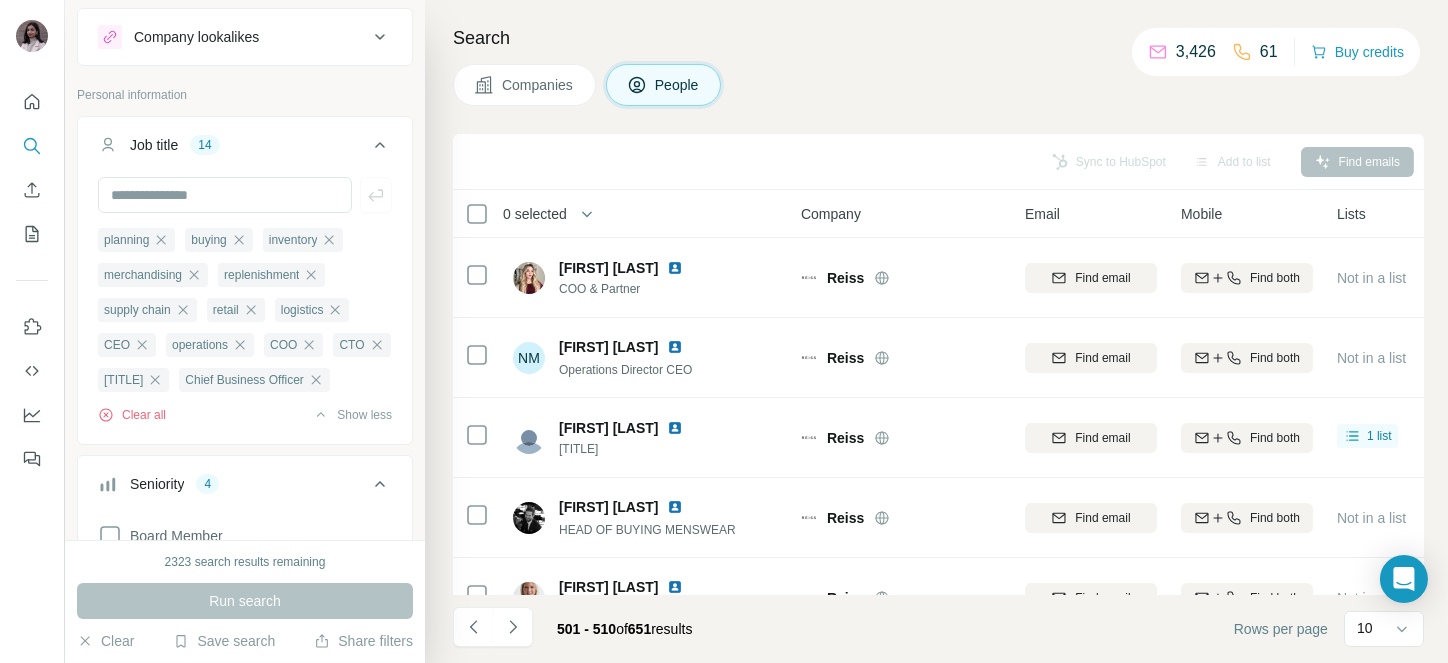 click on "0 selected" at bounding box center [535, 214] 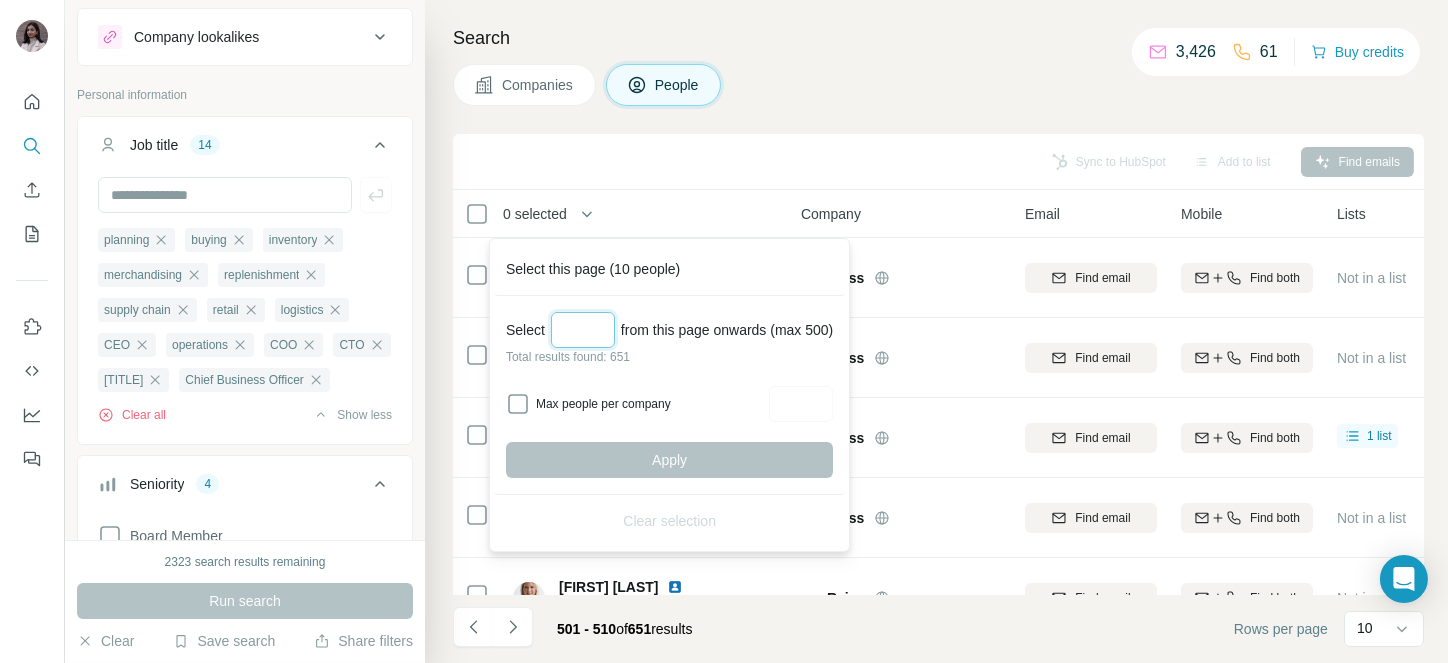 click at bounding box center (583, 330) 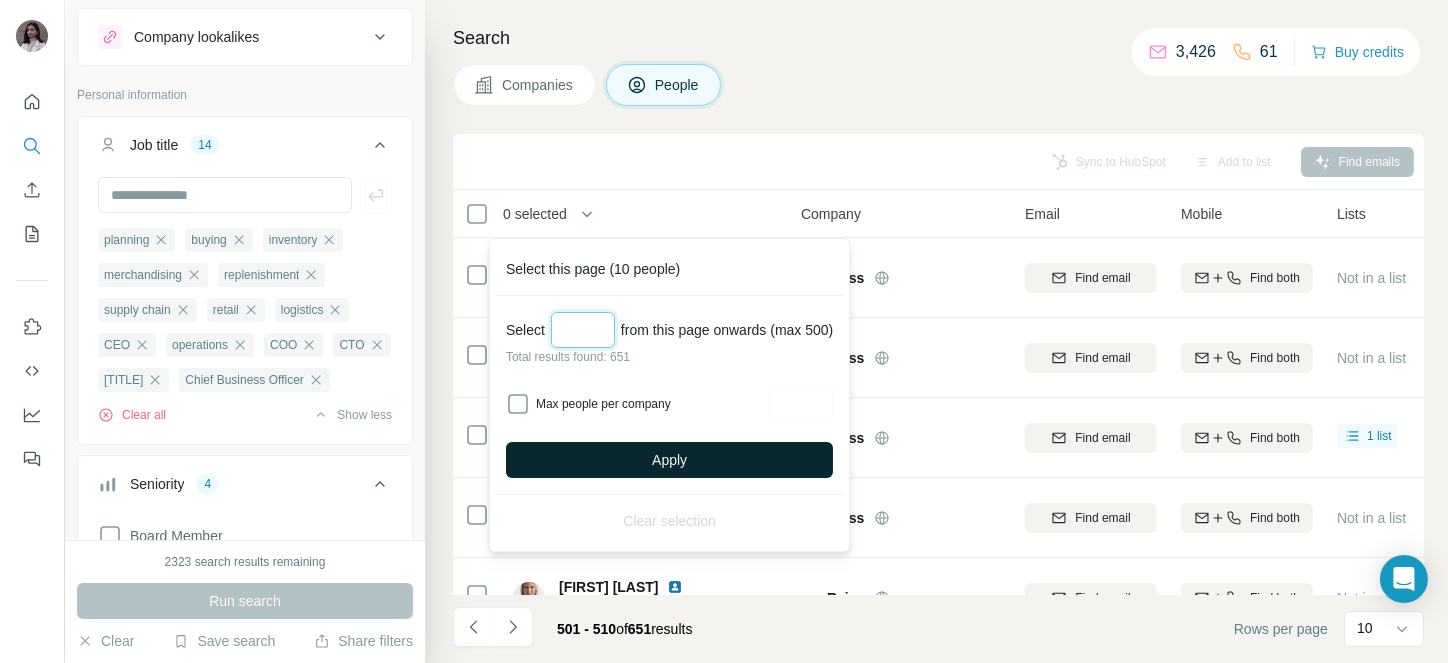 type on "***" 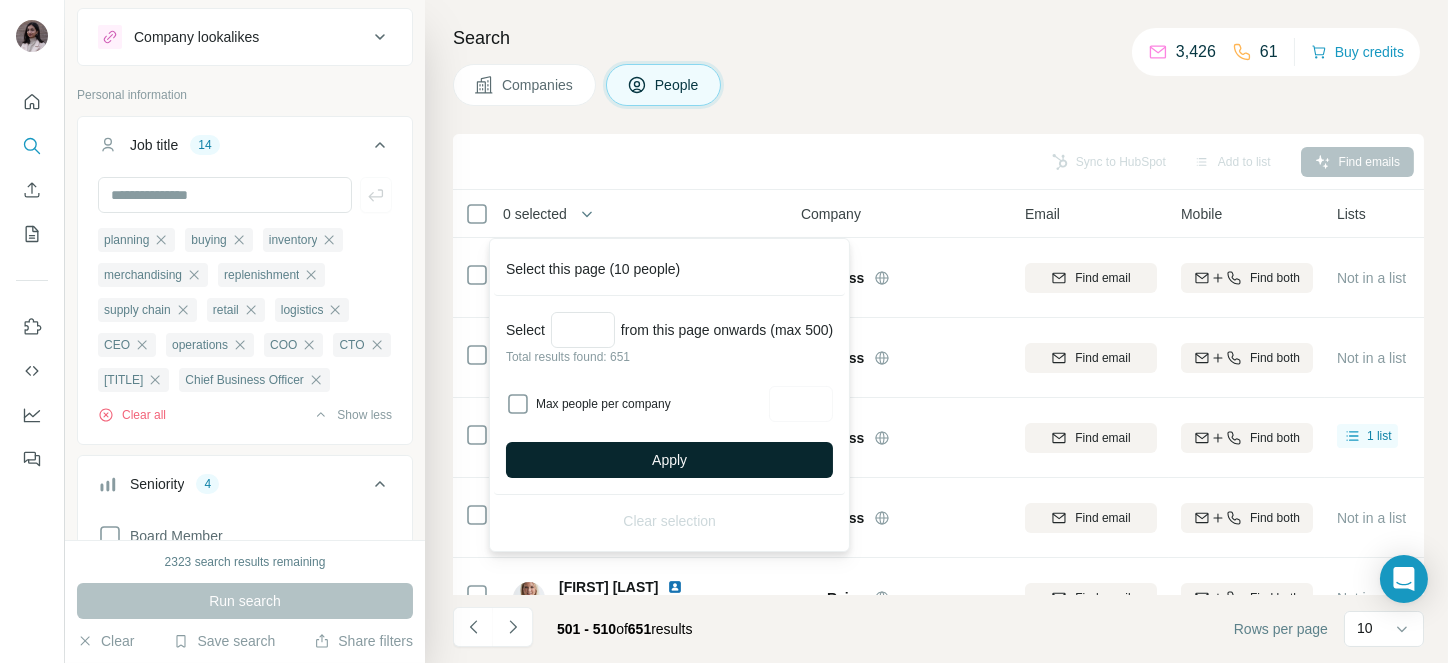 click on "Apply" at bounding box center (669, 460) 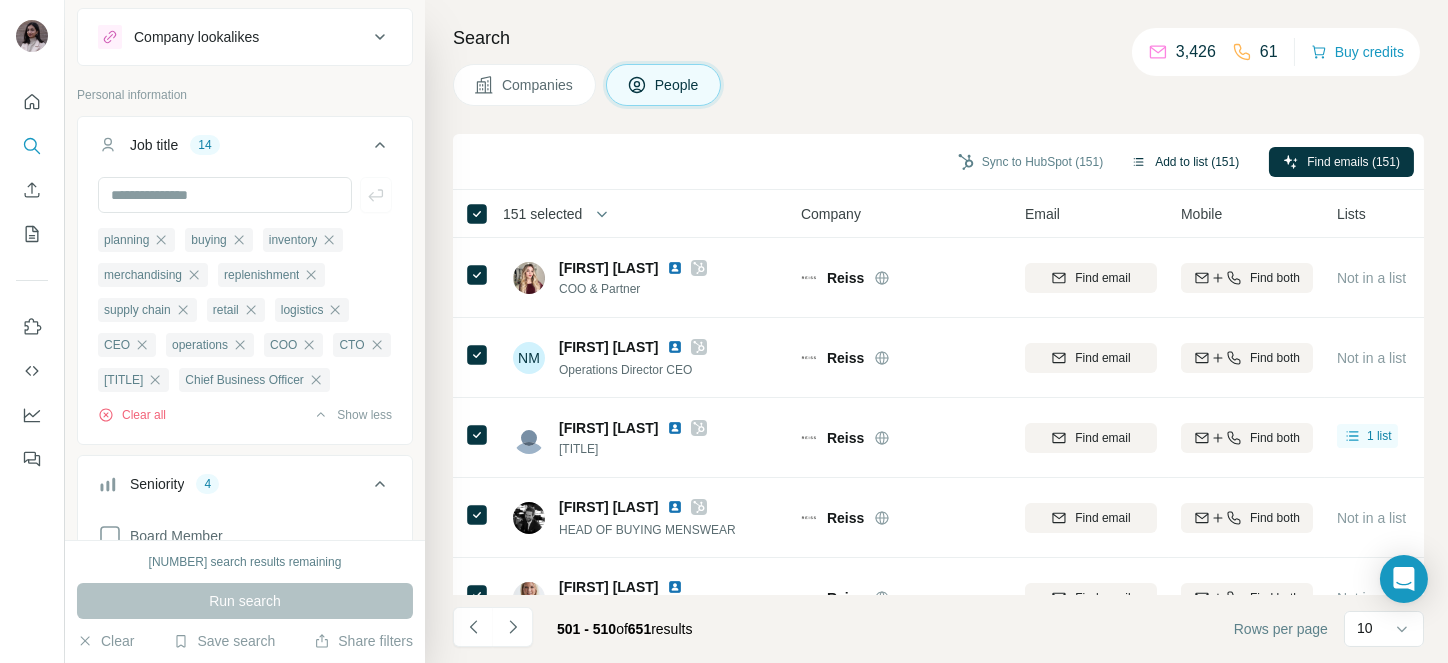 click on "Add to list (151)" at bounding box center [1185, 162] 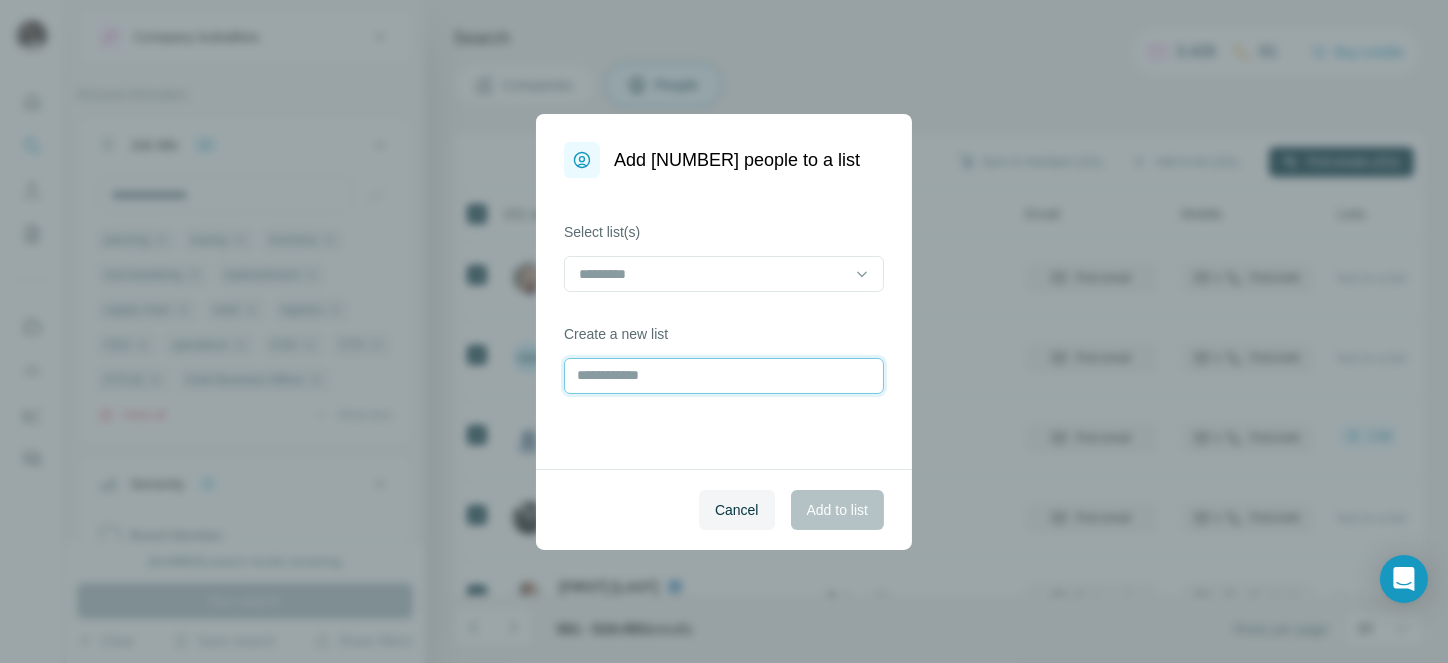 click at bounding box center (724, 376) 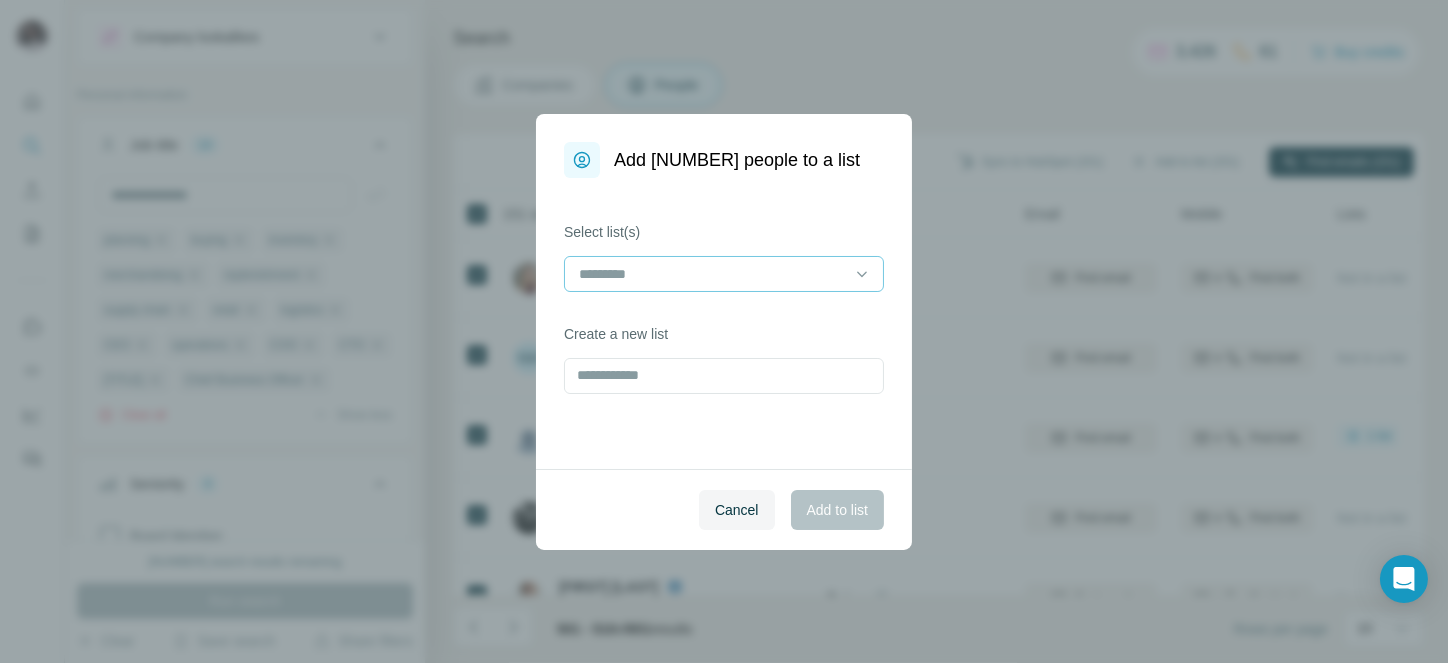click at bounding box center [712, 274] 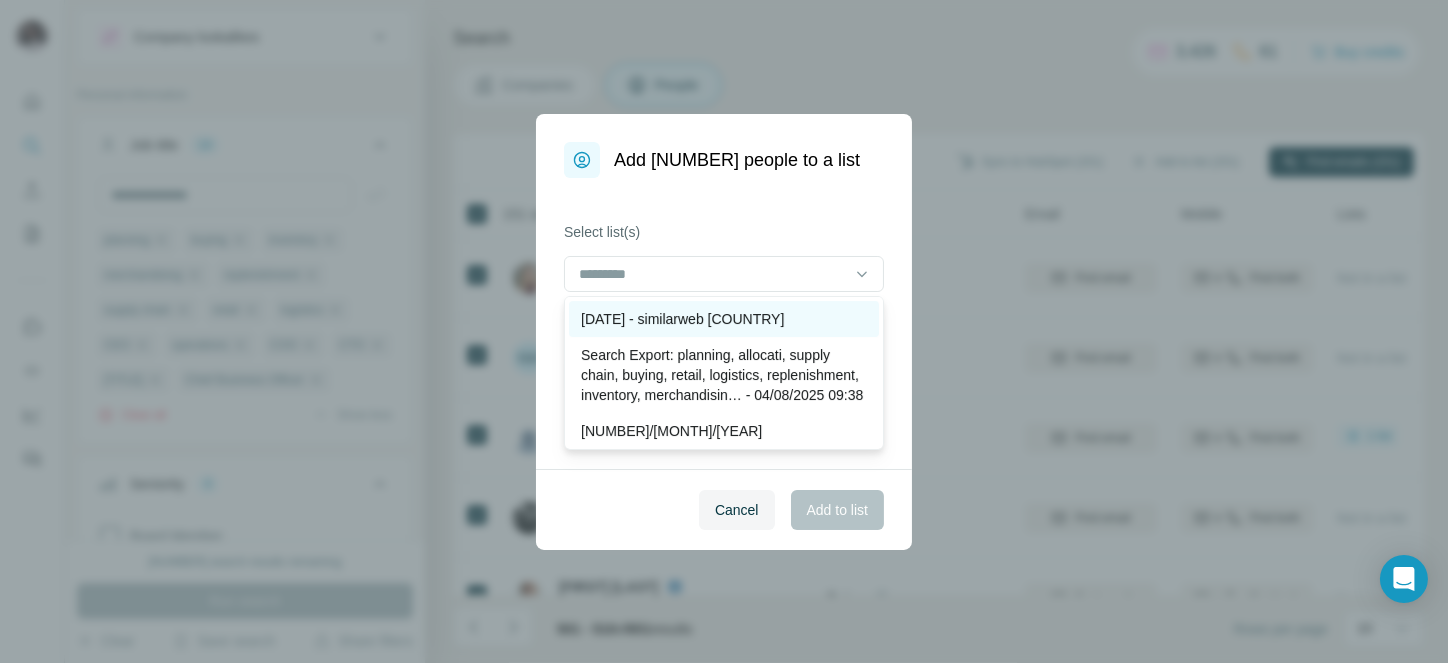 click on "[DATE] - similarweb [COUNTRY]" at bounding box center [682, 319] 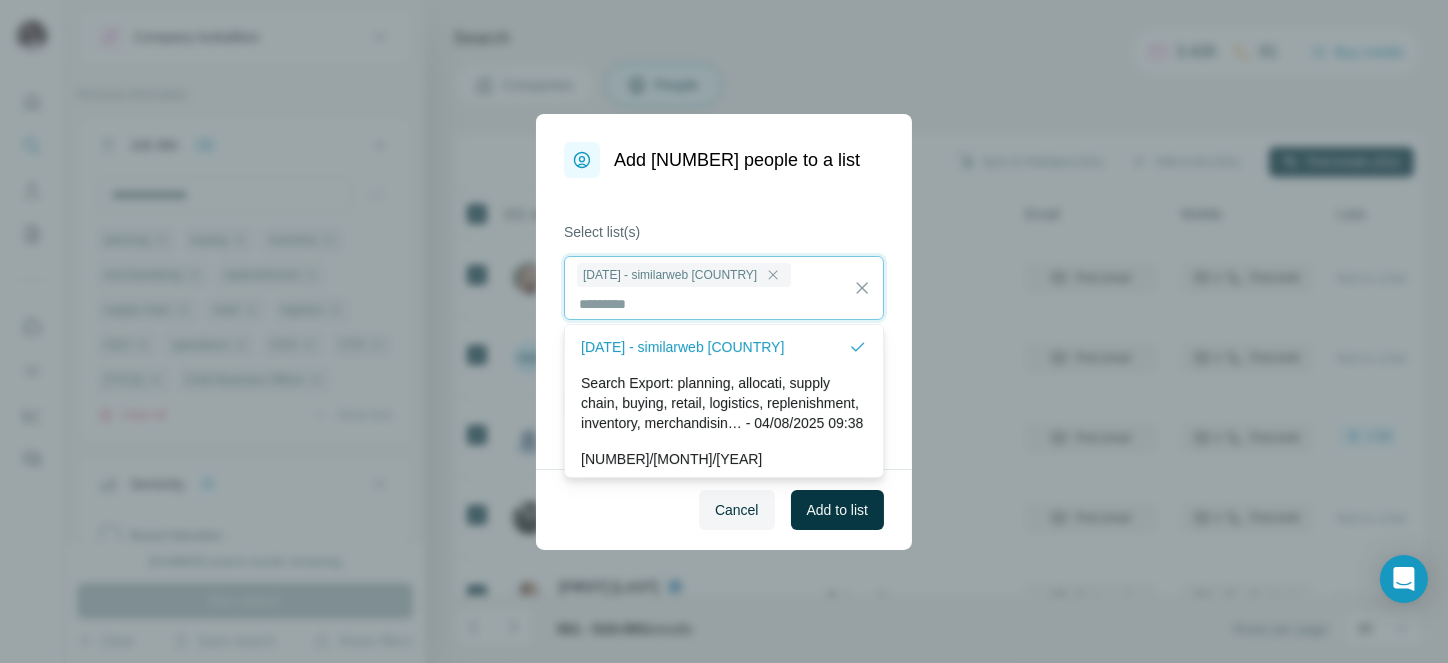 scroll, scrollTop: 2, scrollLeft: 0, axis: vertical 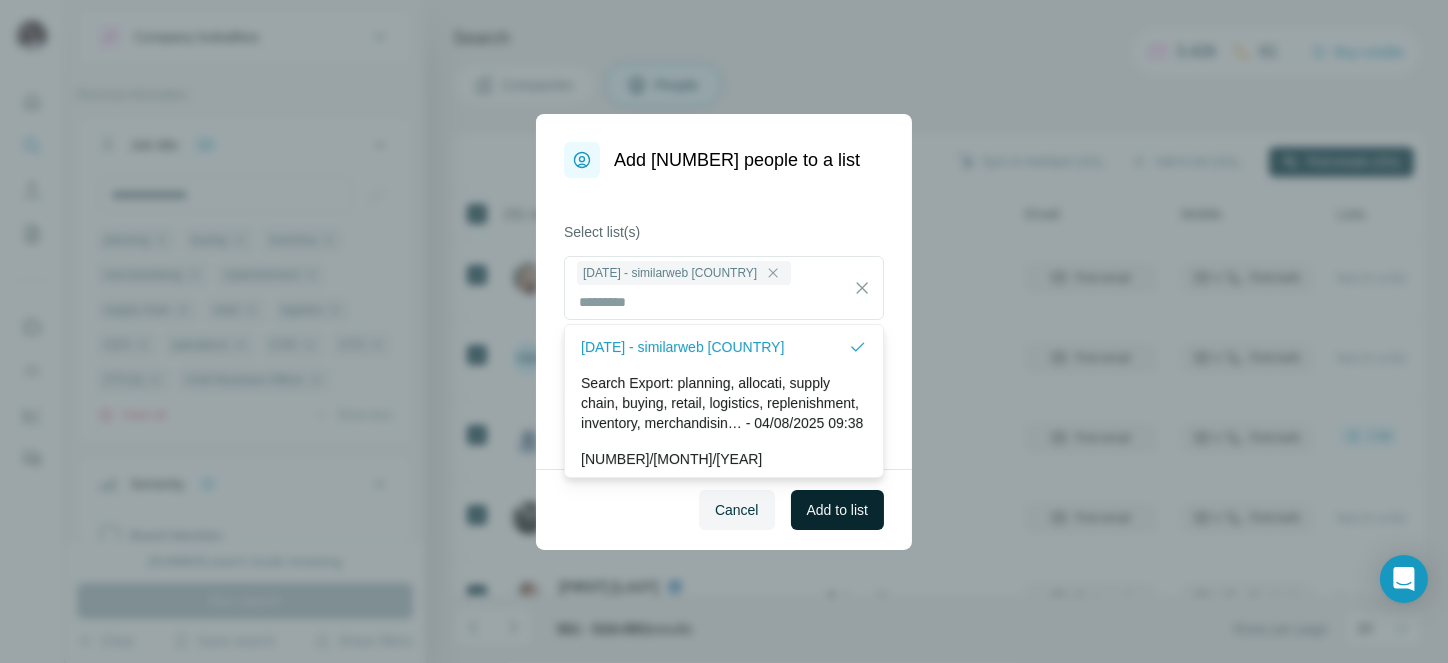 click on "Add to list" at bounding box center [837, 510] 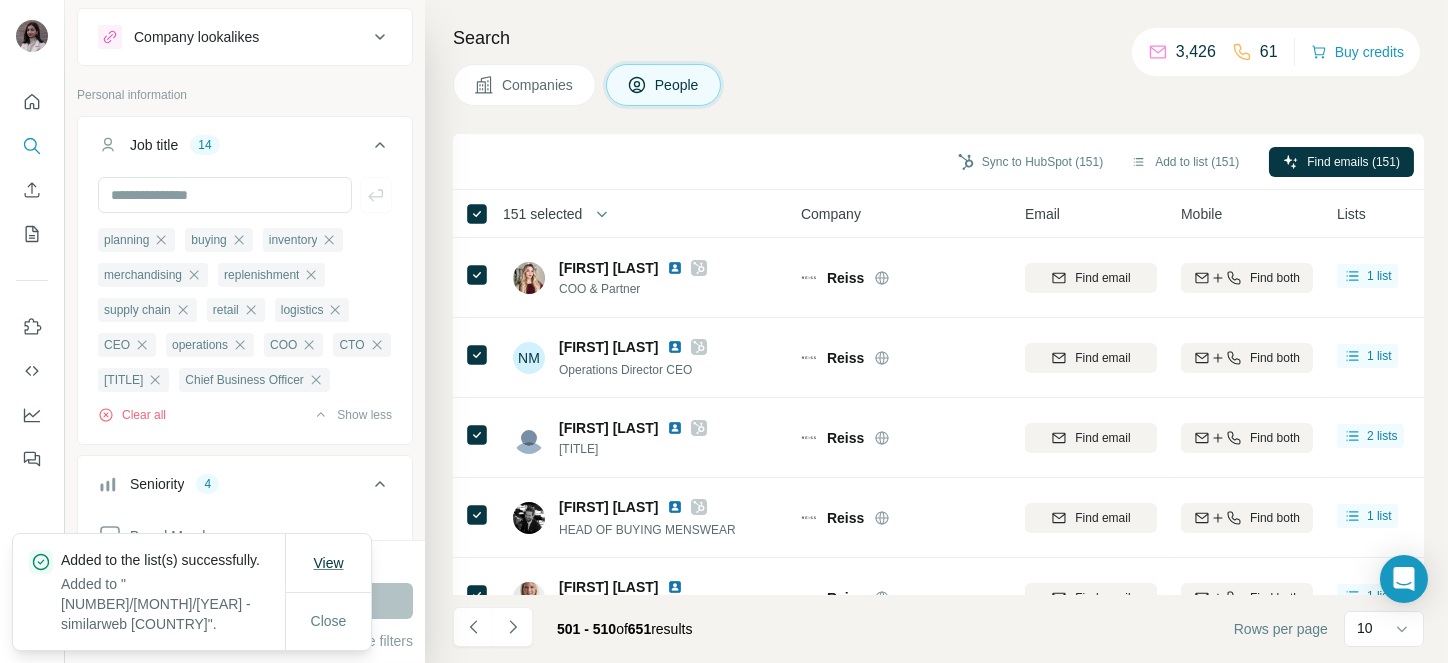 click on "View" at bounding box center [328, 563] 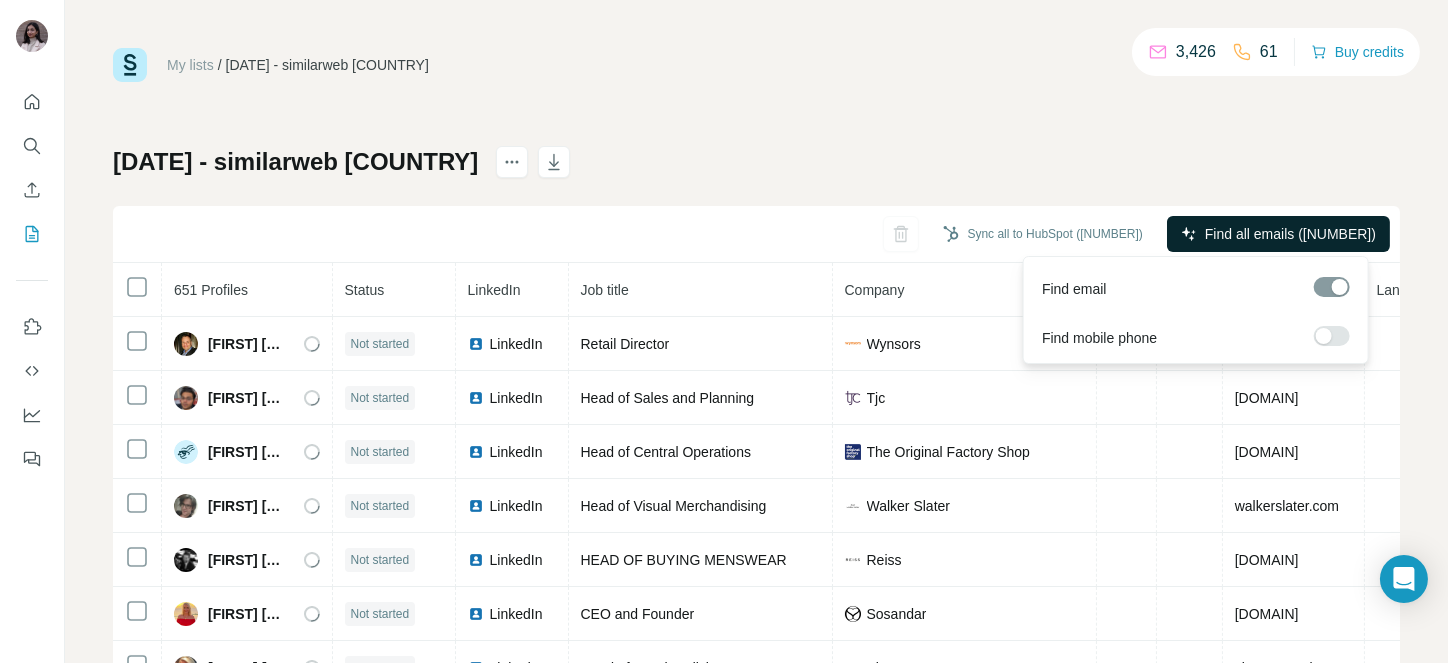 click on "Find all emails ([NUMBER])" at bounding box center [1278, 234] 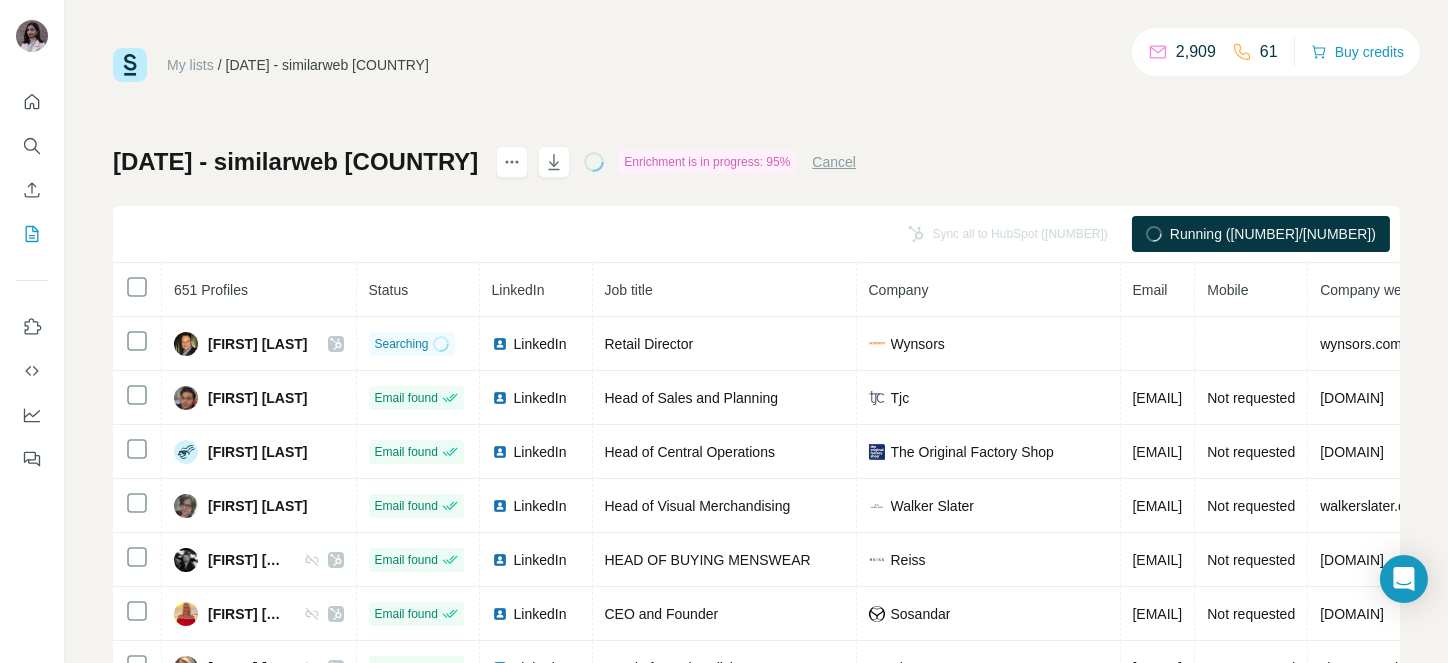 click on "My lists / [DATE] - similarweb [COUNTRY] [NUMBER] [NUMBER]" at bounding box center [756, 65] 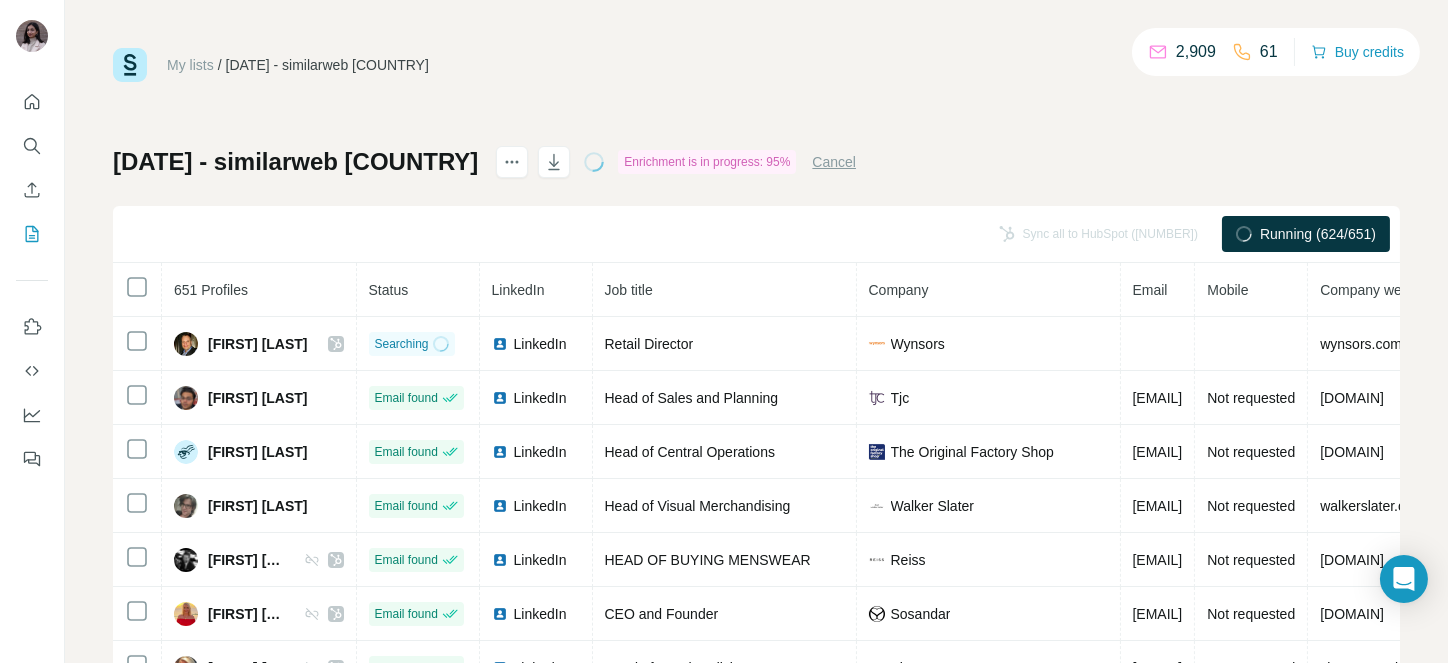click on "Searching LinkedIn Retail Director [COMPANY] [COMPANY].com United Kingdom [FIRST] [LAST] Email found LinkedIn Head of Sales and Planning [COMPANY] [EMAIL] Not requested [COMPANY].com United Kingdom [FIRST] [LAST] Email found LinkedIn Head of Central Operations [COMPANY] [EMAIL] Not requested [COMPANY].com United Kingdom [FIRST] [LAST] Email found LinkedIn Head of Visual Merchandising [COMPANY] [EMAIL] Not requested [COMPANY].com United Kingdom [FIRST] [LAST] HEAD OF BUYING MENSWEAR [COMPANY] [EMAIL] Not requested [COMPANY].com United Kingdom [FIRST] [LAST] Email found LinkedIn CEO and Founder [COMPANY] [EMAIL] Not requested [COMPANY].com United Kingdom [FIRST] [LAST] [FIRST] [LAST] LinkedIn" at bounding box center (756, 419) 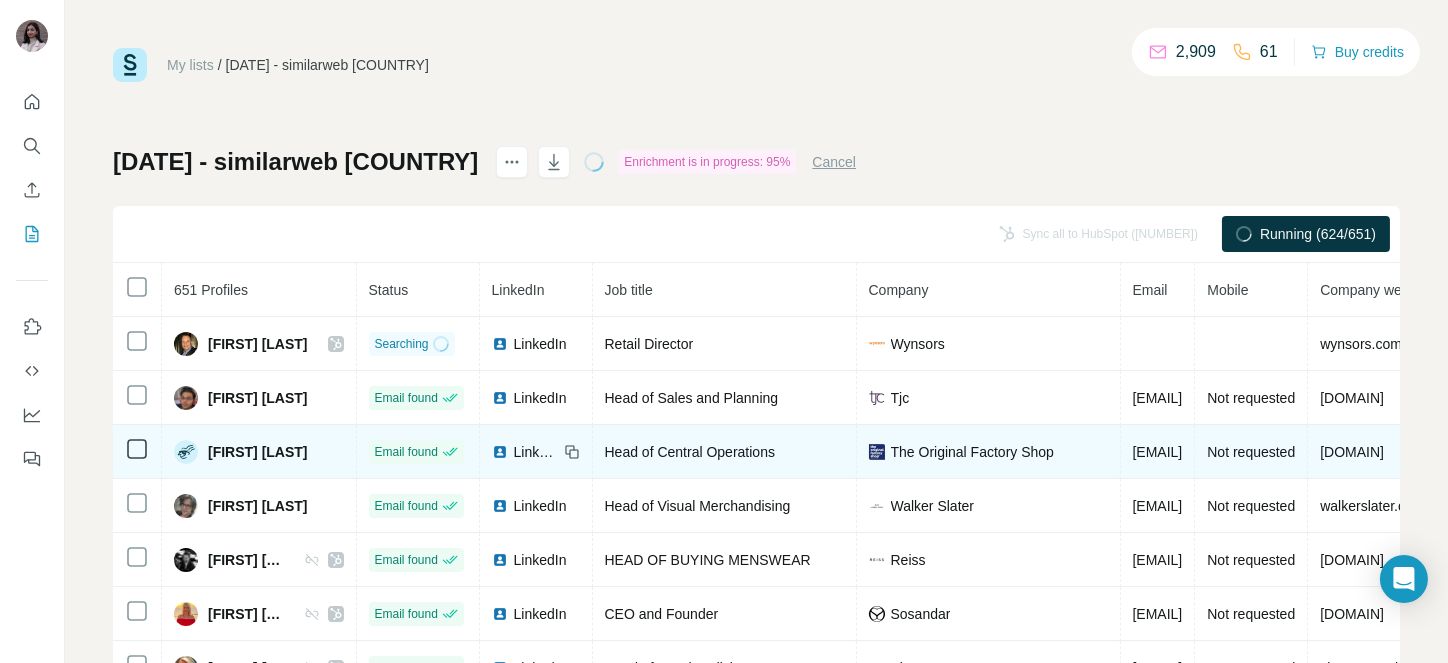 scroll, scrollTop: 80, scrollLeft: 0, axis: vertical 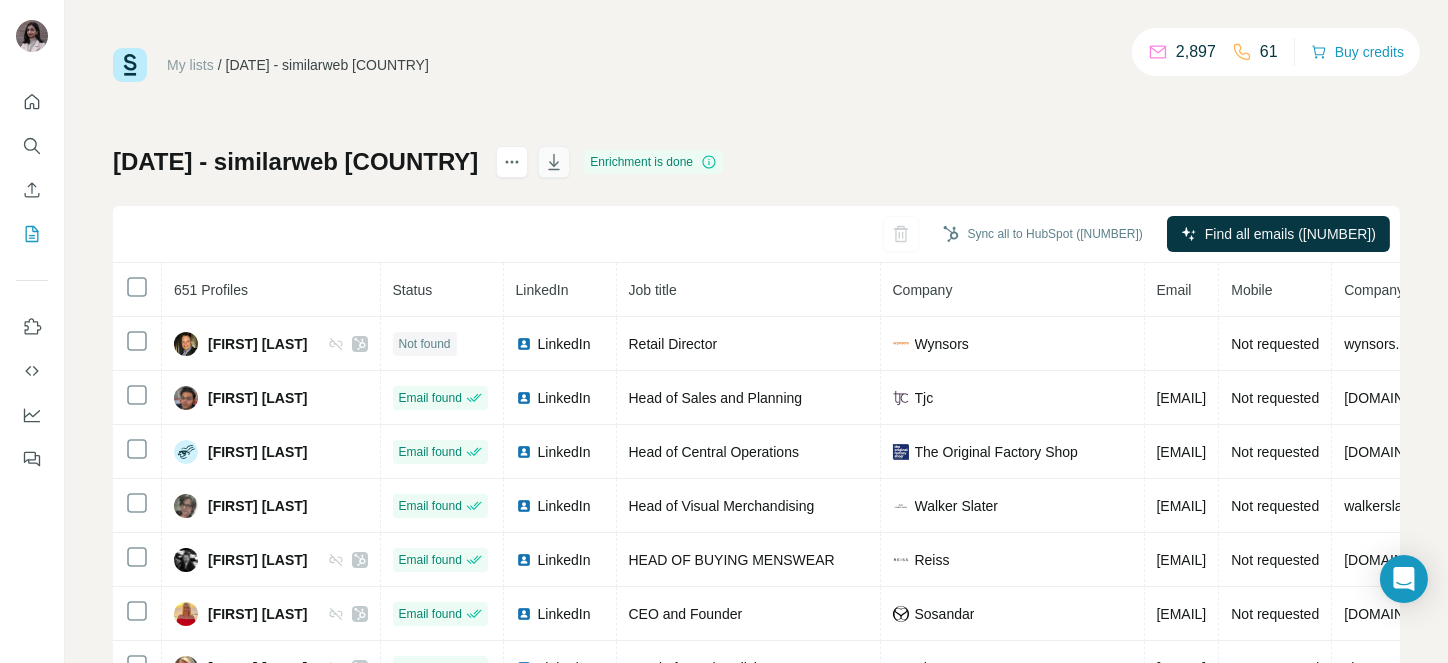 click 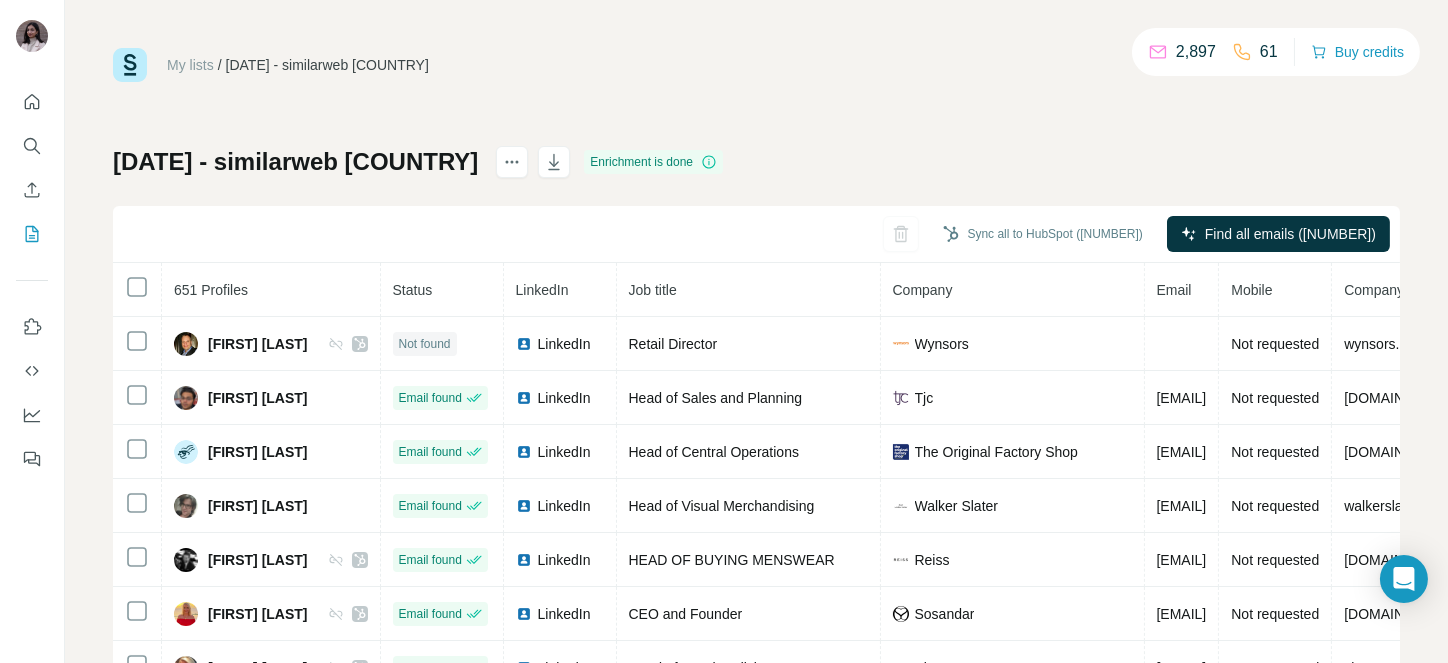 type 